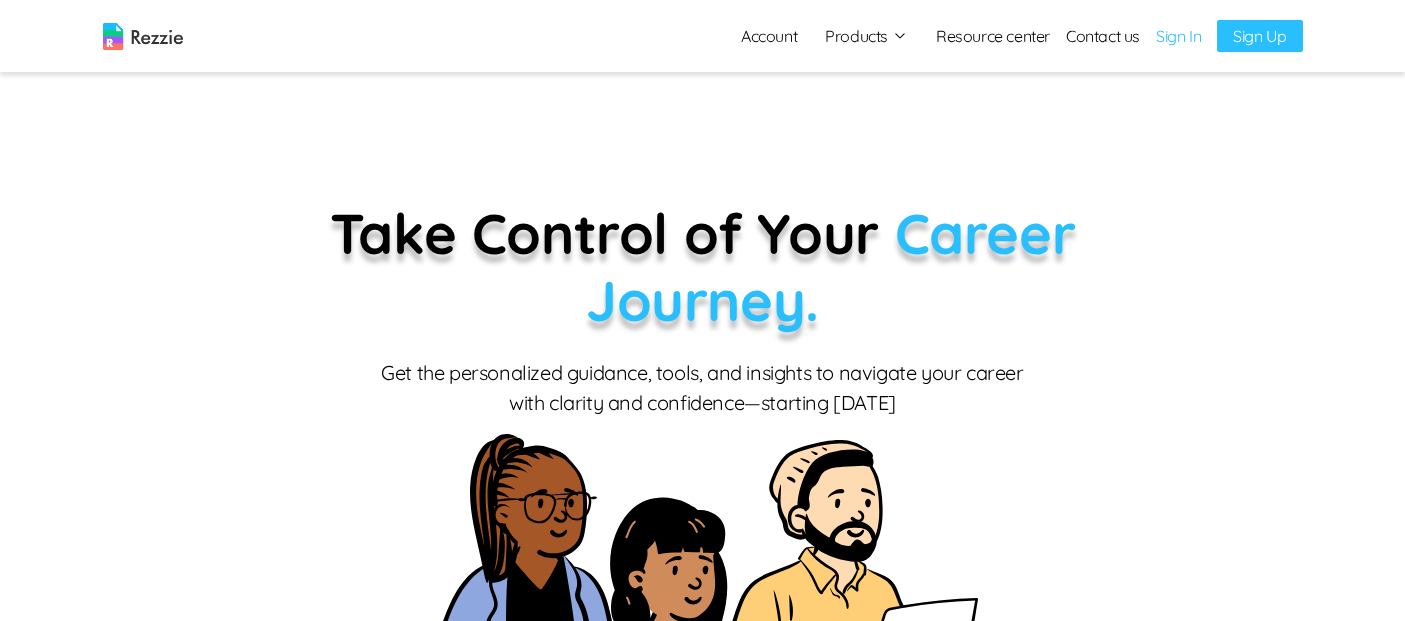 scroll, scrollTop: 0, scrollLeft: 0, axis: both 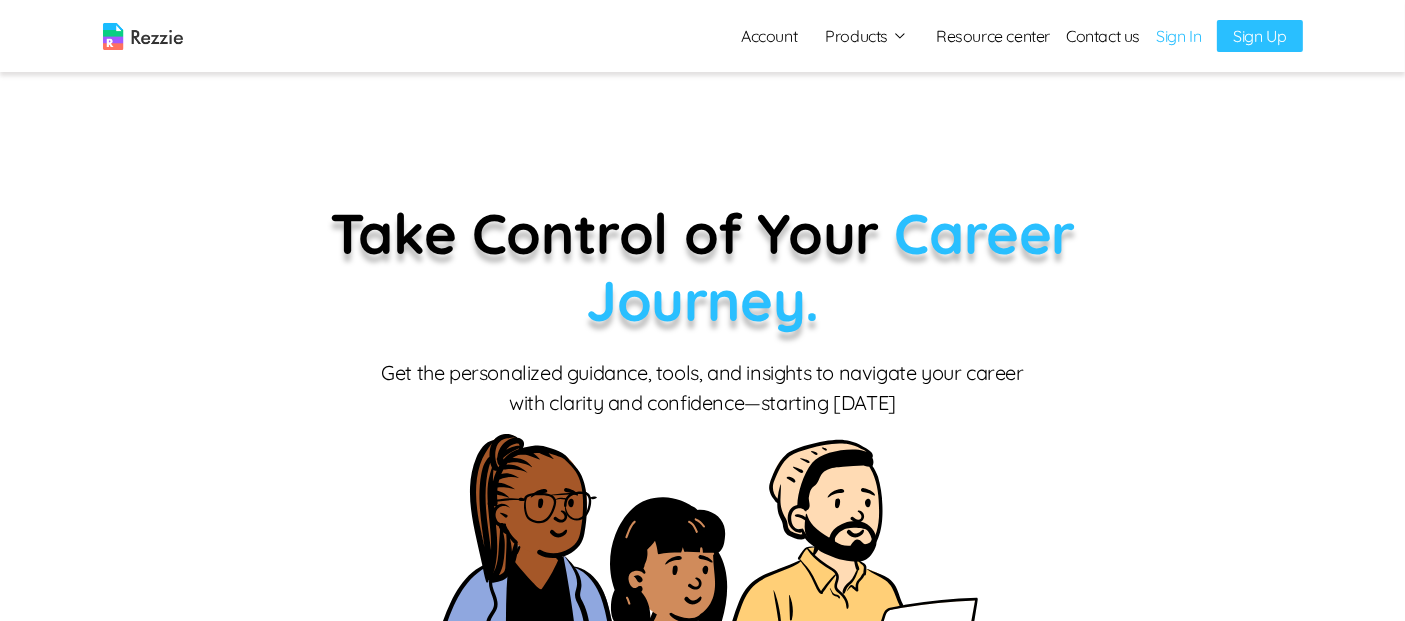 click on "Sign In" at bounding box center [1178, 36] 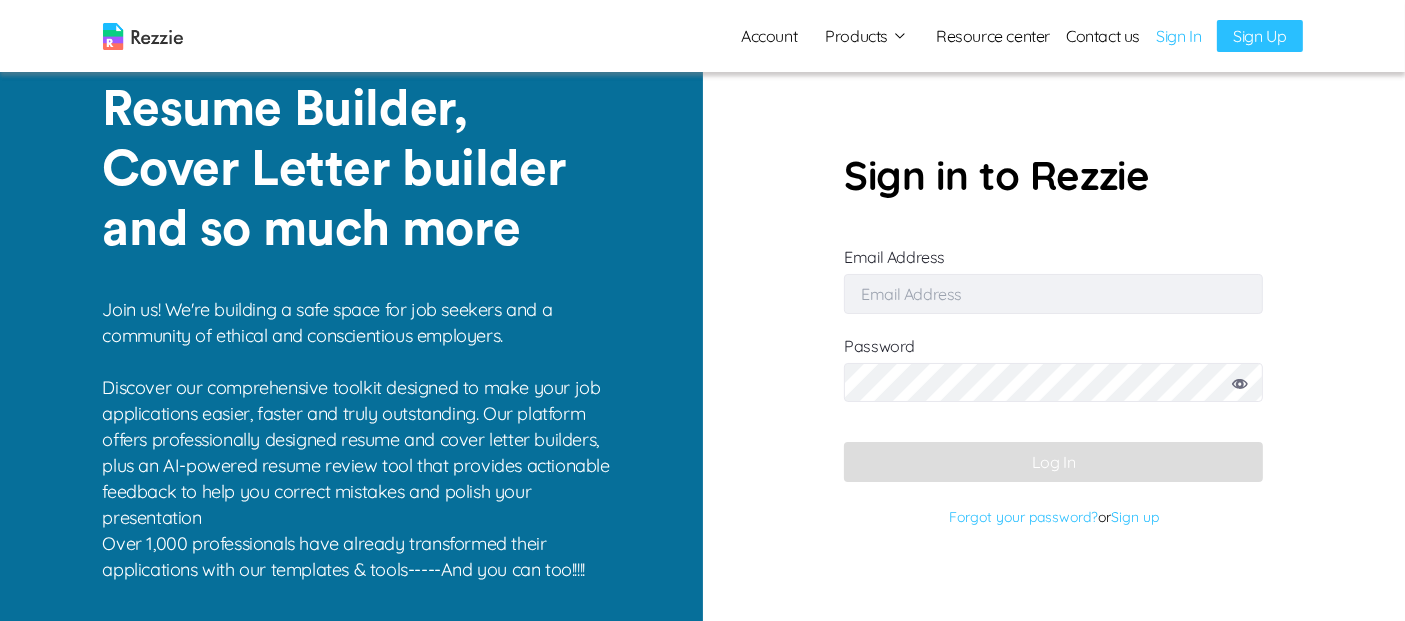 type on "damilola49@gmail.com" 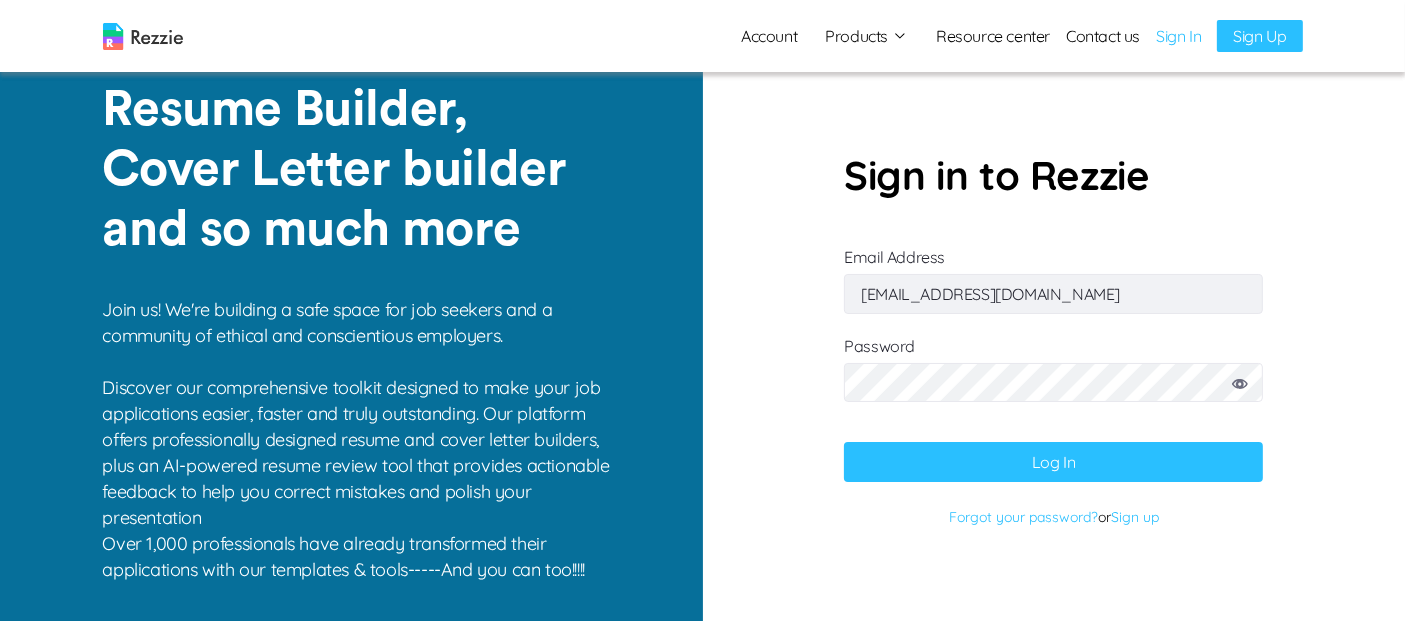 click on "Log In" at bounding box center [1053, 462] 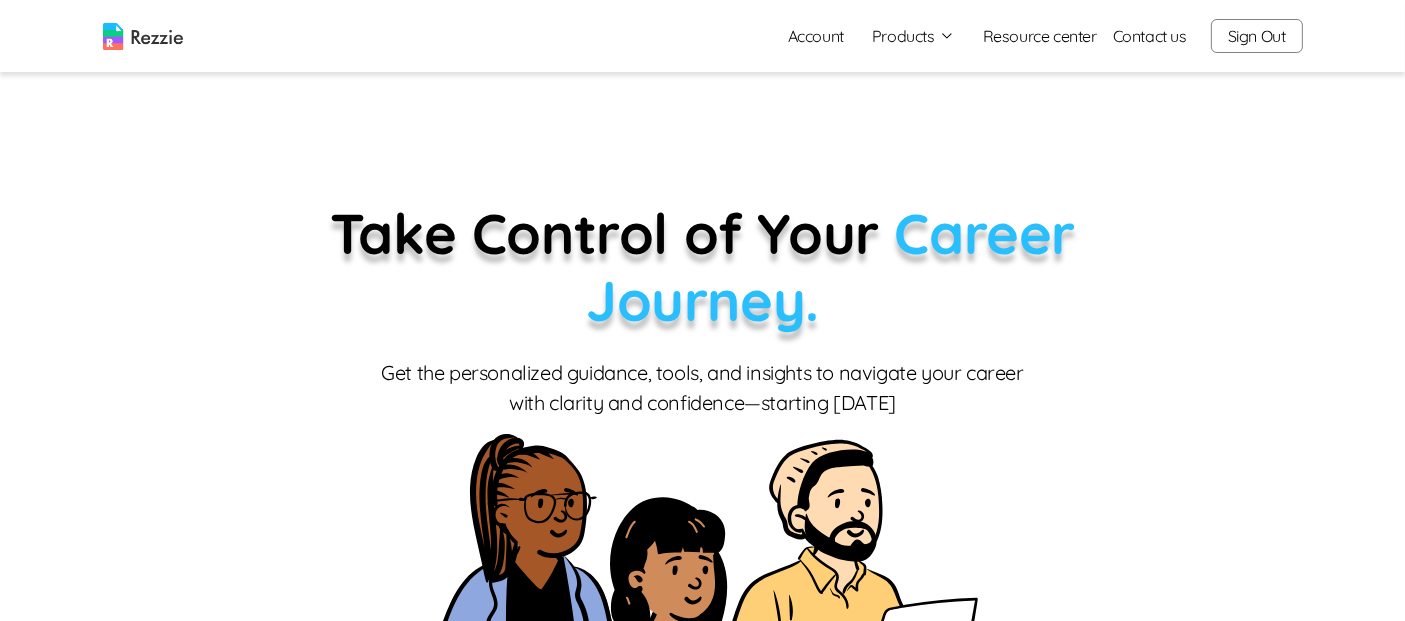 click on "Account" at bounding box center [816, 36] 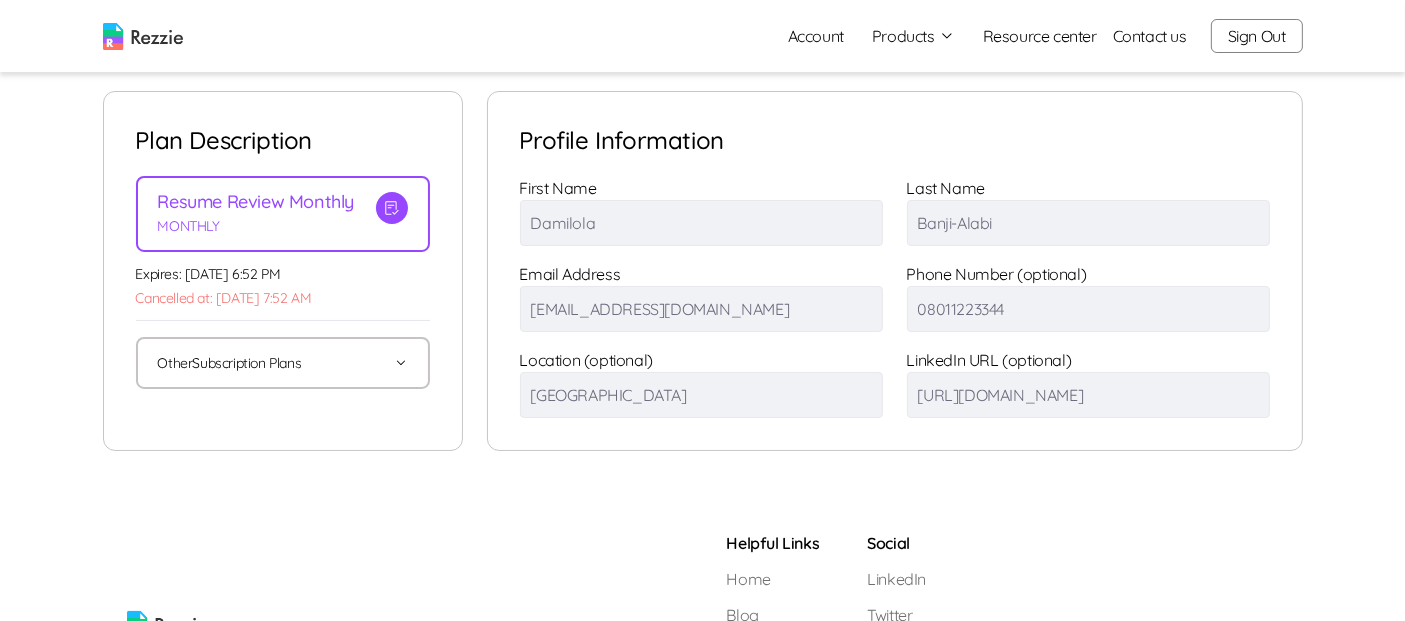 scroll, scrollTop: 0, scrollLeft: 0, axis: both 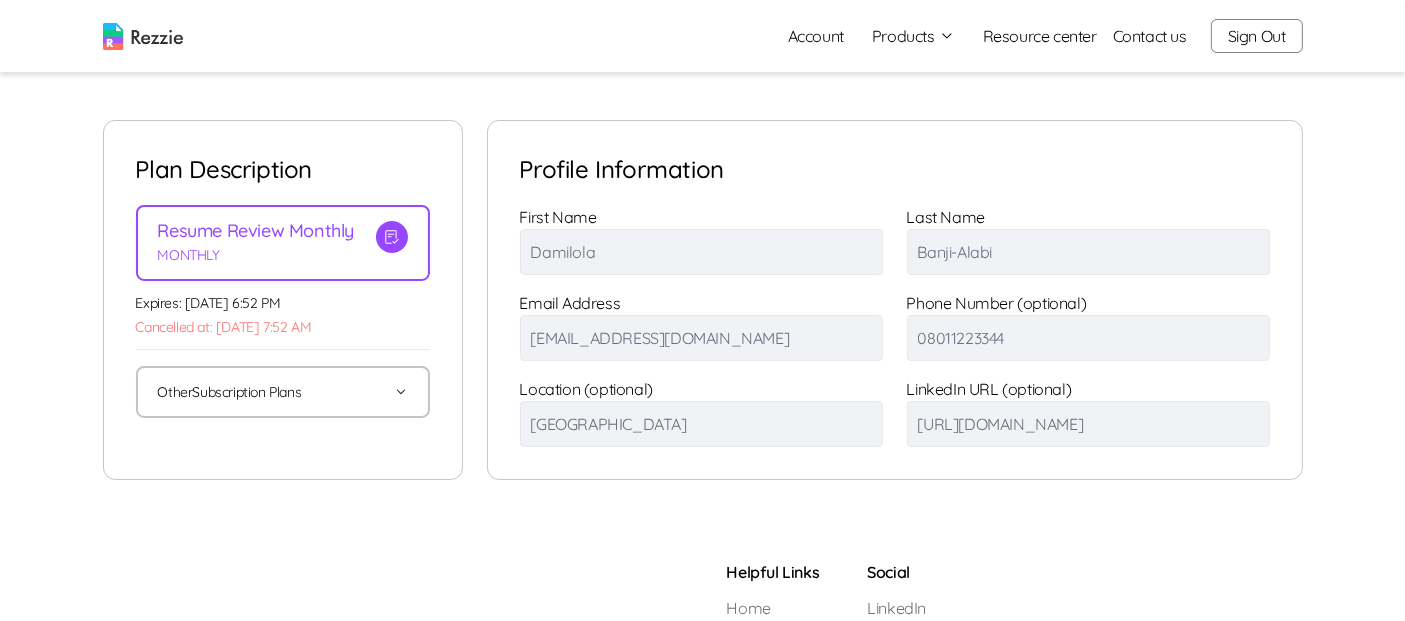 click on "Account" at bounding box center [816, 36] 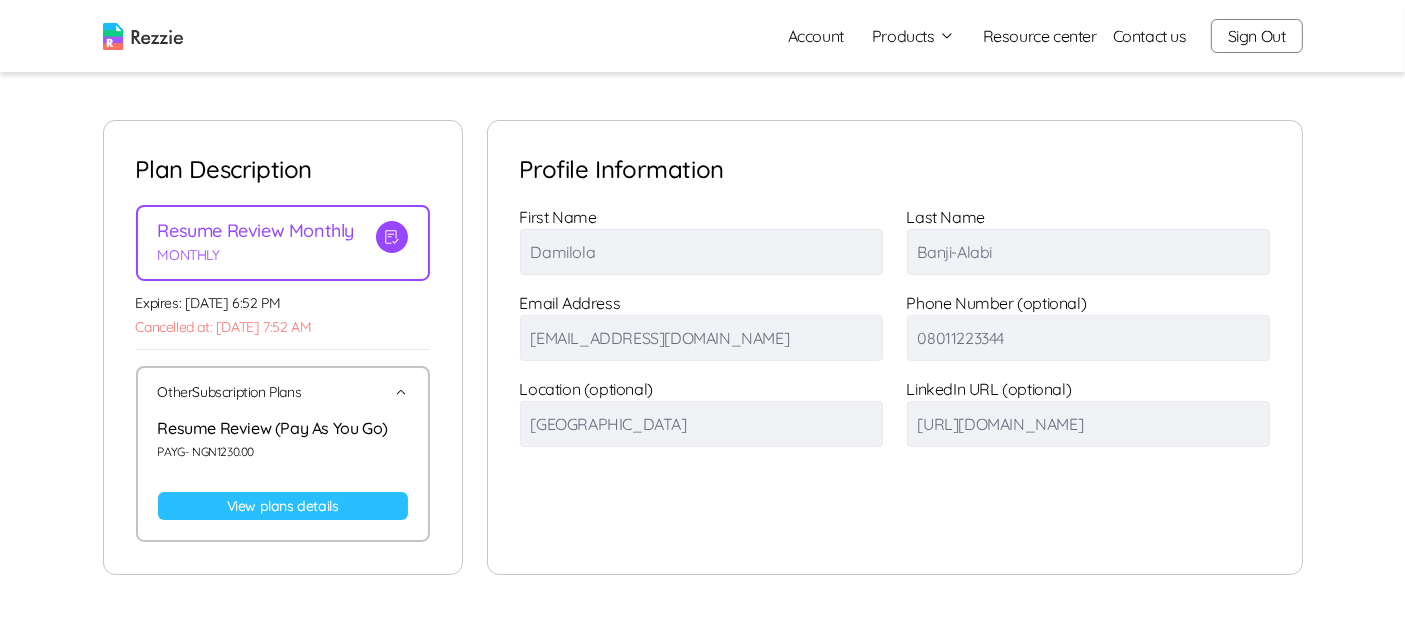 click on "Account" at bounding box center [816, 36] 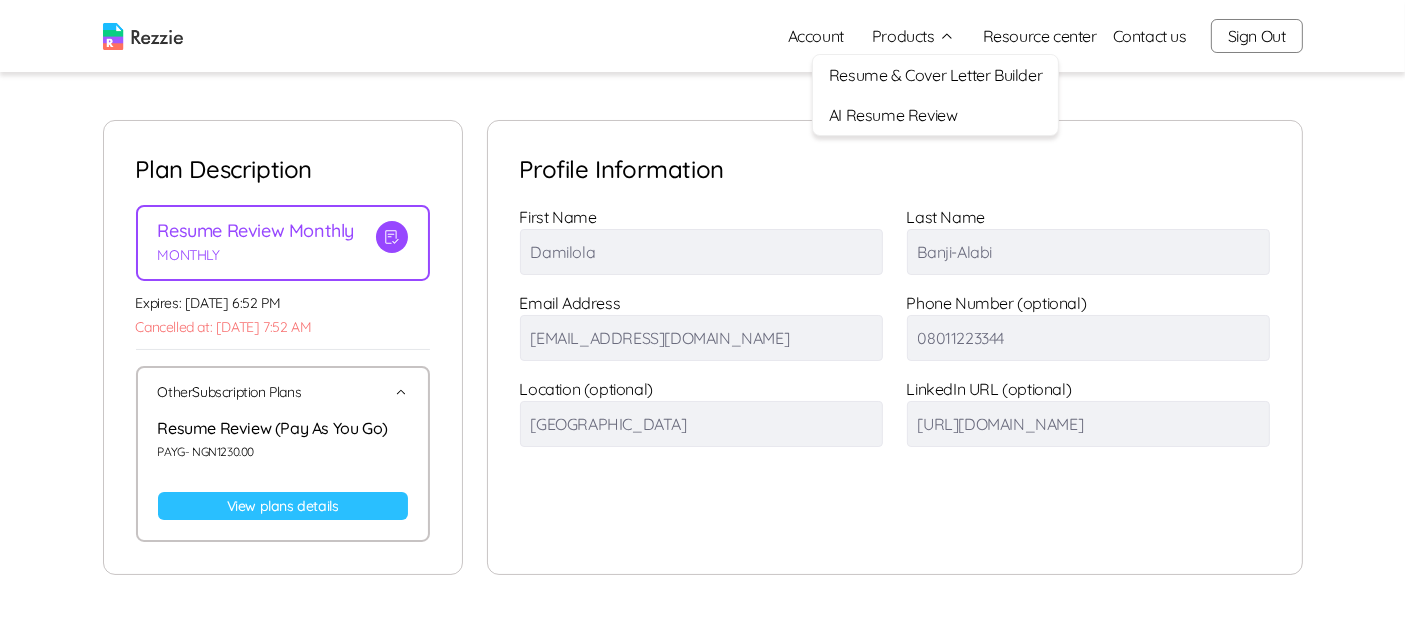 click on "AI Resume Review" at bounding box center [935, 115] 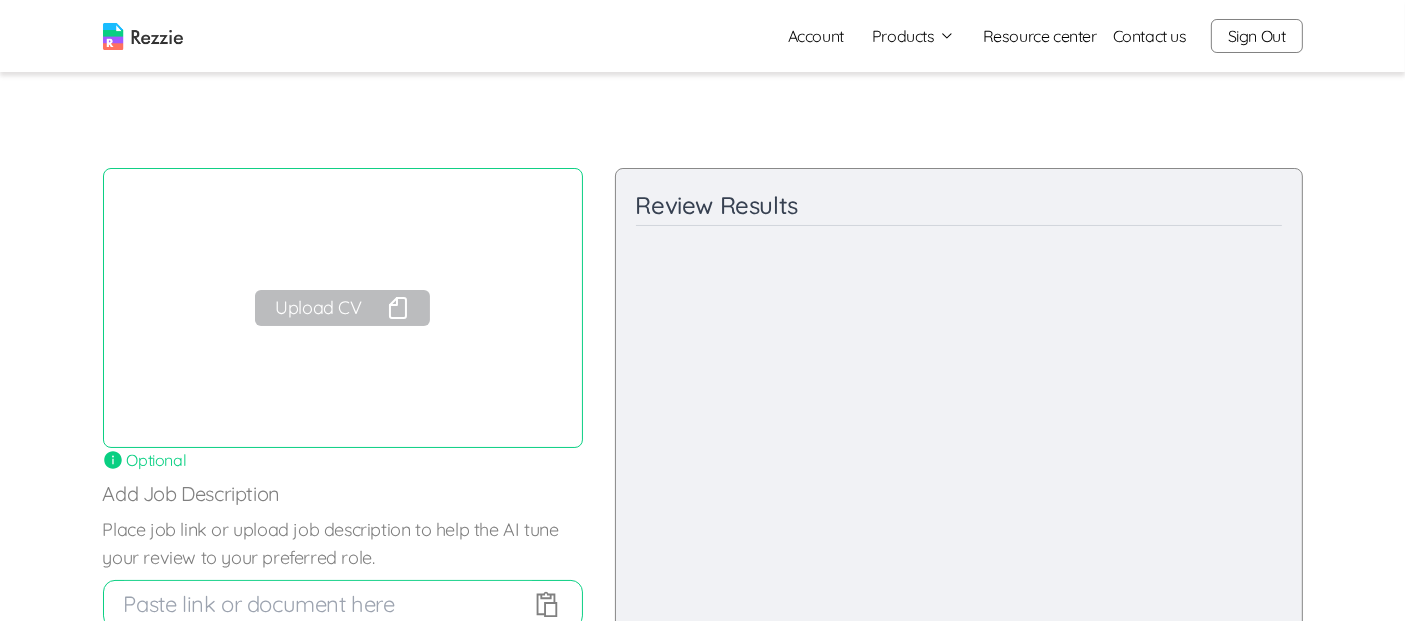 click on "Upload CV" at bounding box center [342, 308] 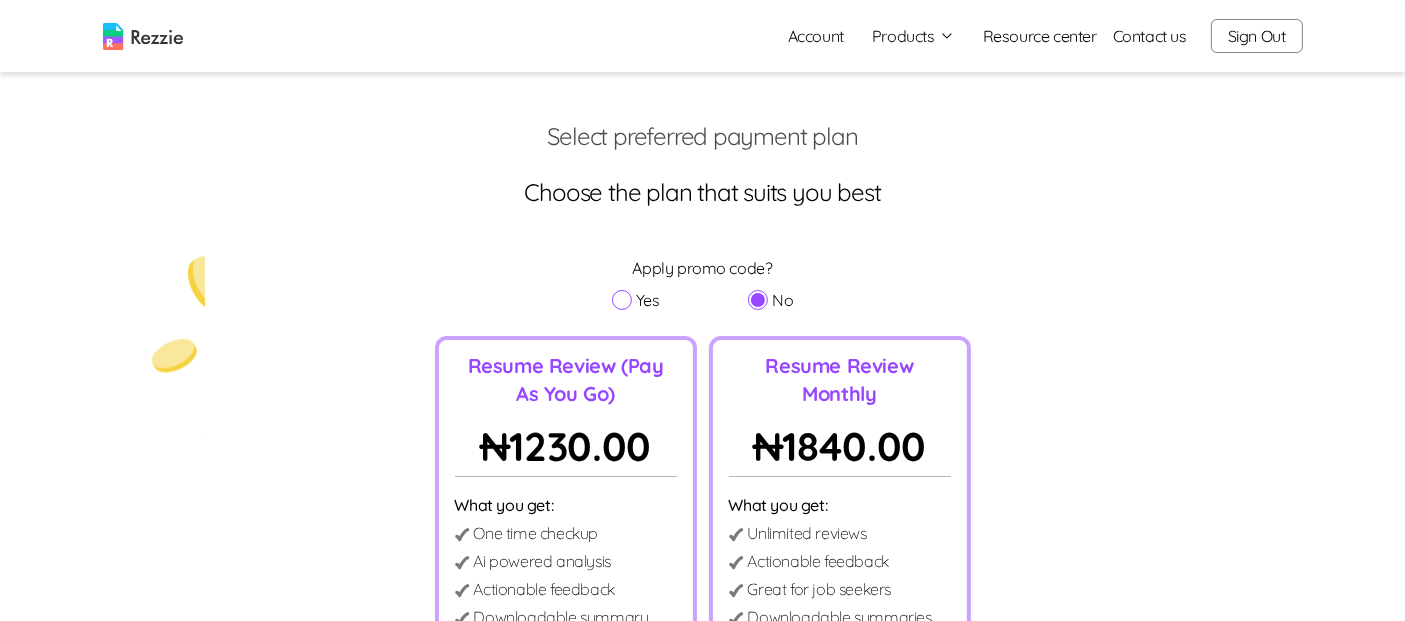 click on "Select preferred payment plan Choose the plan that suits you best Apply promo code? Yes No Resume Review (Pay As You Go) ₦ 1230.00 What you get: One time checkup Ai powered analysis Actionable feedback Downloadable summary Choose Plan Resume Review Monthly ₦ 1840.00 What you get: Unlimited reviews Actionable feedback Great for job seekers Downloadable summaries Choose Plan Pay" at bounding box center [702, 498] 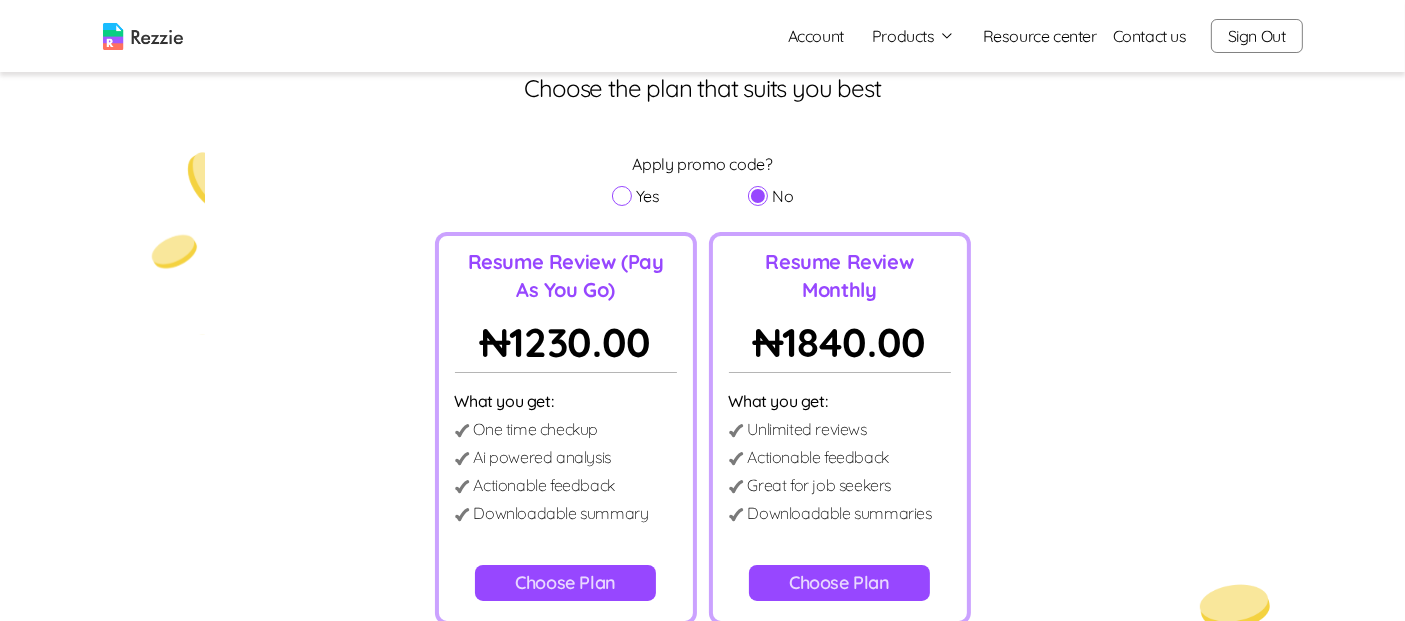 scroll, scrollTop: 103, scrollLeft: 0, axis: vertical 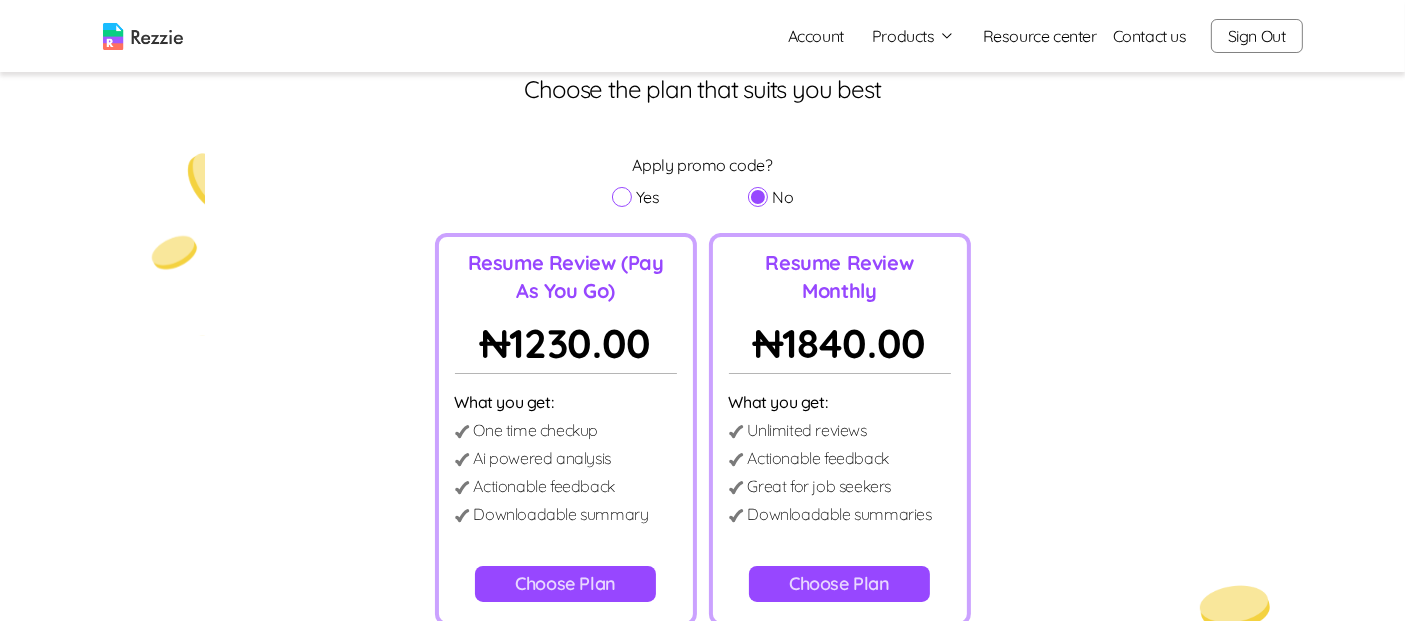 click on "Yes" at bounding box center (622, 197) 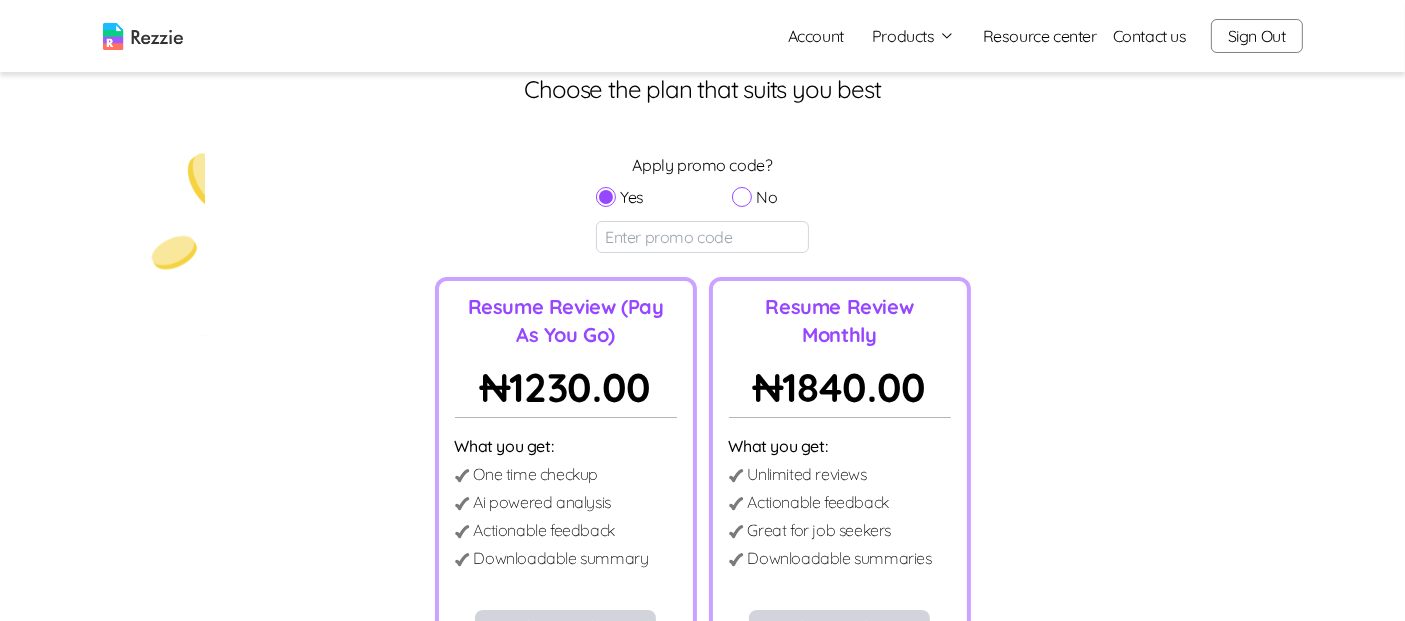 click on "No" at bounding box center [742, 197] 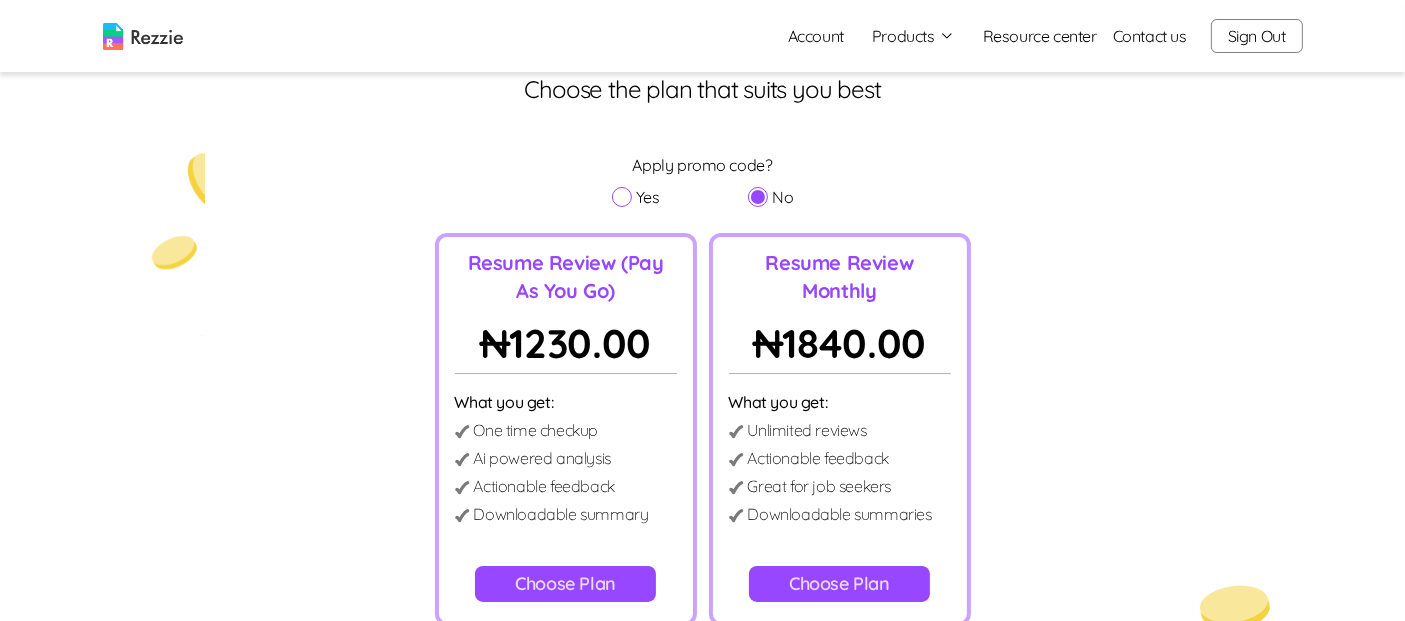 click on "Yes" at bounding box center [622, 197] 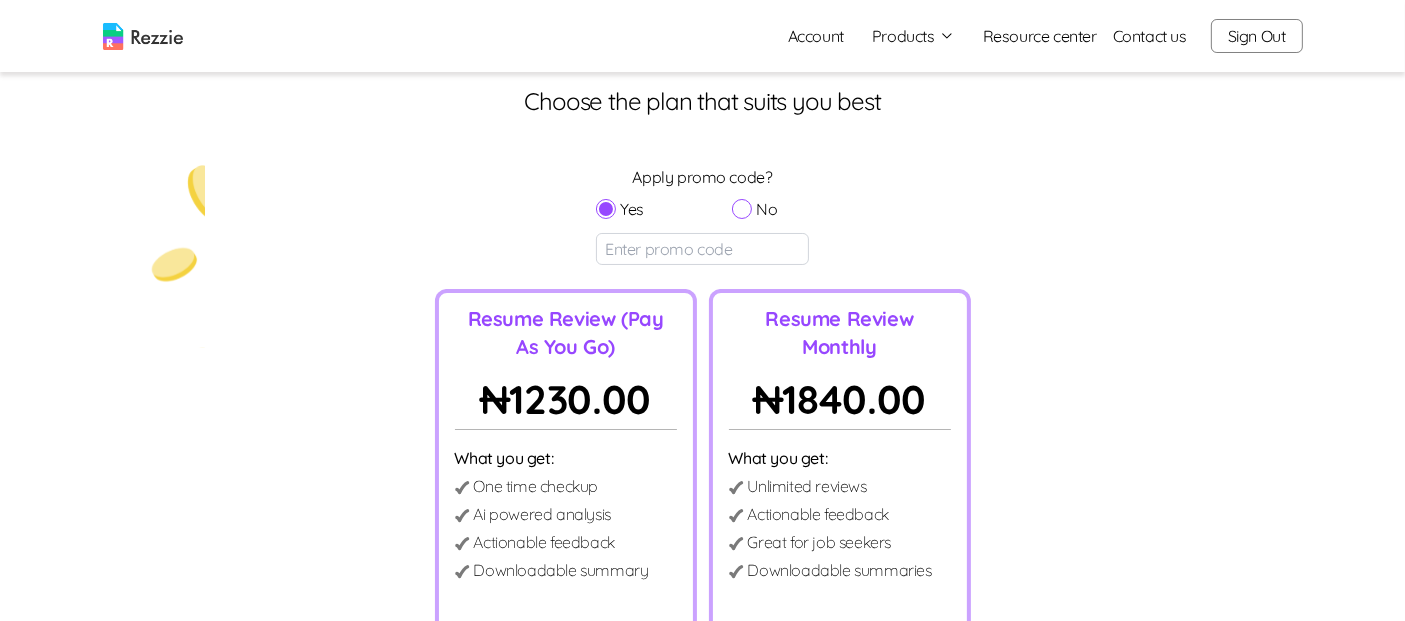 scroll, scrollTop: 70, scrollLeft: 0, axis: vertical 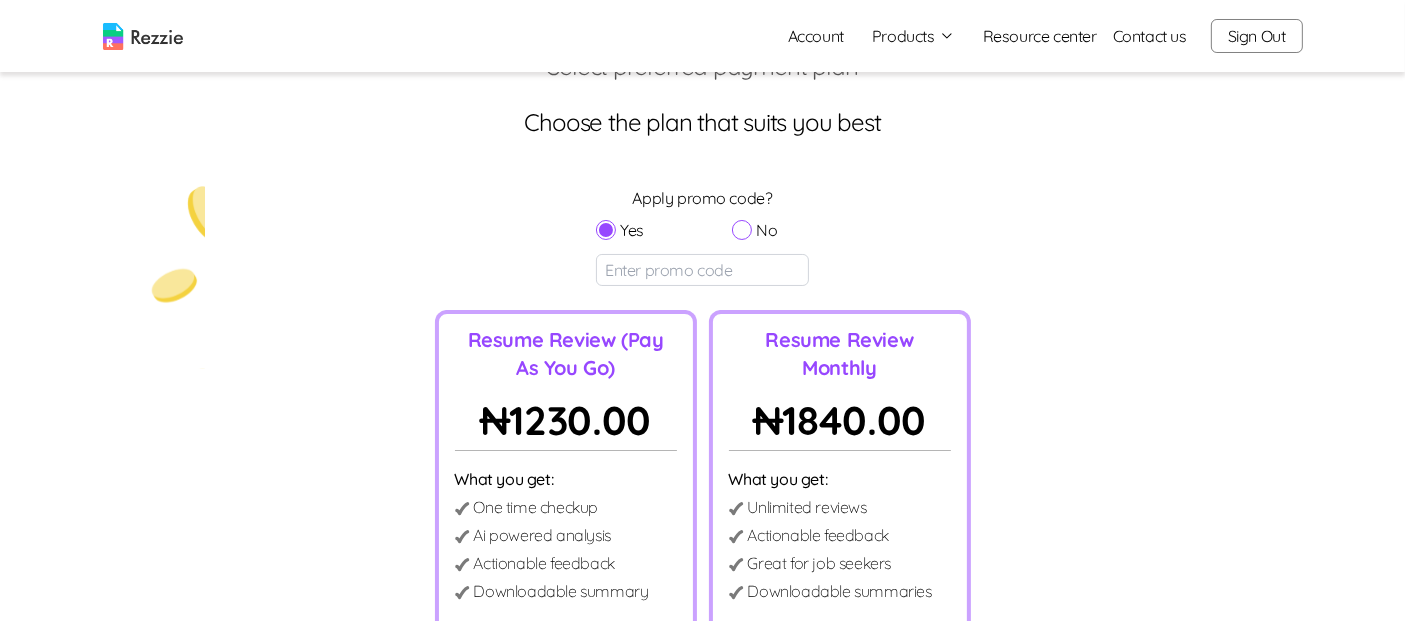 click on "No" at bounding box center (742, 230) 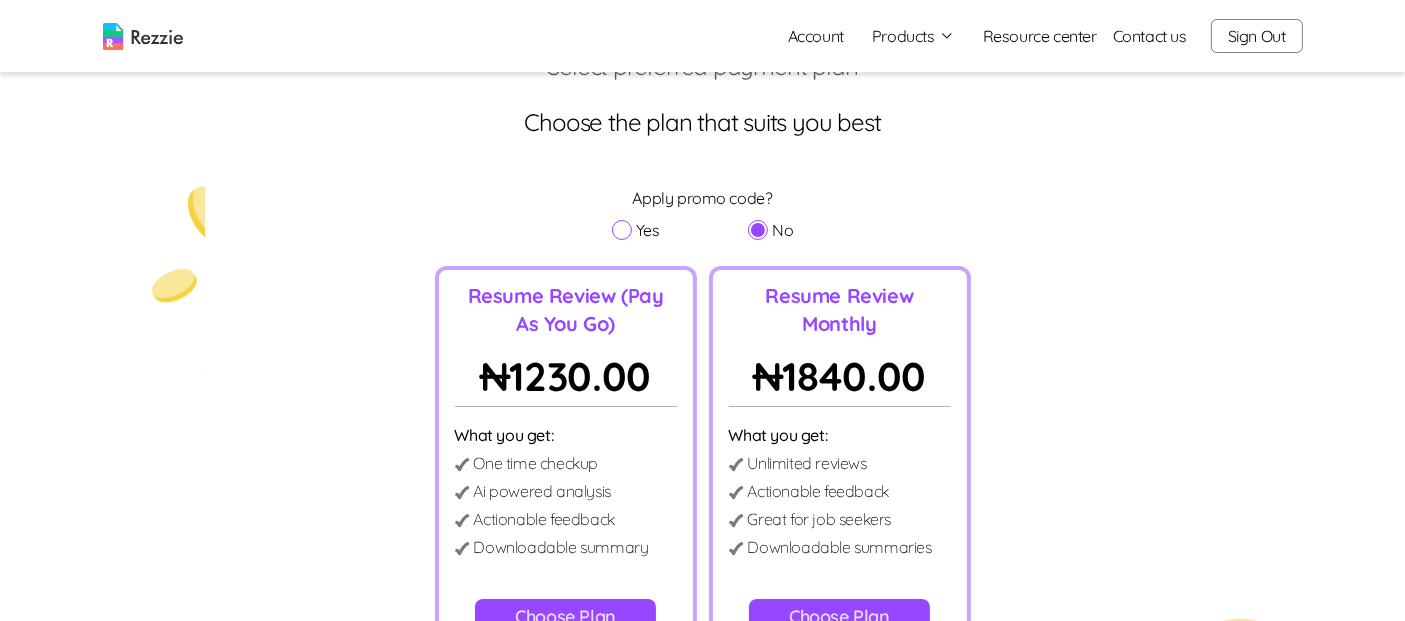 click on "Yes" at bounding box center (622, 230) 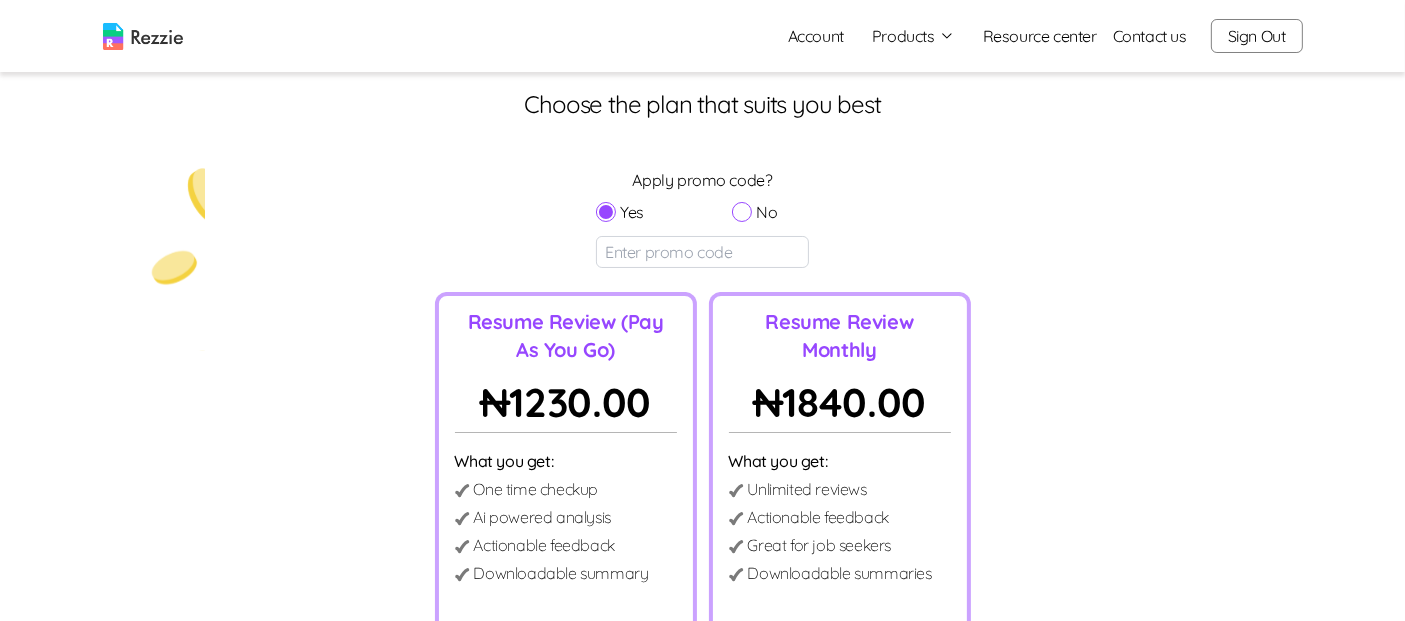 scroll, scrollTop: 74, scrollLeft: 0, axis: vertical 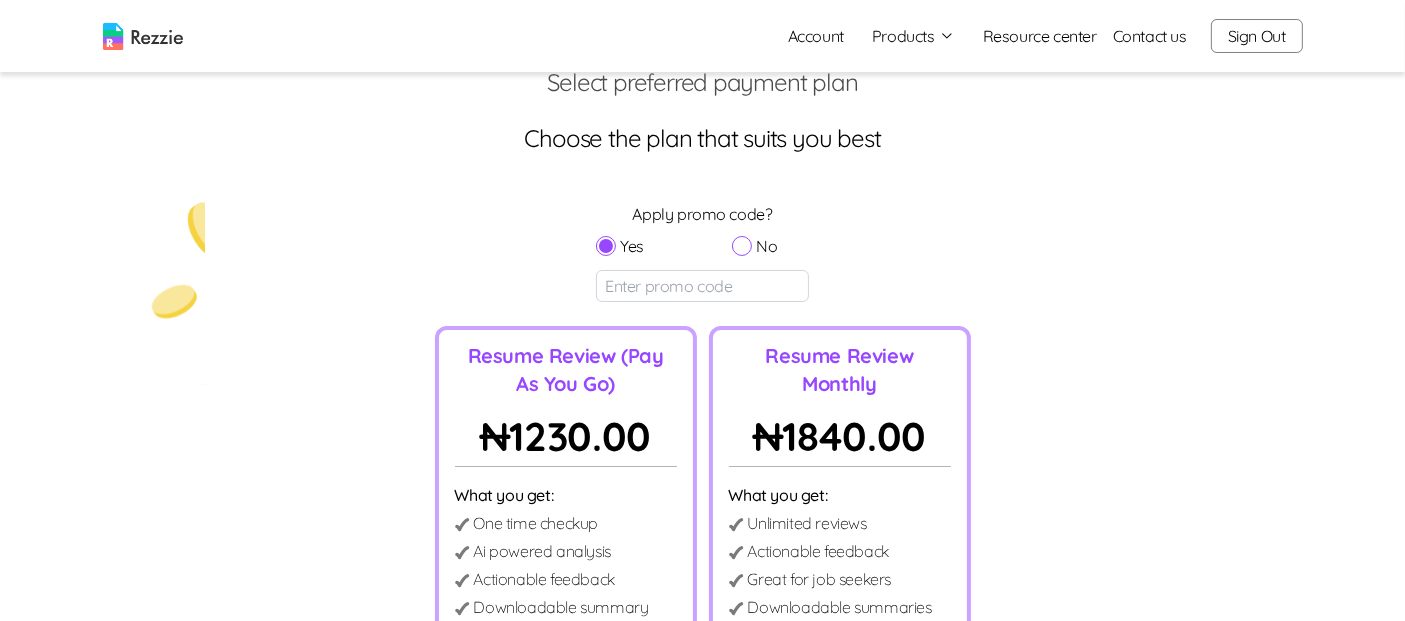 click on "Resume Review (Pay As You Go) ₦ 1230.00 What you get: One time checkup Ai powered analysis Actionable feedback Downloadable summary Choose Plan Resume Review Monthly ₦ 1840.00 What you get: Unlimited reviews Actionable feedback Great for job seekers Downloadable summaries Choose Plan" at bounding box center (702, 522) 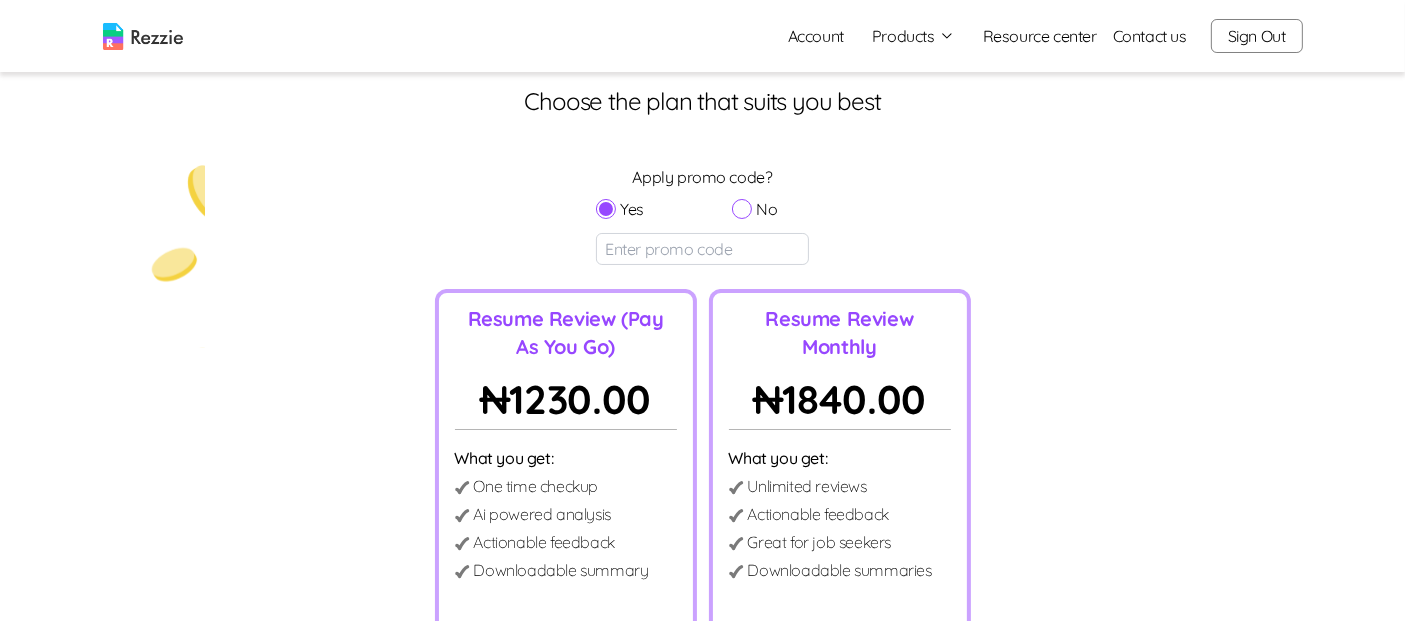 scroll, scrollTop: 90, scrollLeft: 0, axis: vertical 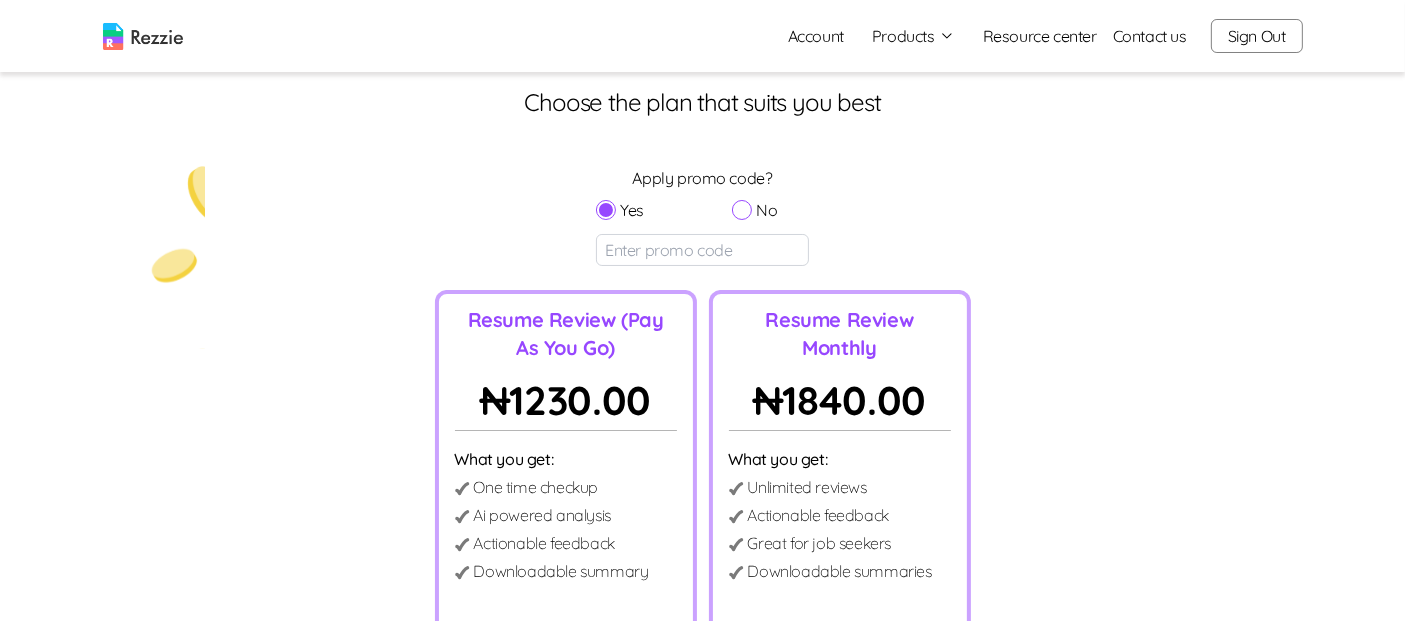 click on "No" at bounding box center [742, 210] 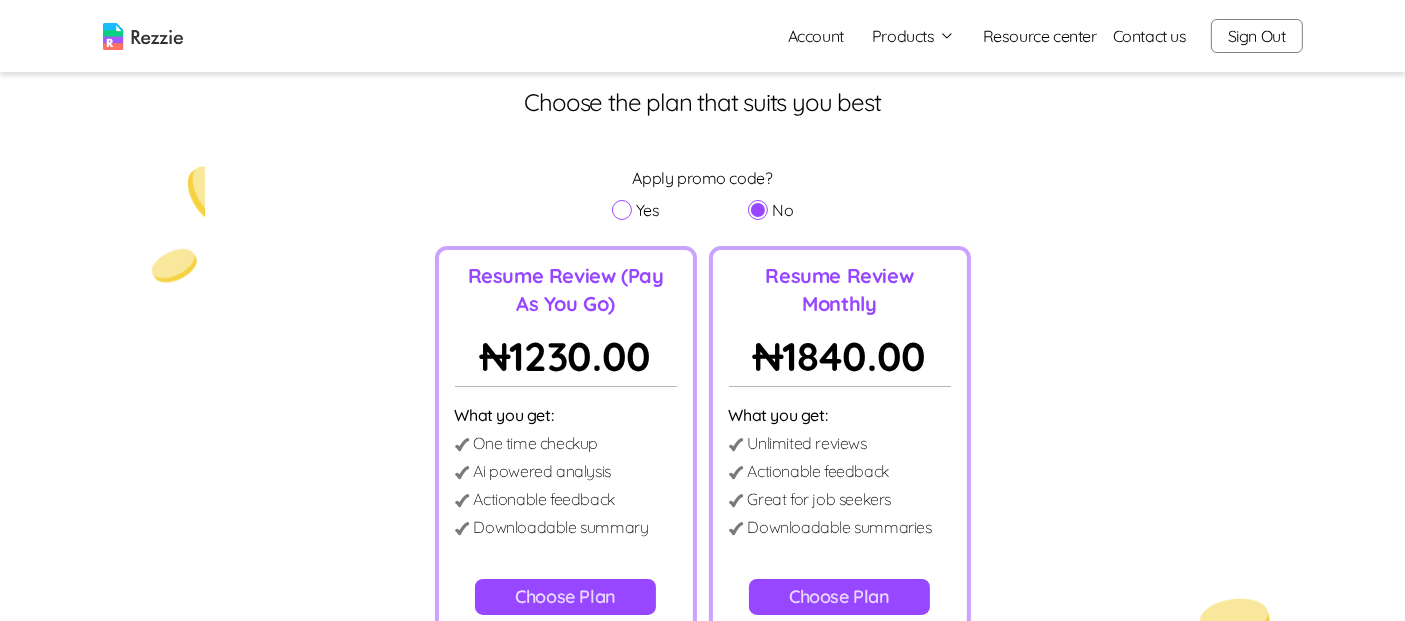 click on "Yes" at bounding box center [622, 210] 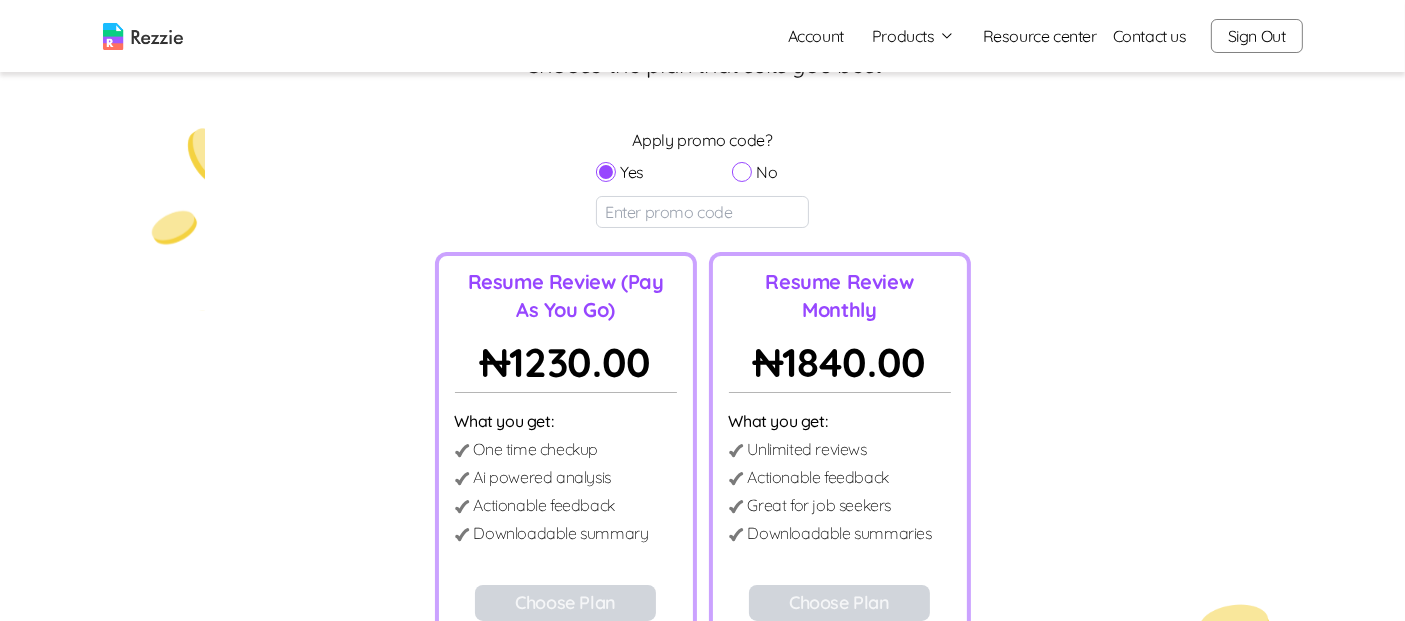 scroll, scrollTop: 150, scrollLeft: 0, axis: vertical 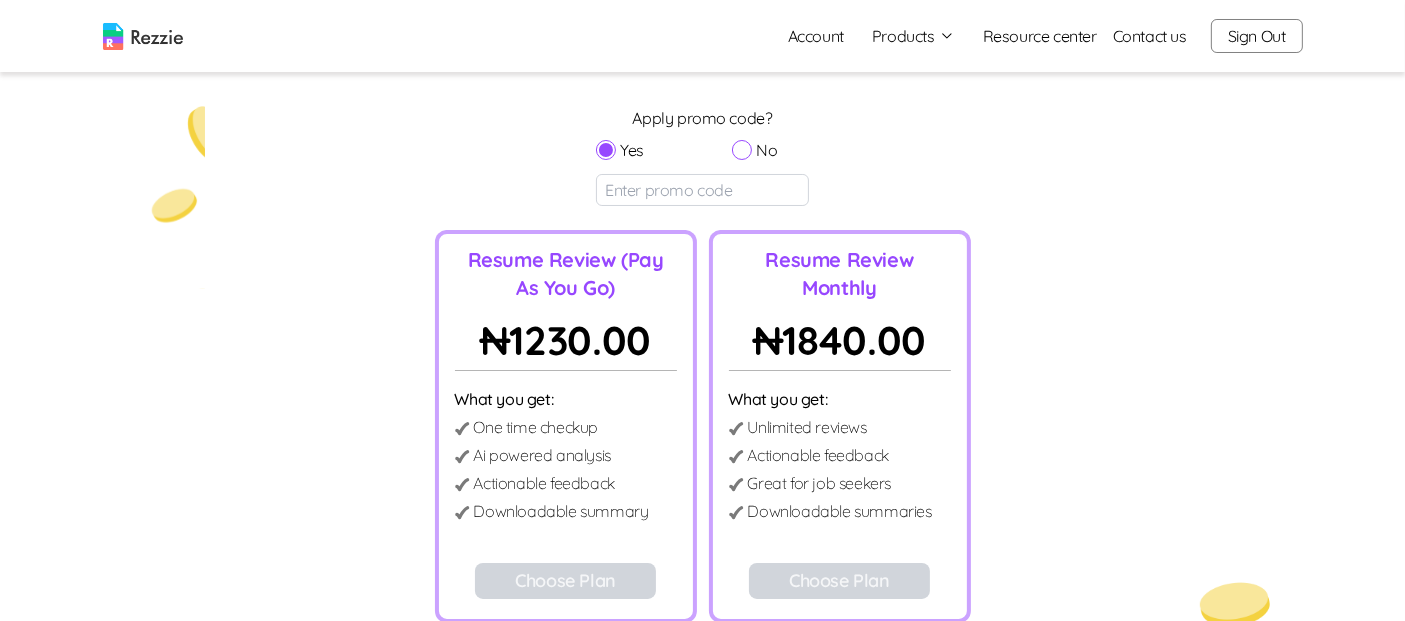 click on "No" at bounding box center (742, 150) 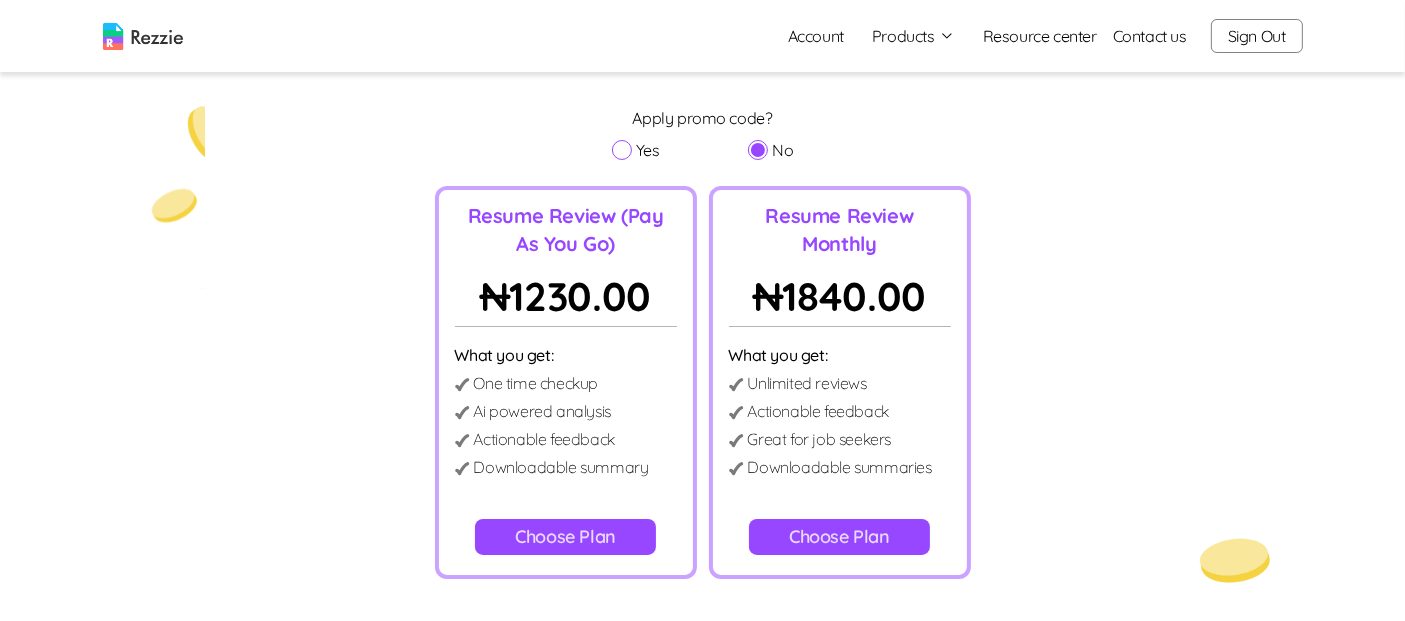 click on "Yes" at bounding box center (636, 150) 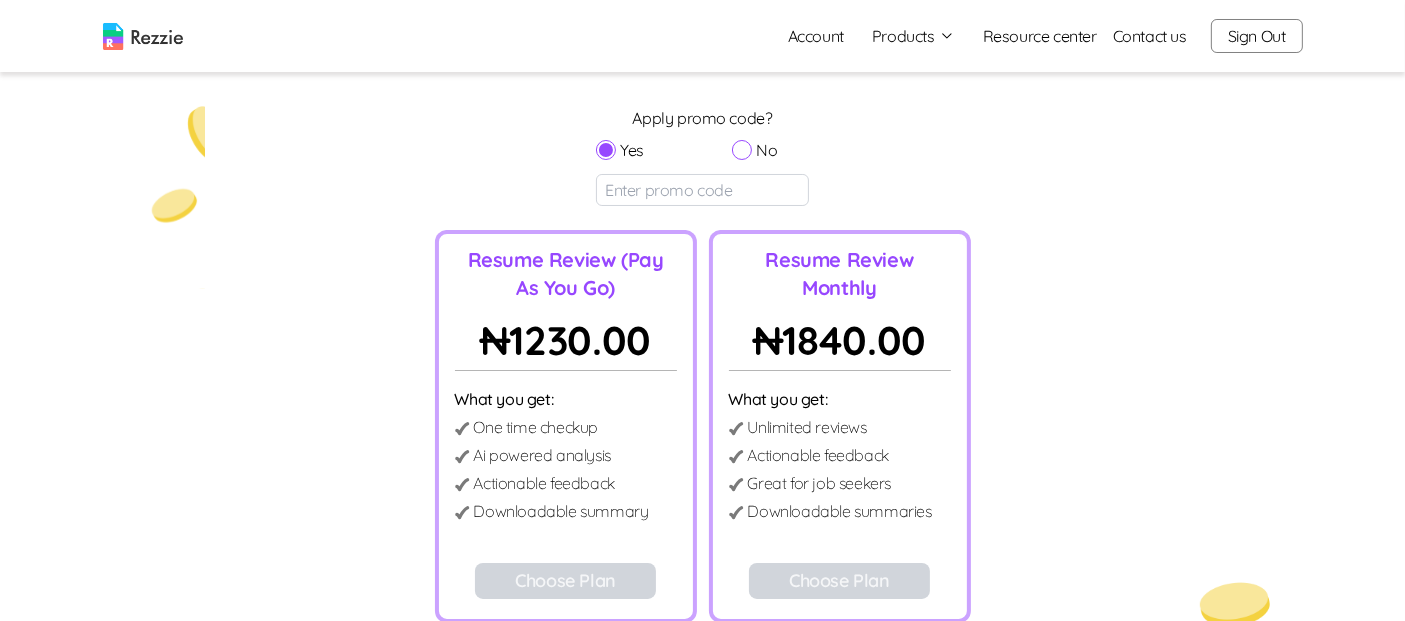 click at bounding box center (702, 190) 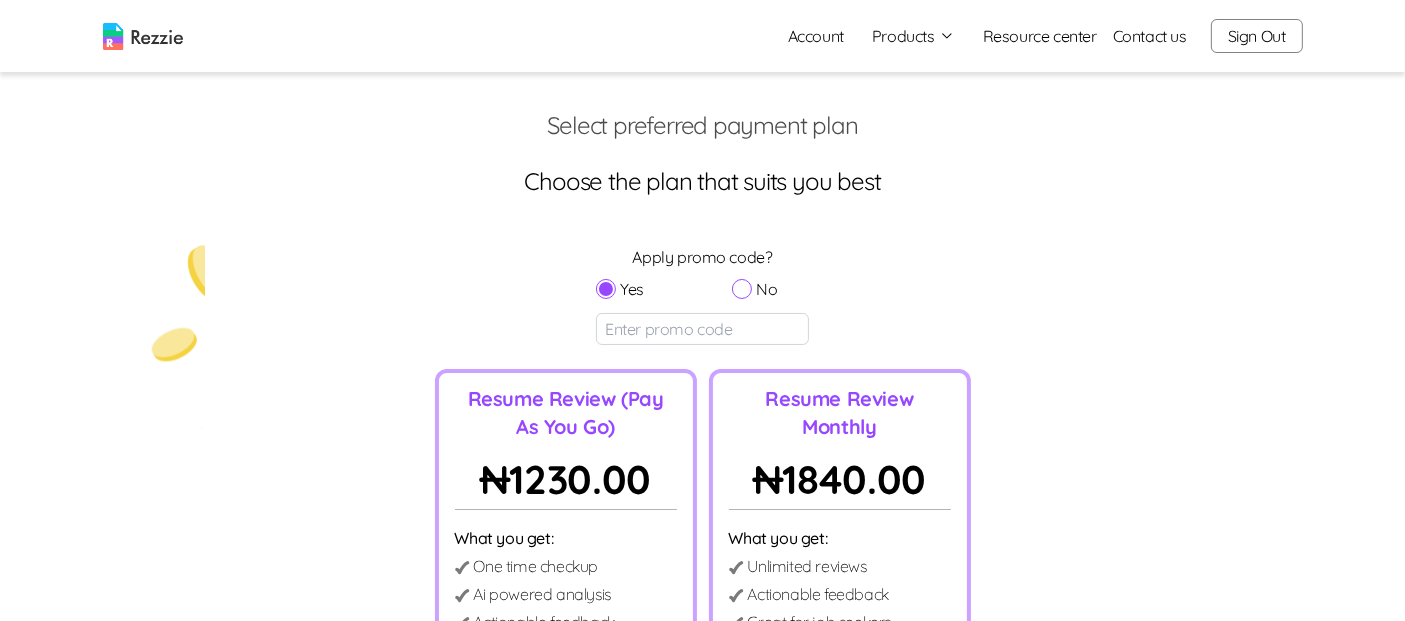 scroll, scrollTop: 0, scrollLeft: 0, axis: both 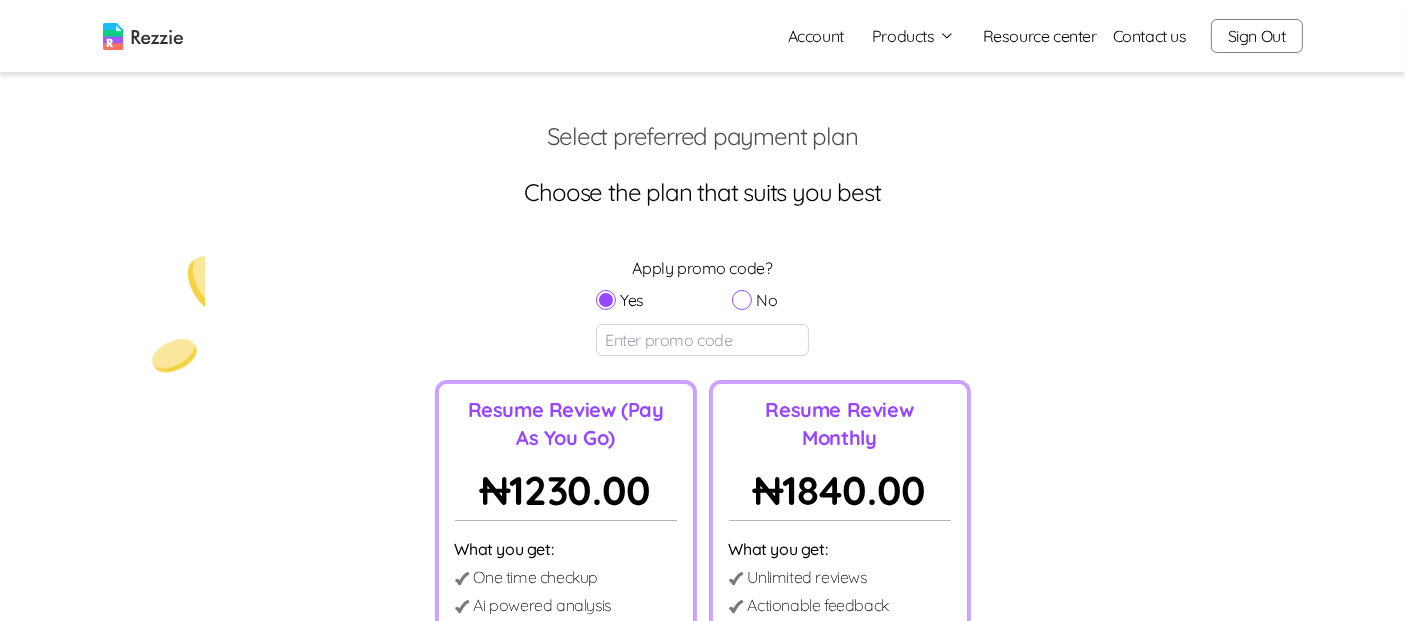 click on "No" at bounding box center [742, 300] 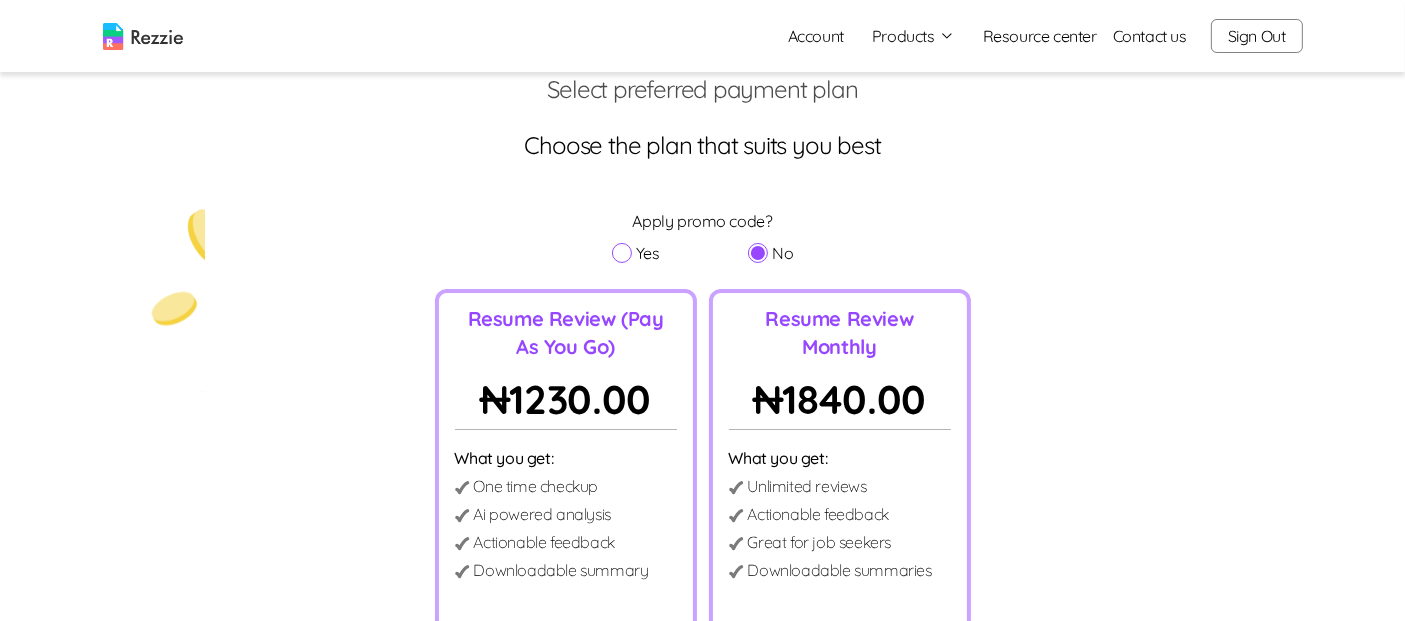 scroll, scrollTop: 49, scrollLeft: 0, axis: vertical 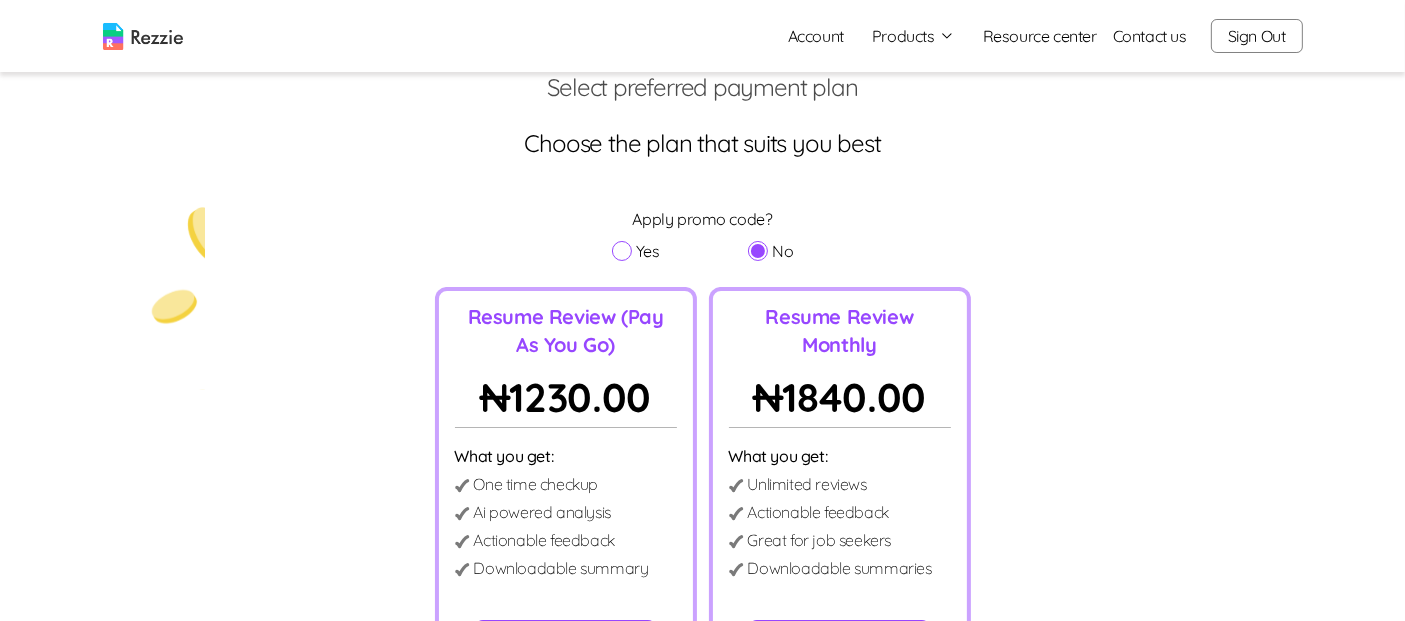 click on "Yes" at bounding box center (622, 251) 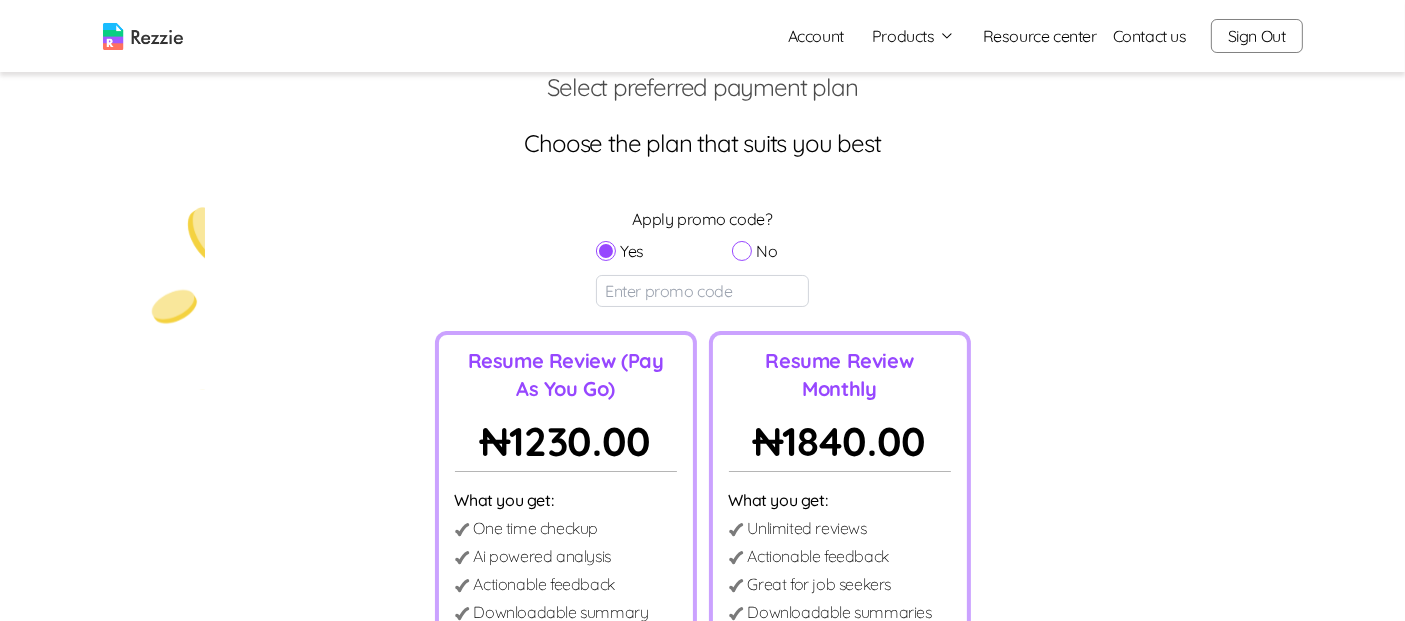 click on "No" at bounding box center (742, 251) 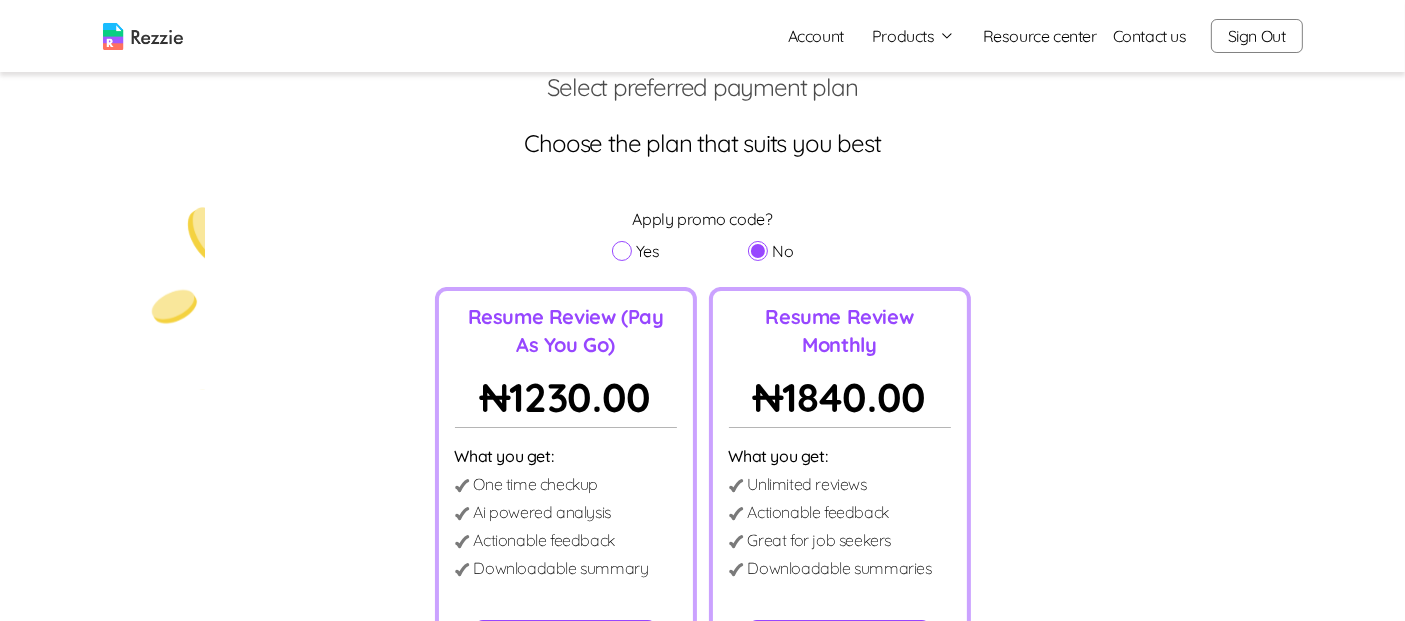 click on "Select preferred payment plan Choose the plan that suits you best Apply promo code? Yes No Resume Review (Pay As You Go) ₦ 1230.00 What you get: One time checkup Ai powered analysis Actionable feedback Downloadable summary Choose Plan Resume Review Monthly ₦ 1840.00 What you get: Unlimited reviews Actionable feedback Great for job seekers Downloadable summaries Choose Plan Pay" at bounding box center (702, 449) 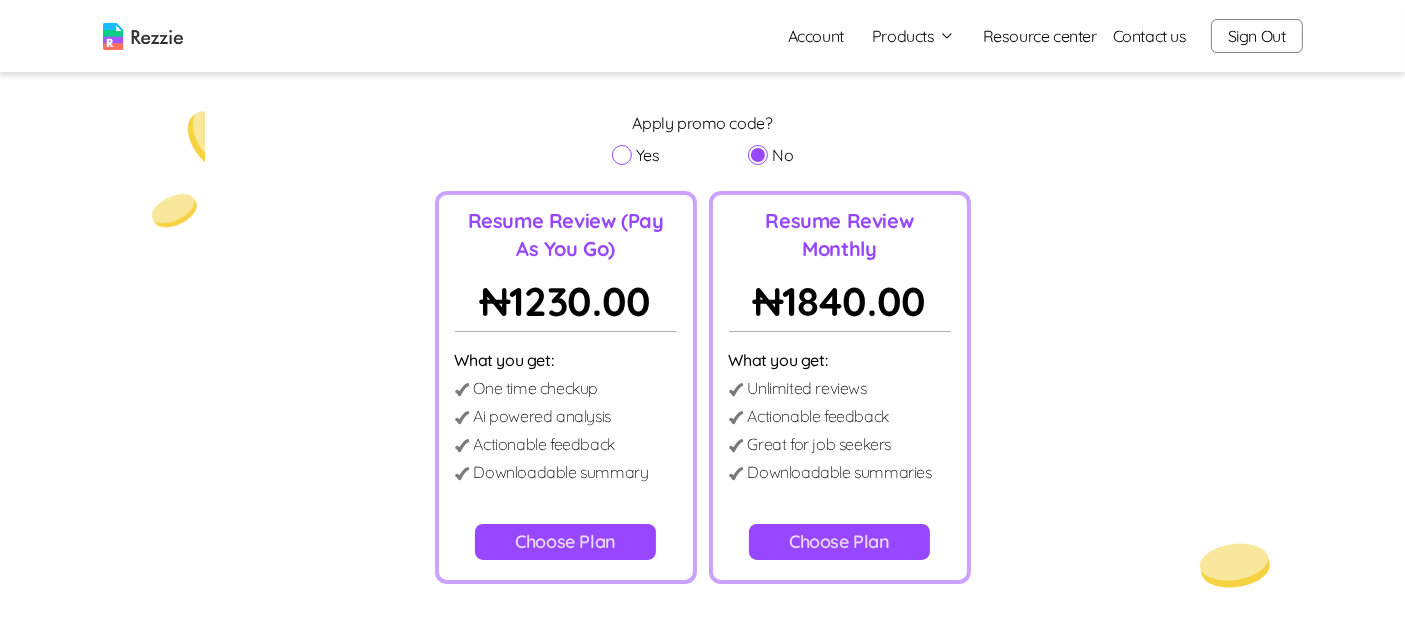 scroll, scrollTop: 148, scrollLeft: 0, axis: vertical 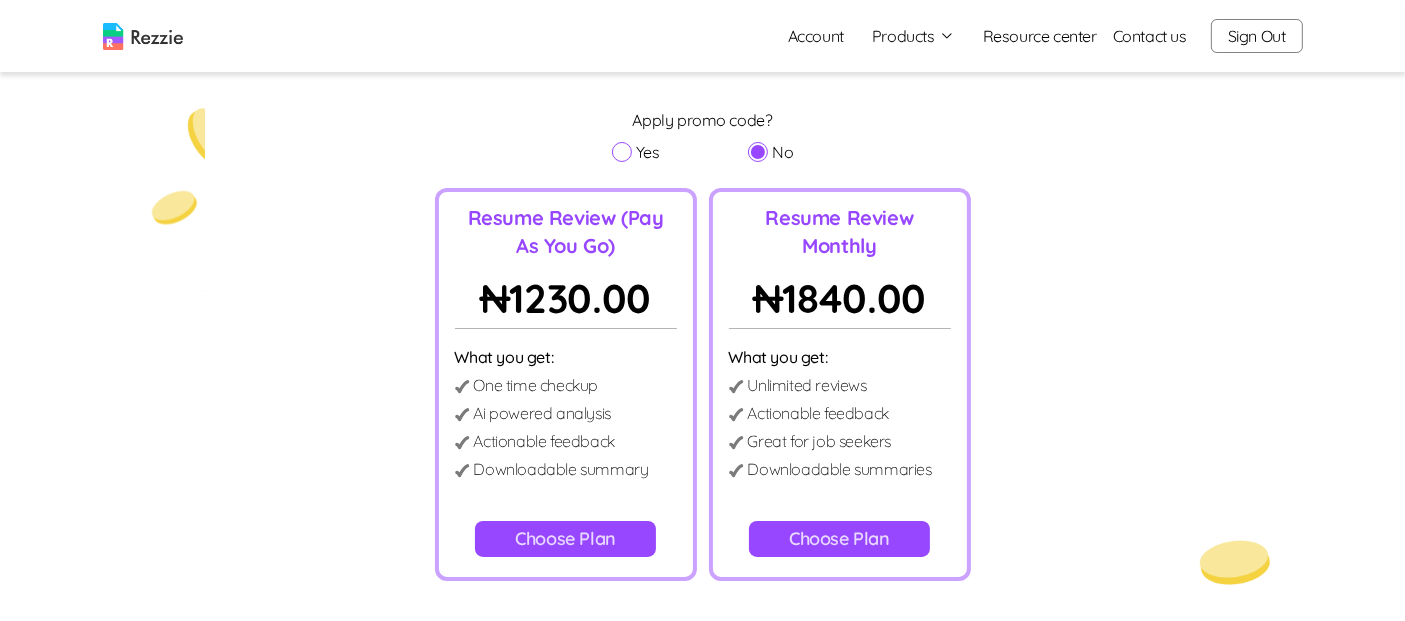 click on "Yes" at bounding box center (622, 152) 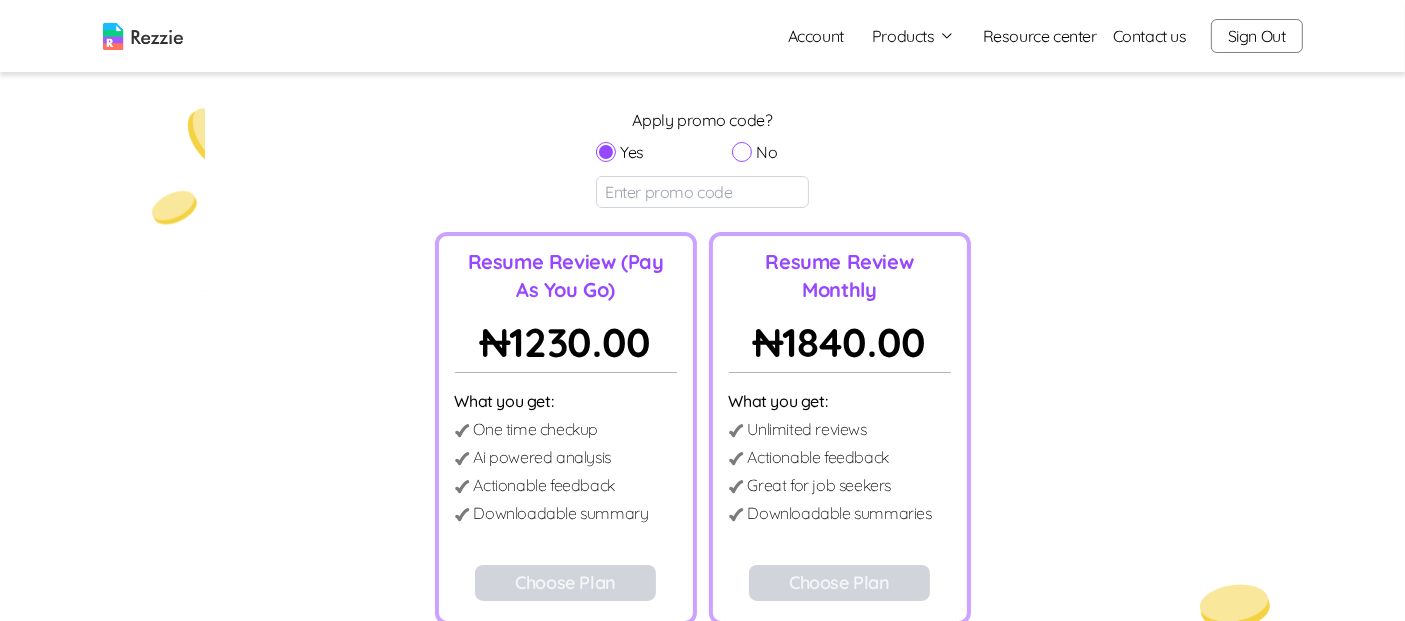 click on "No" at bounding box center [742, 152] 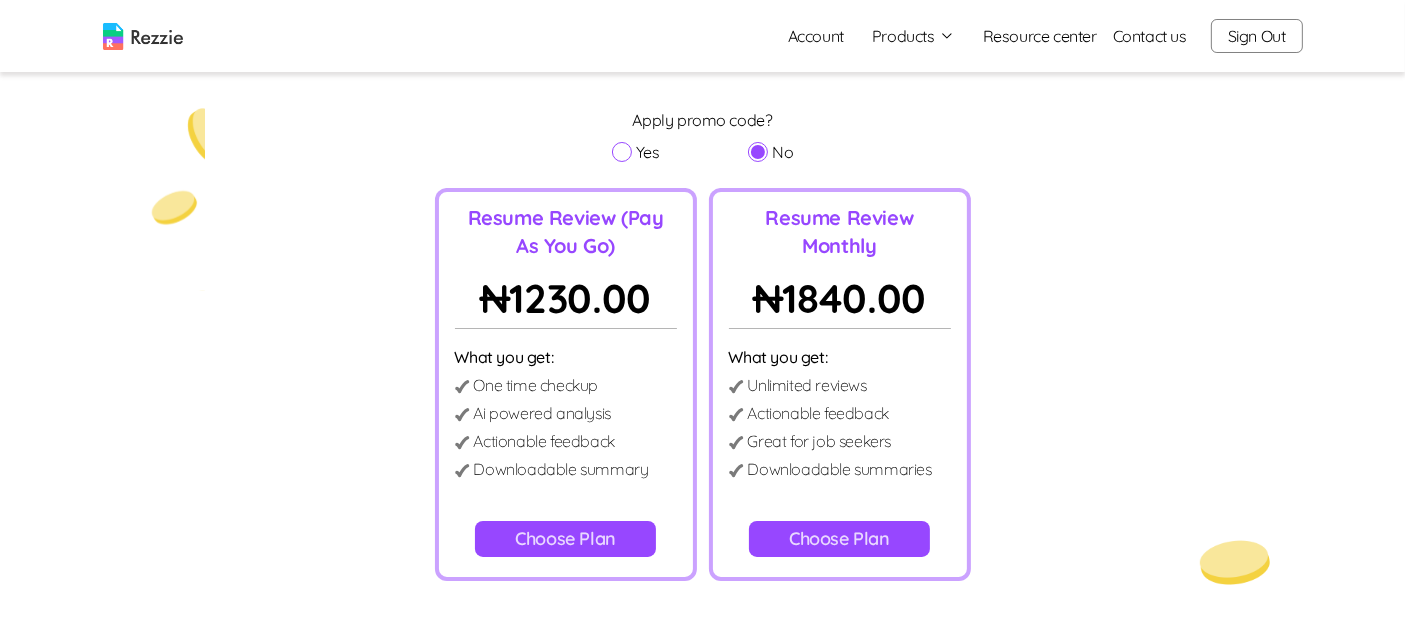 click on "Yes" at bounding box center [636, 152] 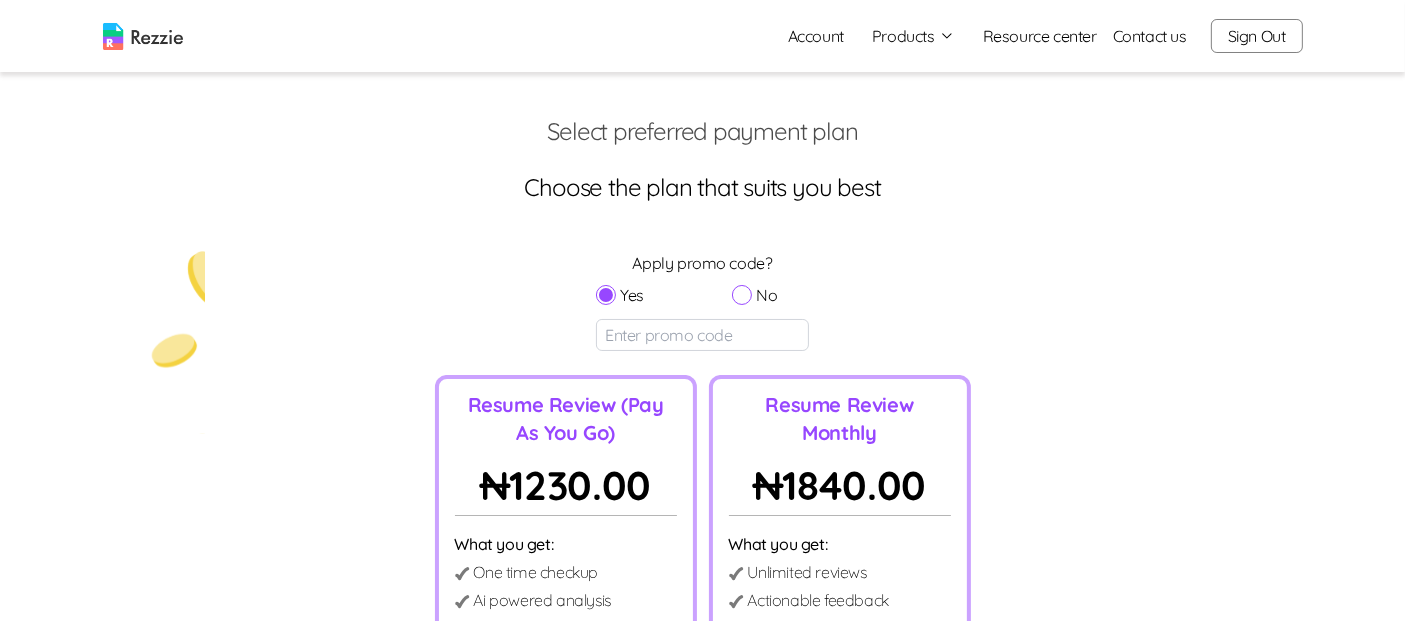 scroll, scrollTop: 0, scrollLeft: 0, axis: both 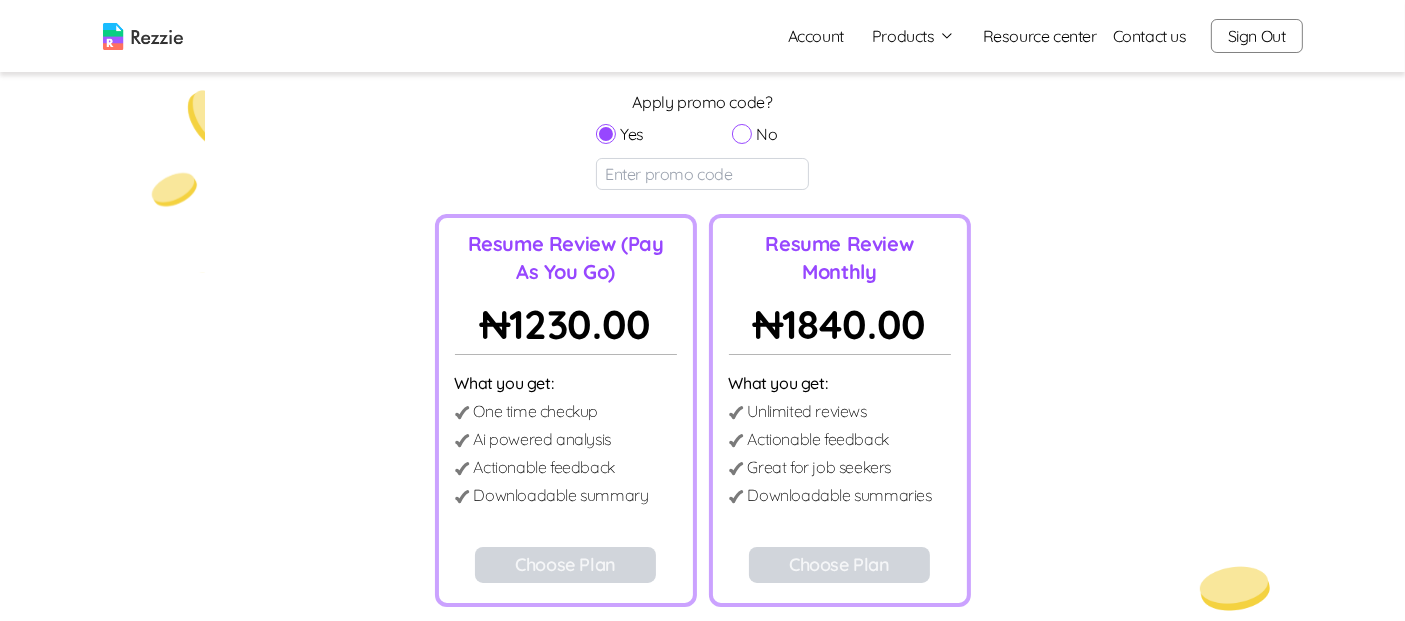 click on "No" at bounding box center [742, 134] 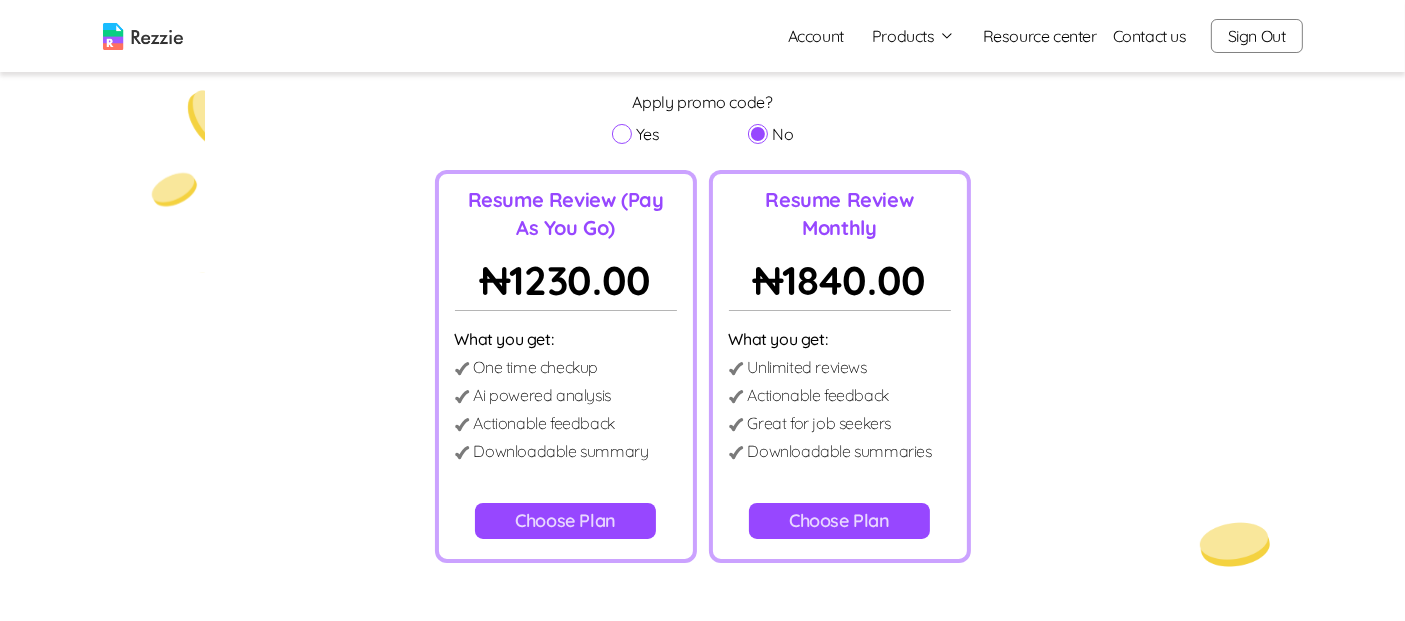 click on "Yes" at bounding box center [622, 134] 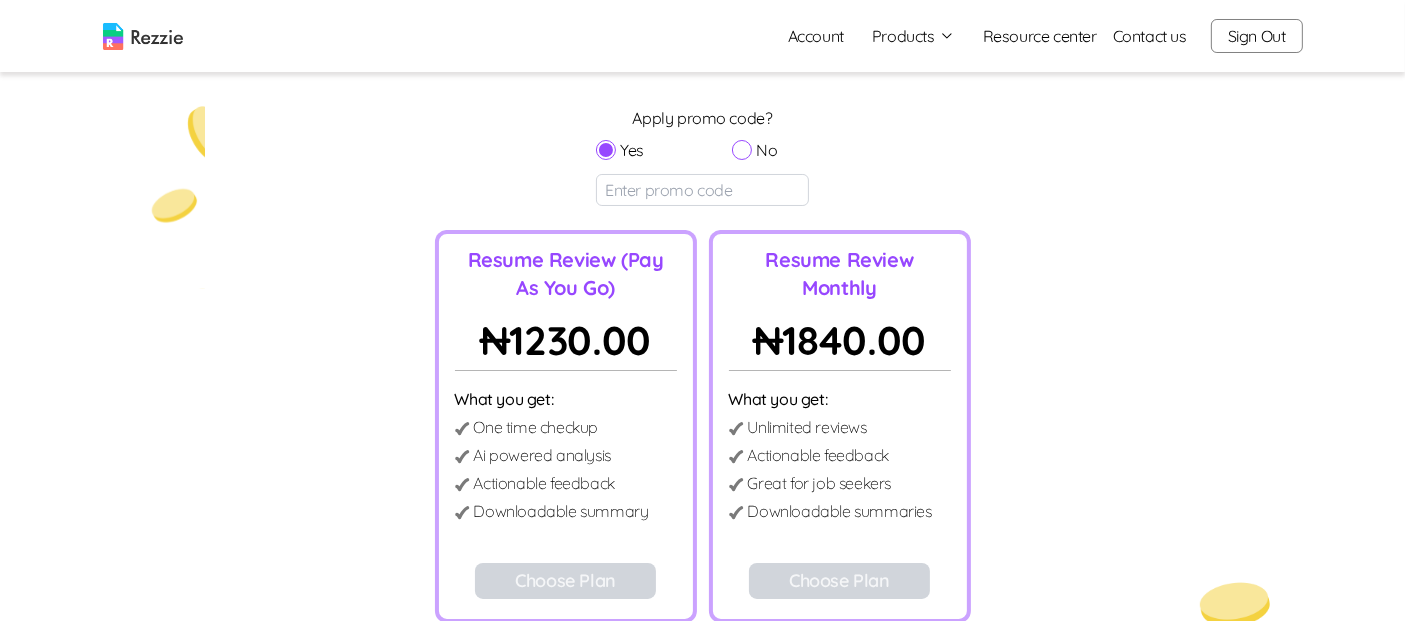 scroll, scrollTop: 149, scrollLeft: 0, axis: vertical 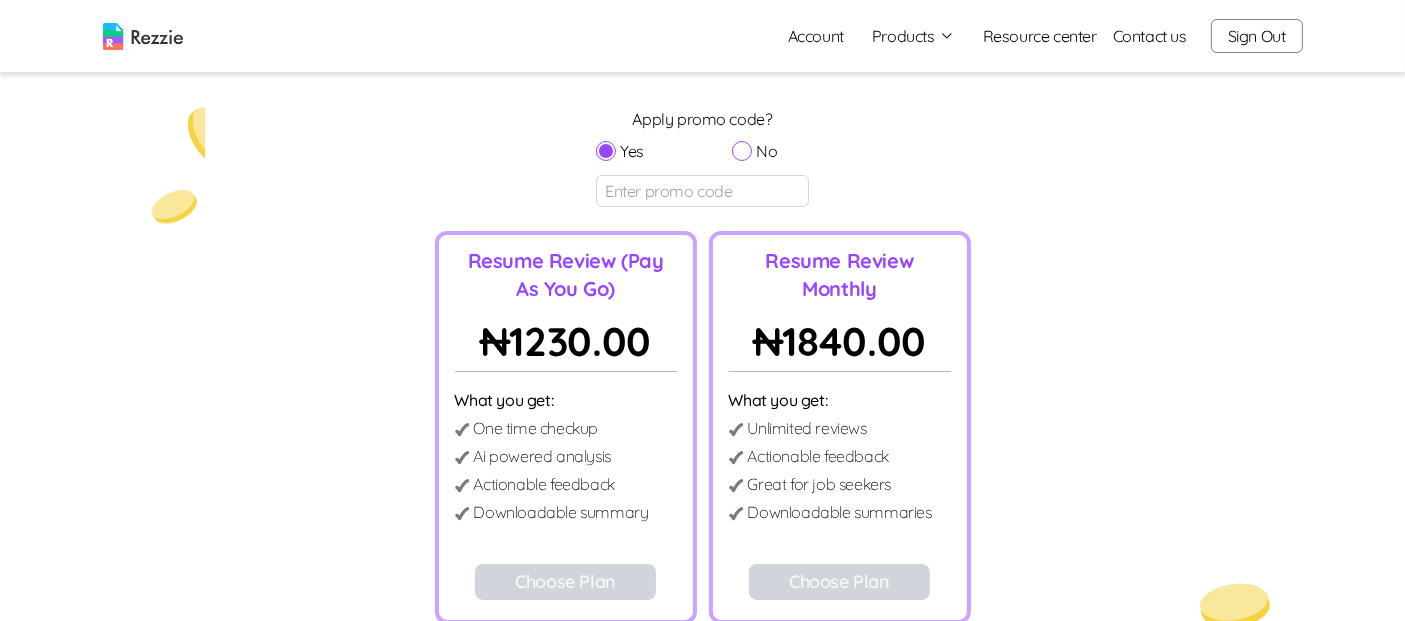 click on "No" at bounding box center [742, 151] 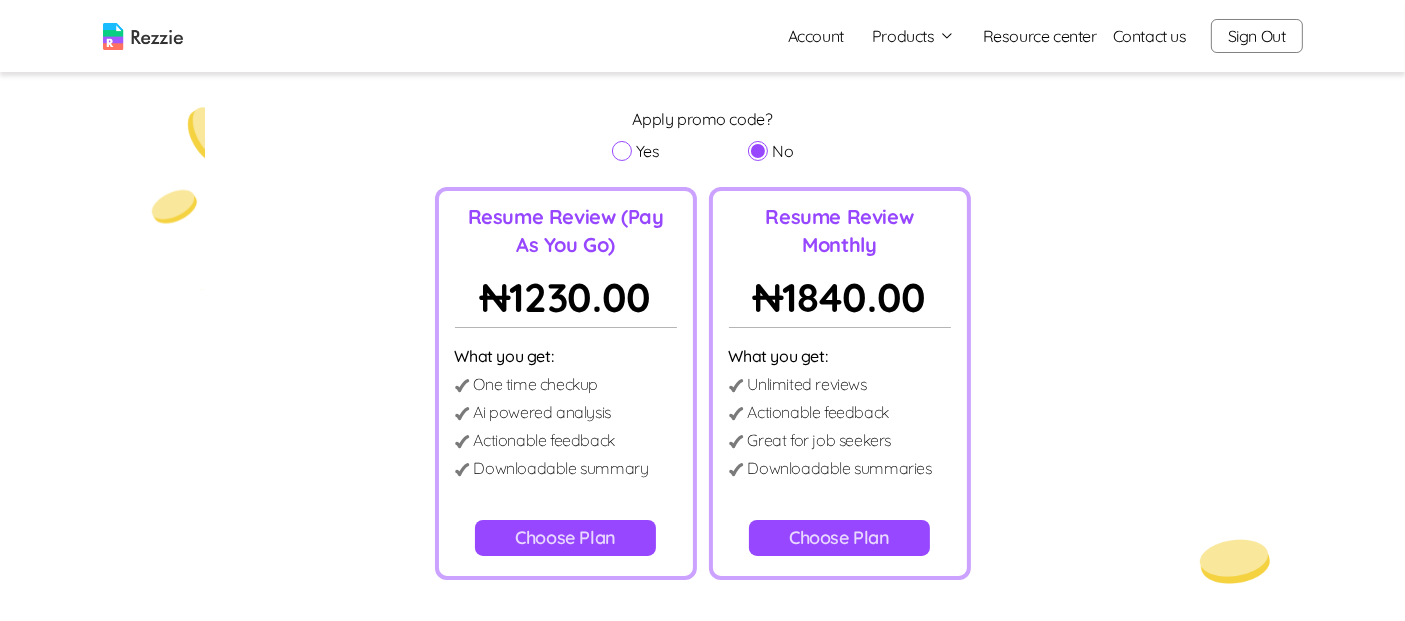click on "Choose Plan" at bounding box center (565, 538) 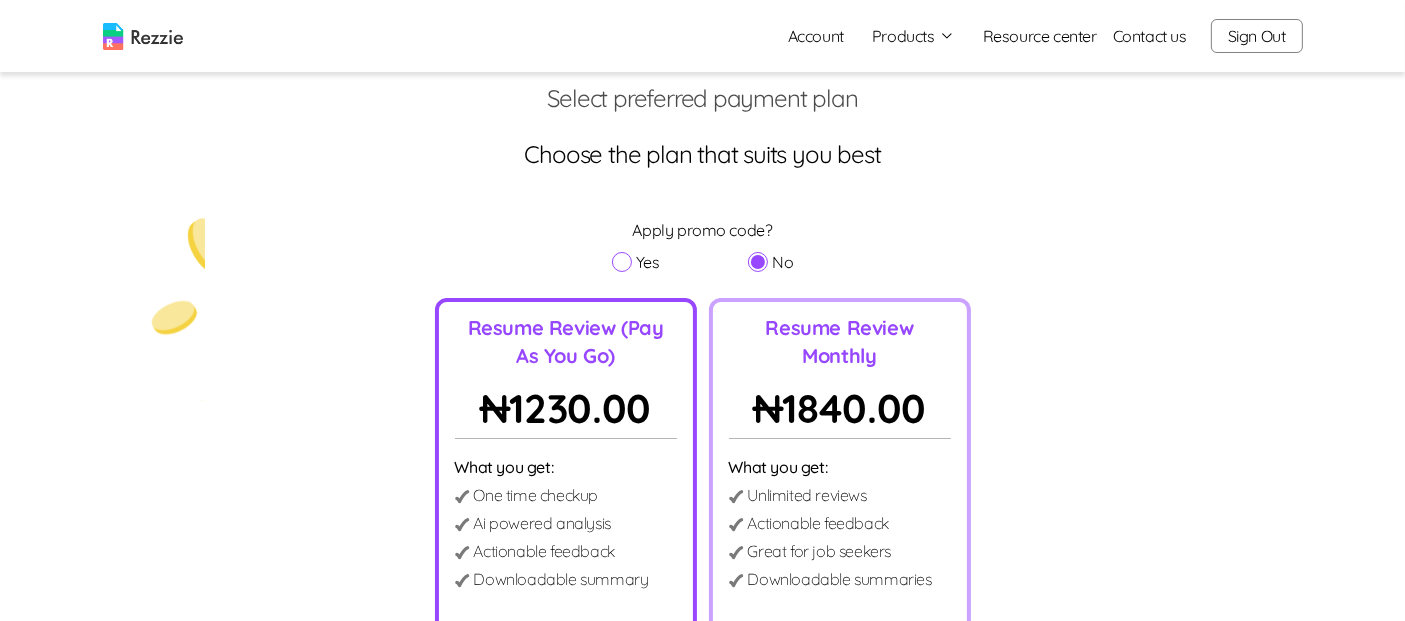 scroll, scrollTop: 0, scrollLeft: 0, axis: both 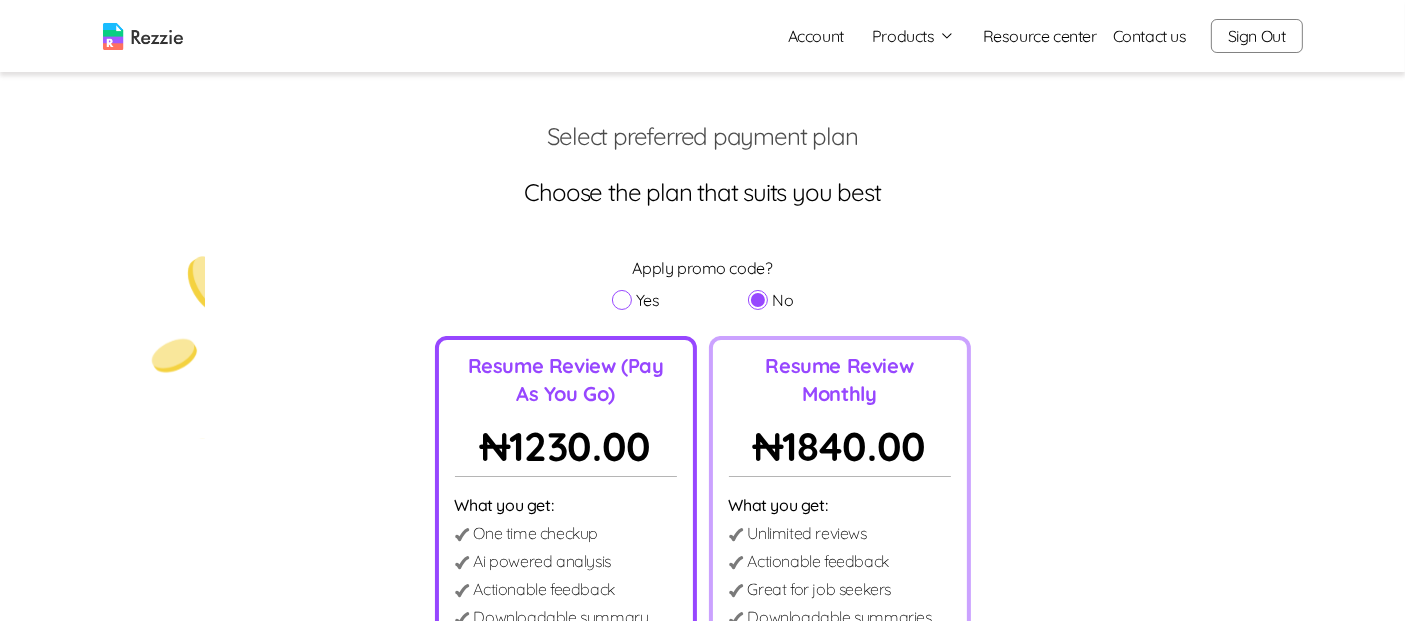 click on "Sign Out" at bounding box center [1257, 36] 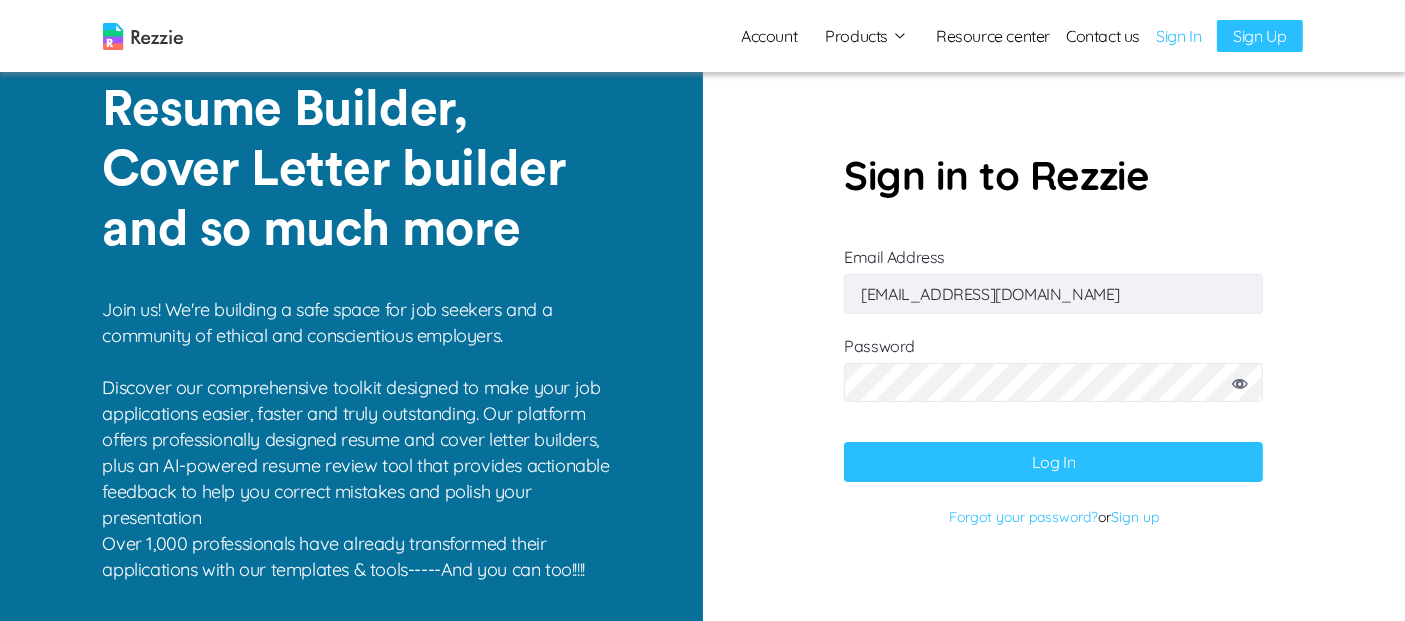 click on "[EMAIL_ADDRESS][DOMAIN_NAME]" at bounding box center (1053, 294) 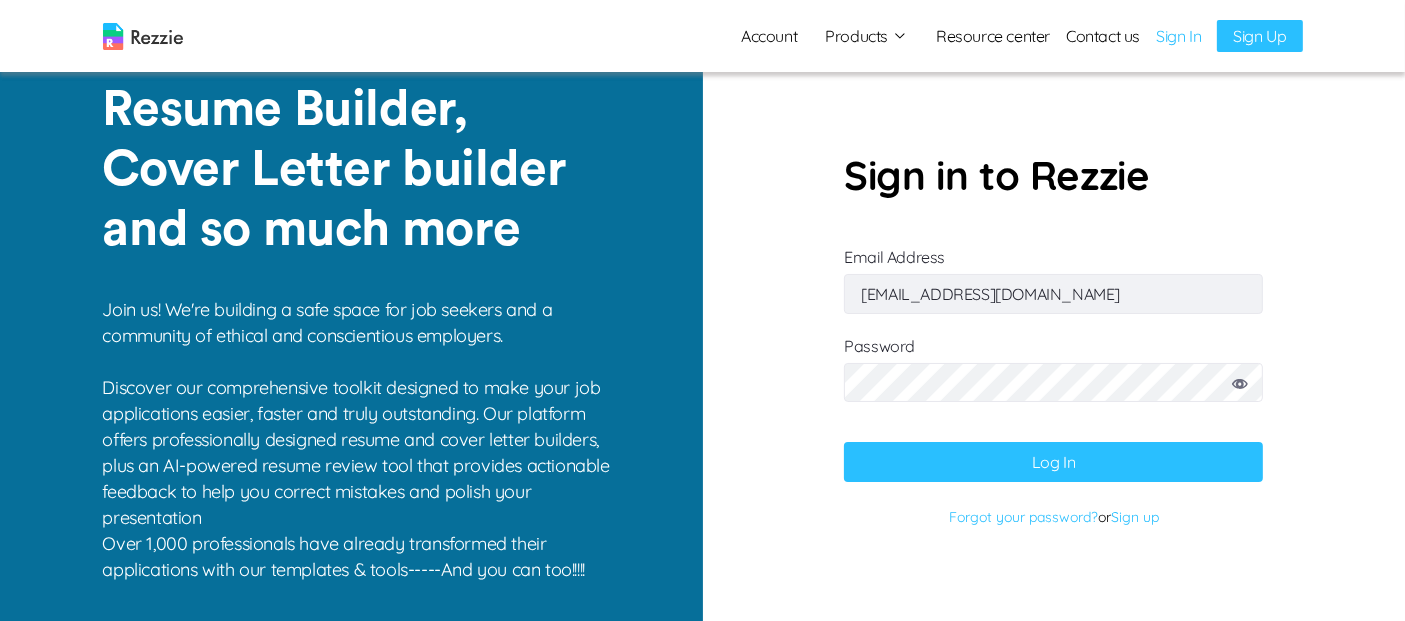 type on "[EMAIL_ADDRESS][DOMAIN_NAME]" 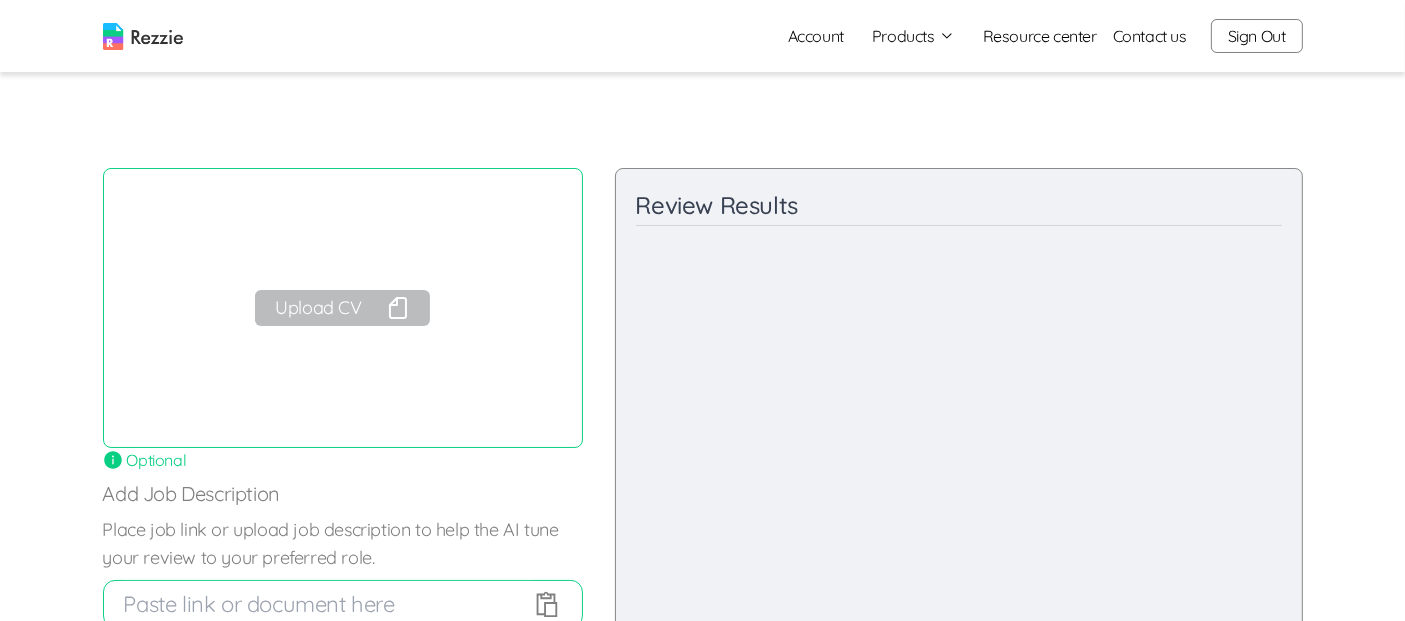 click on "Account" at bounding box center [816, 36] 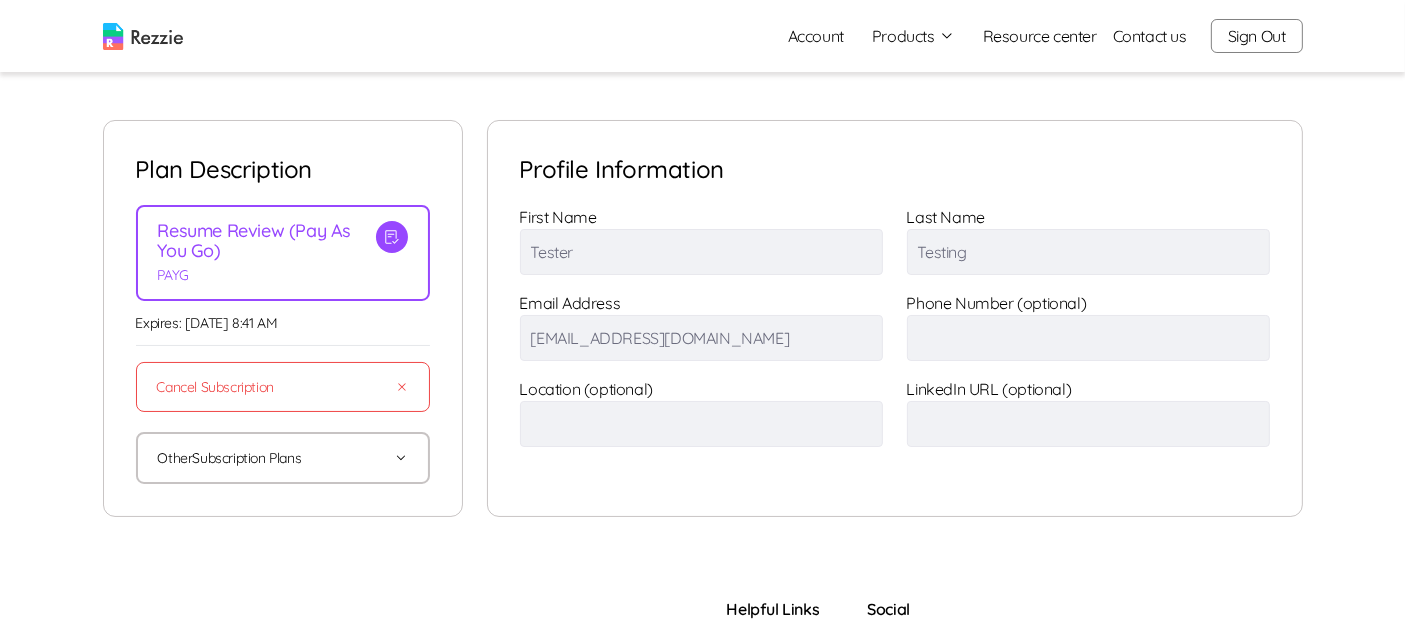 click on "Products" at bounding box center (913, 36) 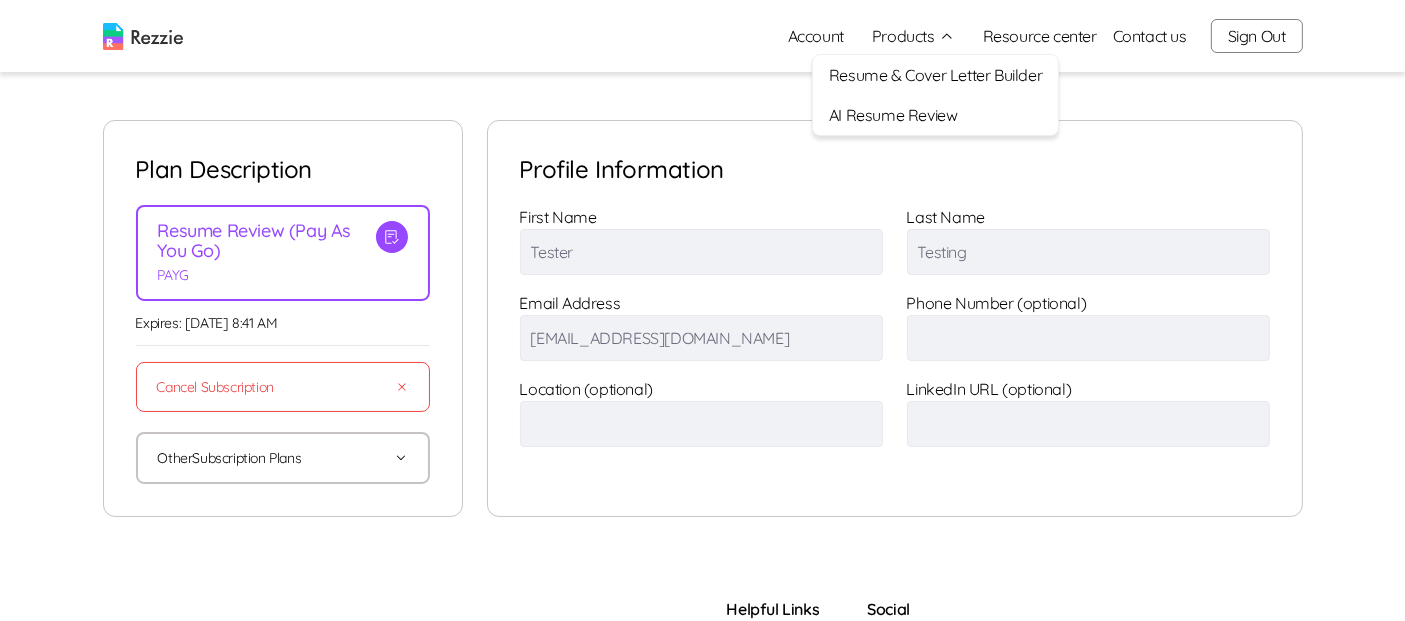 click on "Resume & Cover Letter Builder" at bounding box center [935, 75] 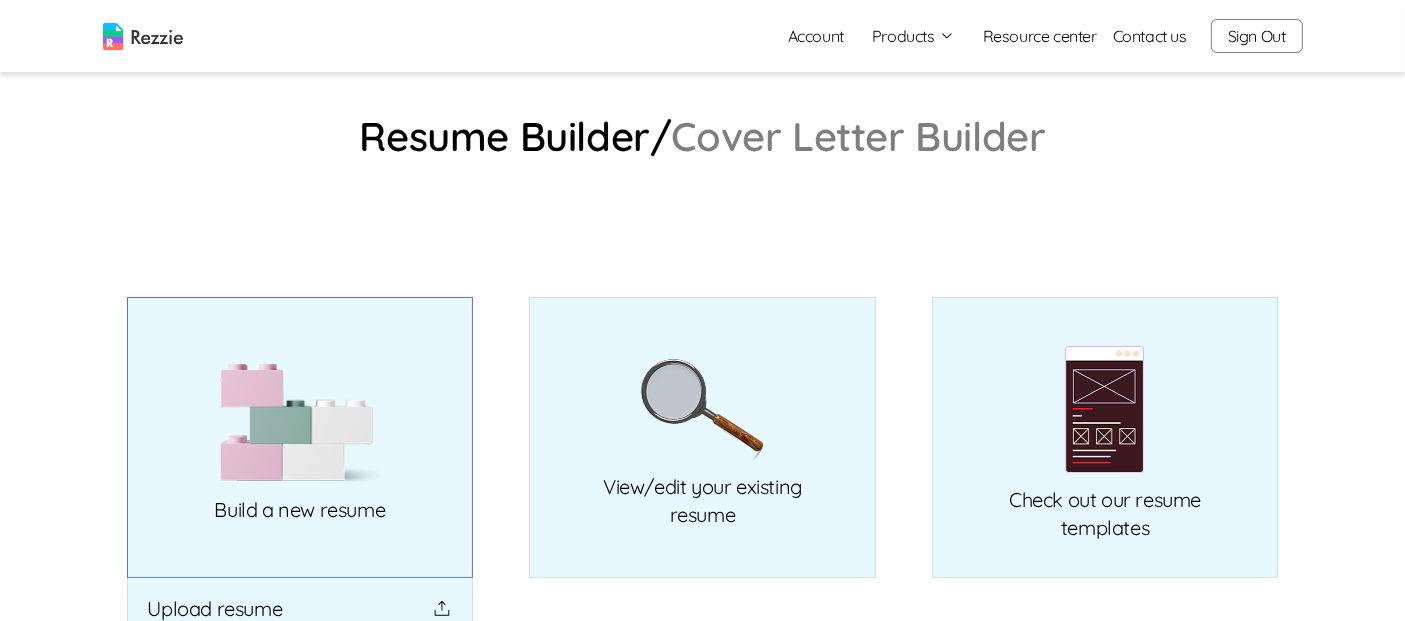 click at bounding box center (300, 423) 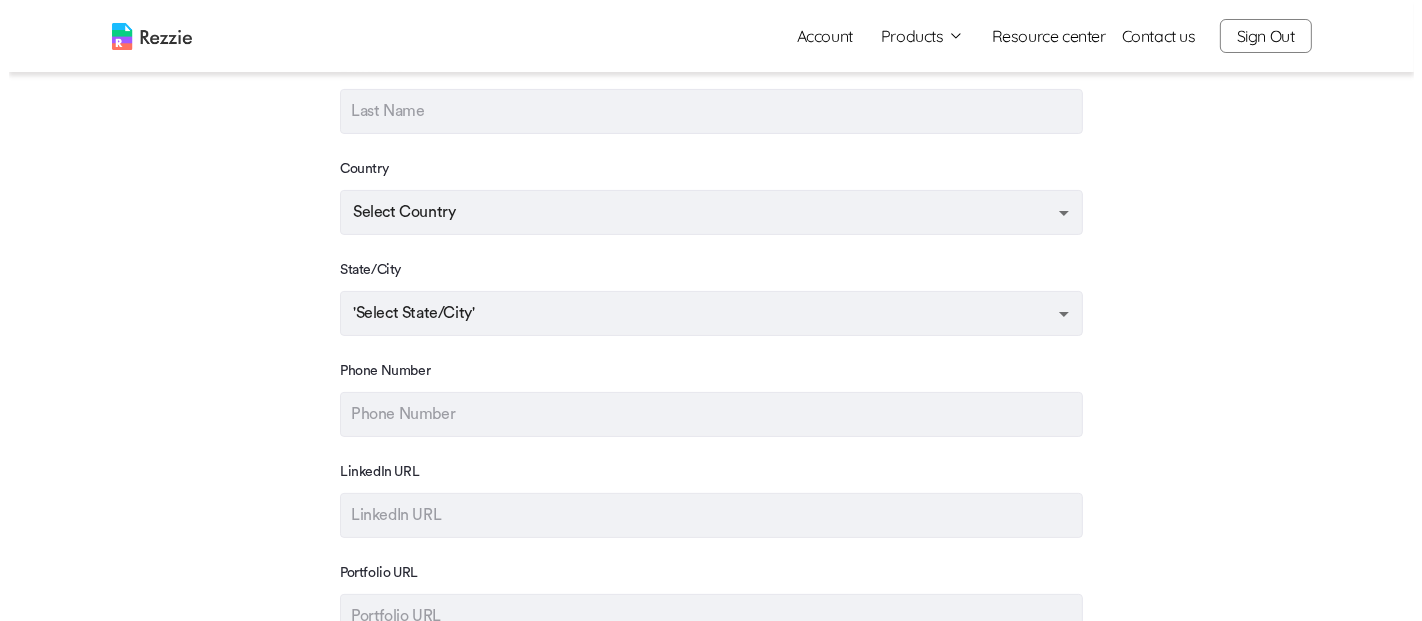 scroll, scrollTop: 394, scrollLeft: 0, axis: vertical 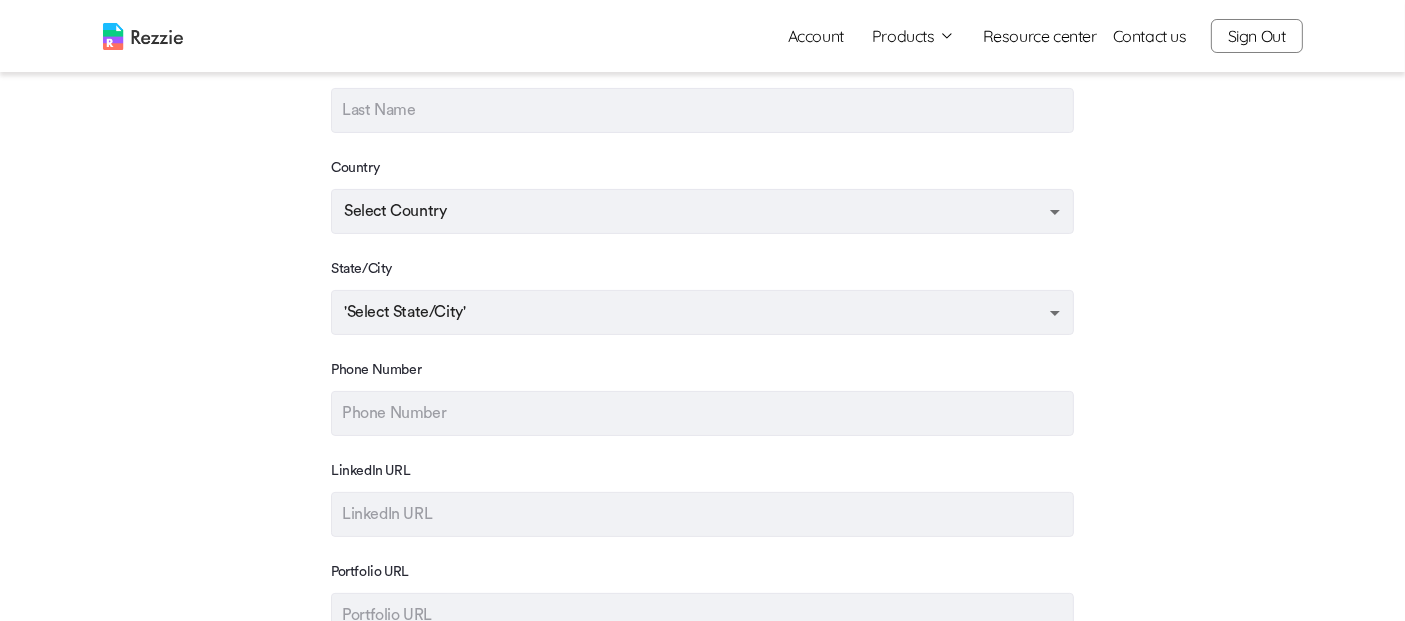 click on "Account Products Resume & Cover Letter Builder AI Resume Review Resource center Contact us Sign Out Account Products Resume & Cover Letter Builder AI Resume Review Resource center Contact us Sign Out Step   1 /8 Contact Information Skip This Contact Information Please fill in your preferred contact information First Name Last Name Country Select Country State/City 'Select State/City'   Phone Number   LinkedIn URL Portfolio URL Back Next Step  Helpful Links Home Blog  Social LinkedIn Twitter Instagram   @ 2021 Rezzie. All rights reserved. Privacy Policy | Terms of Use" at bounding box center [702, 314] 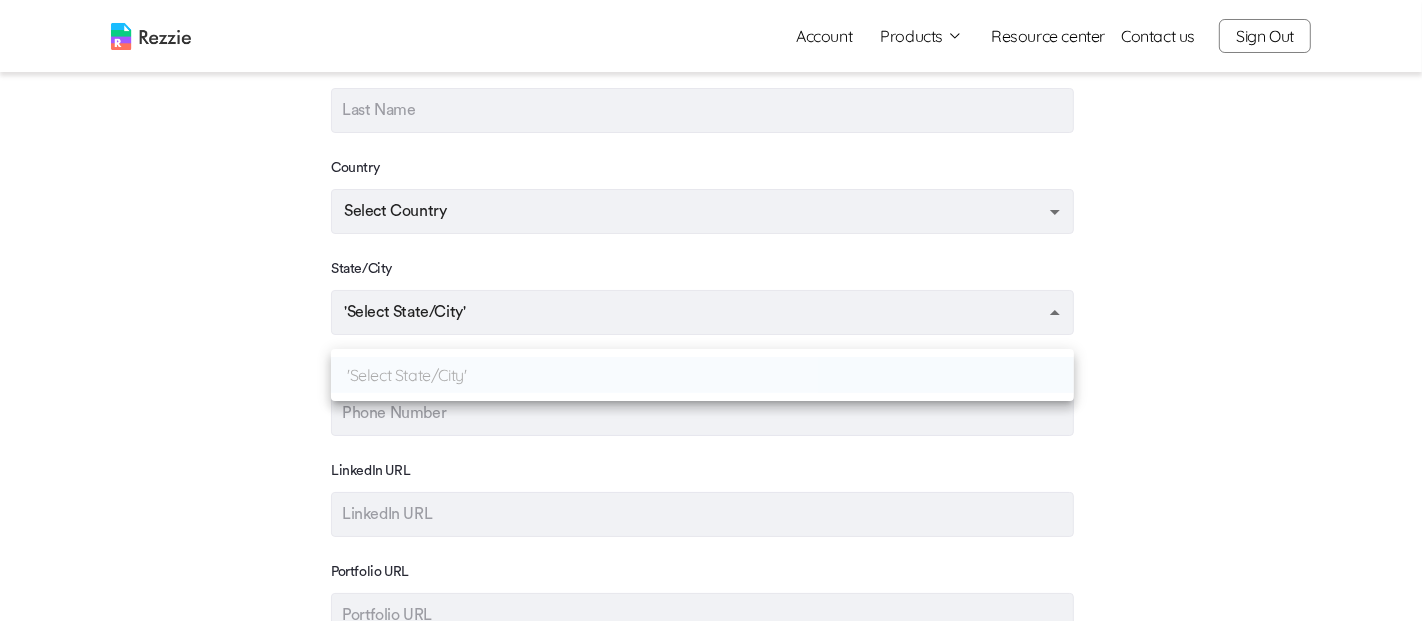 click at bounding box center (711, 310) 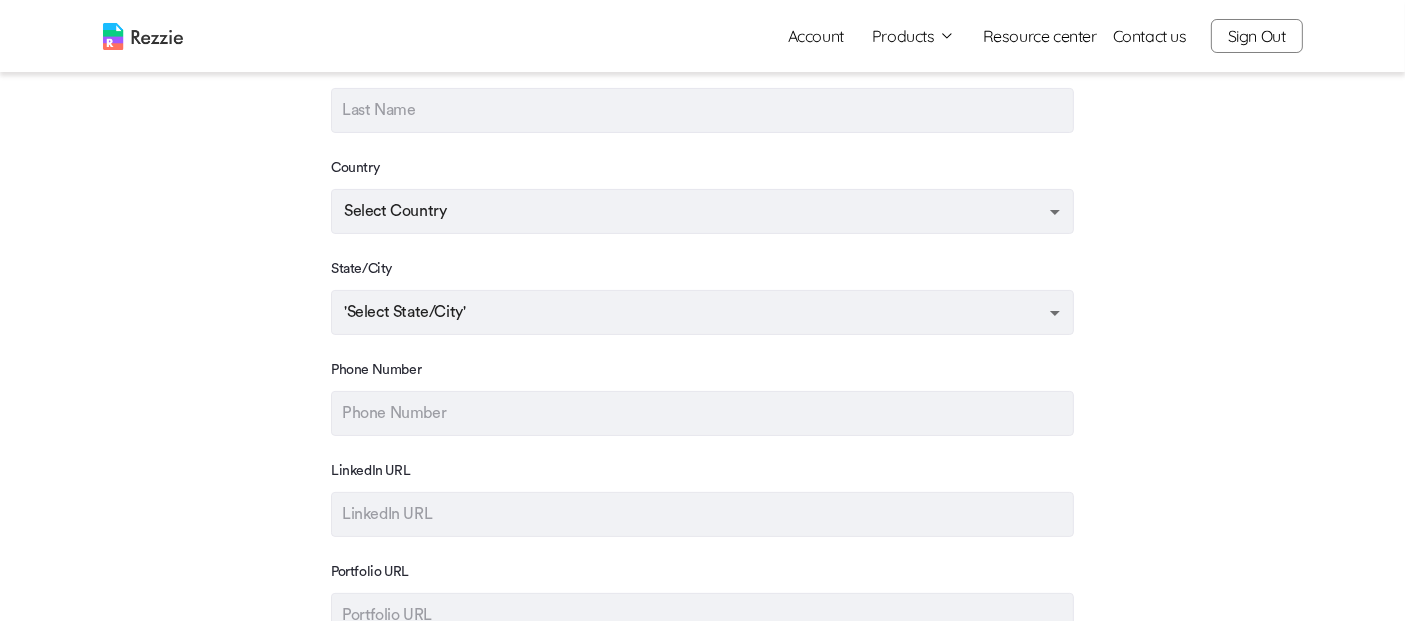 click on "Account Products Resume & Cover Letter Builder AI Resume Review Resource center Contact us Sign Out Account Products Resume & Cover Letter Builder AI Resume Review Resource center Contact us Sign Out Step   1 /8 Contact Information Skip This Contact Information Please fill in your preferred contact information First Name Last Name Country Select Country State/City 'Select State/City'   Phone Number   LinkedIn URL Portfolio URL Back Next Step  Helpful Links Home Blog  Social LinkedIn Twitter Instagram   @ 2021 Rezzie. All rights reserved. Privacy Policy | Terms of Use" at bounding box center [702, 314] 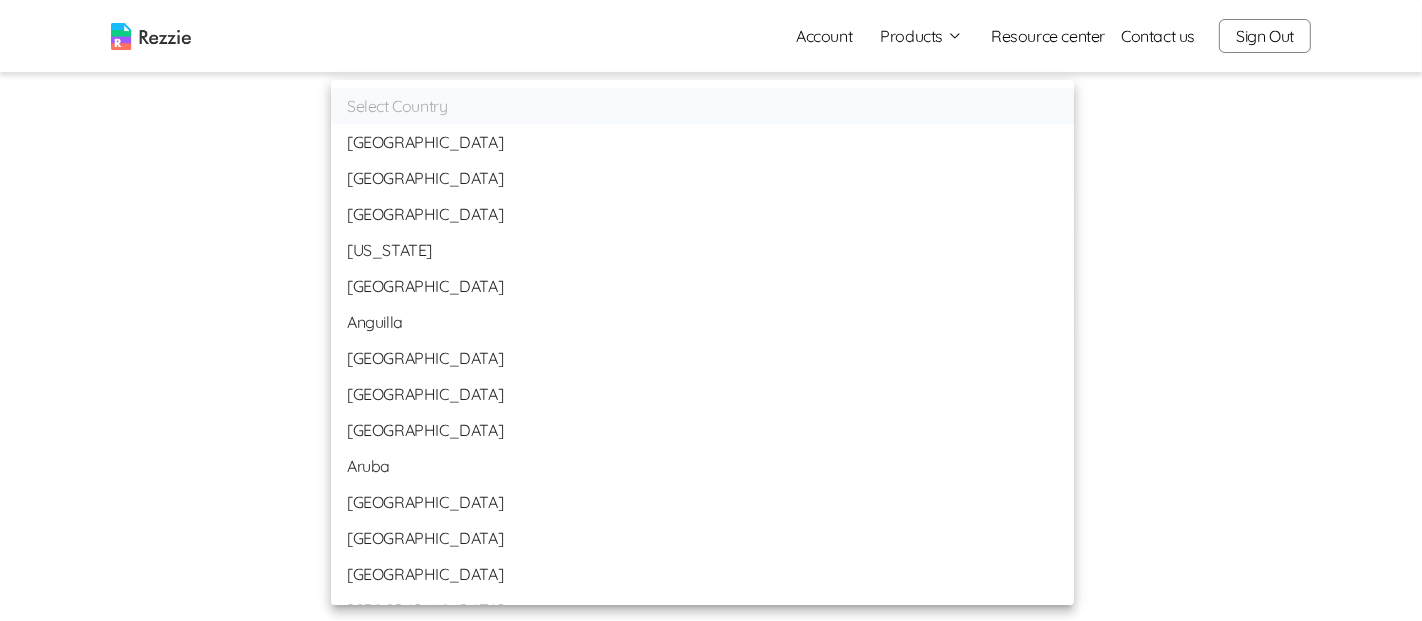 click on "American Samoa" at bounding box center (702, 250) 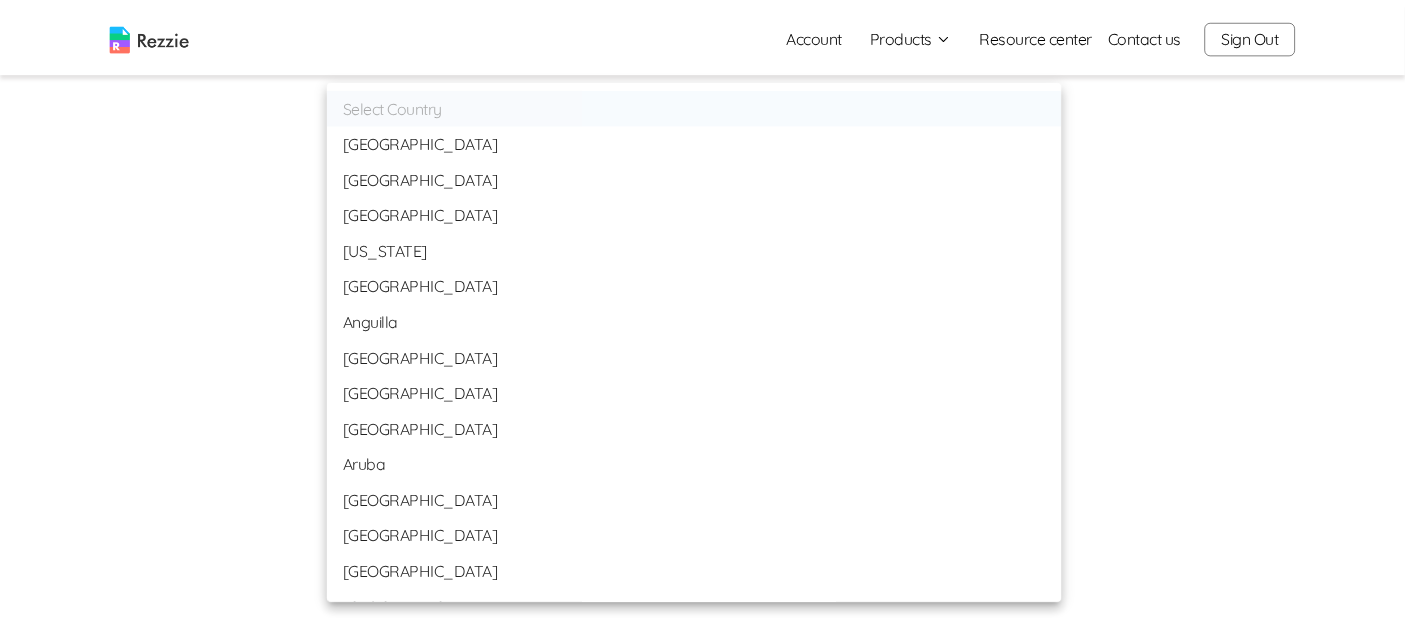 type on "American Samoa" 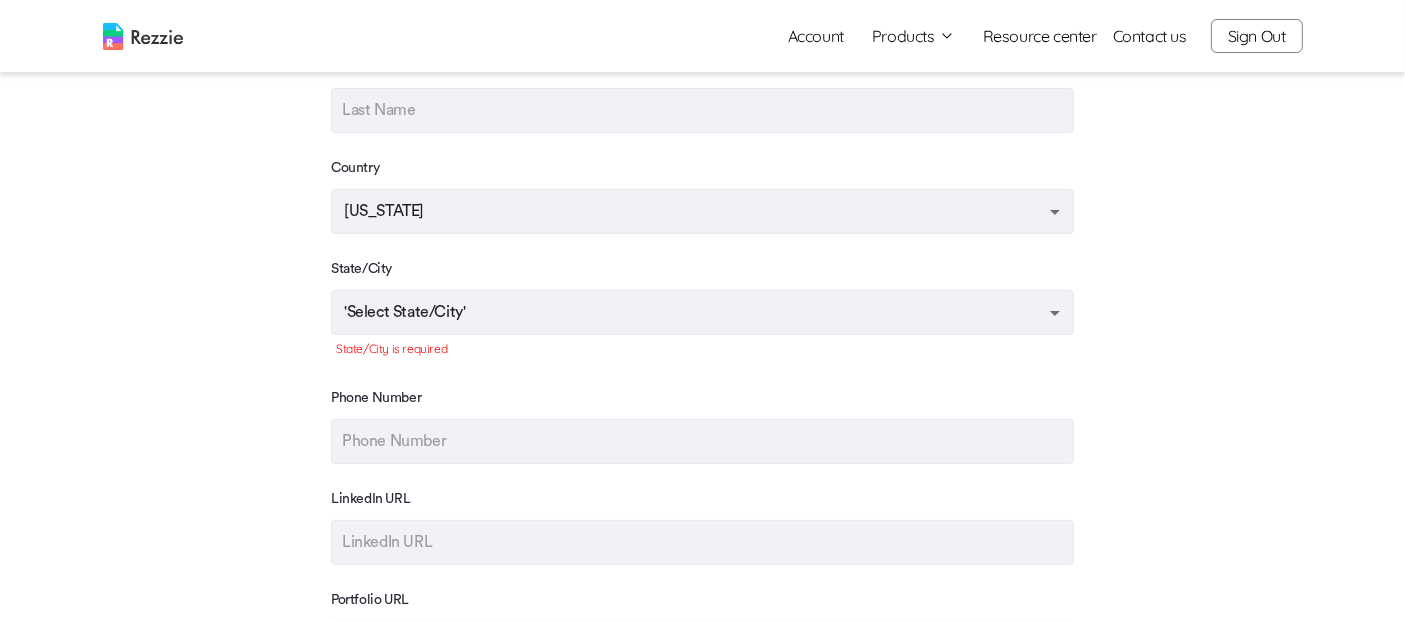 click on "Account Products Resume & Cover Letter Builder AI Resume Review Resource center Contact us Sign Out Account Products Resume & Cover Letter Builder AI Resume Review Resource center Contact us Sign Out Step   1 /8 Contact Information Skip This Contact Information Please fill in your preferred contact information First Name Last Name Country American Samoa American Samoa State/City 'Select State/City' State/City is required   Phone Number   LinkedIn URL Portfolio URL Back Next Step  Helpful Links Home Blog  Social LinkedIn Twitter Instagram   @ 2021 Rezzie. All rights reserved. Privacy Policy | Terms of Use" at bounding box center (702, 328) 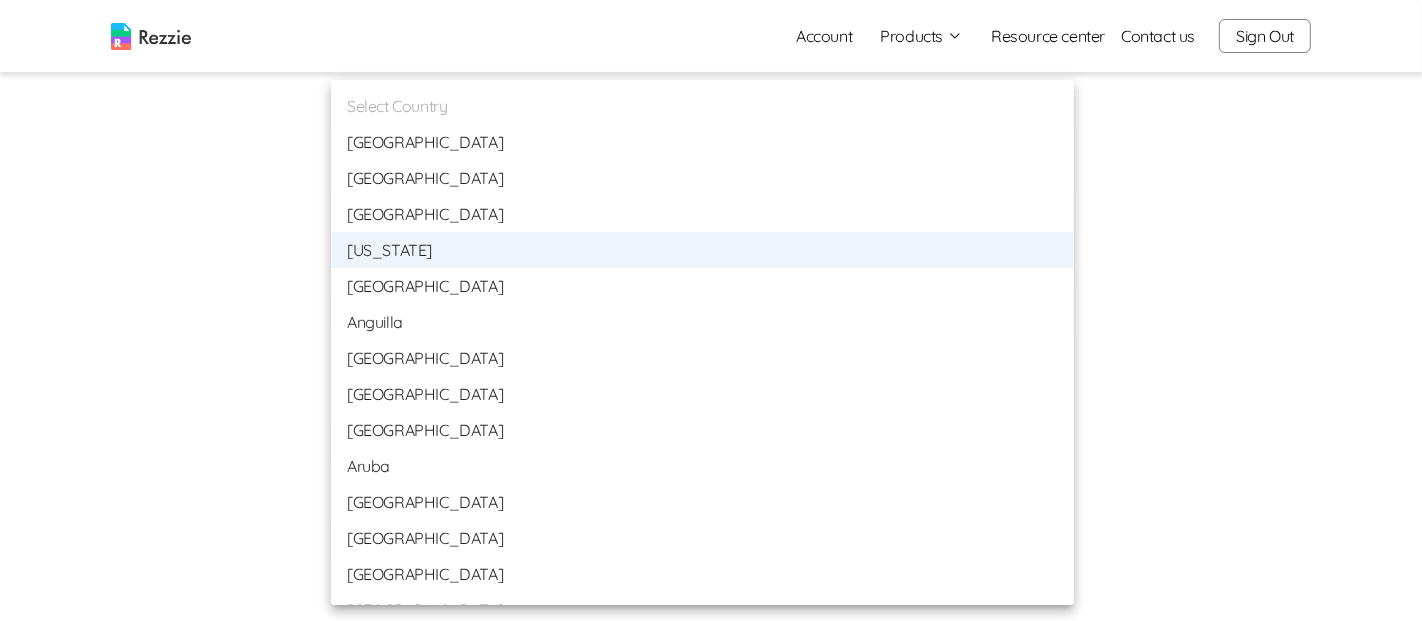 click on "Select Country Afghanistan Albania Algeria American Samoa Angola Anguilla Antigua and Barbuda Argentina Armenia Aruba Australia Austria Azerbaijan Bahrain Bangladesh Barbados Belarus Belgium Belize Benin Bermuda Bhutan Bolivia Bosnia and Herzegovina Botswana Brazil British Indian Ocean Territory Brunei Bulgaria Burkina Faso Burundi Cambodia Cameroon Canada Cape Verde Cayman Islands Central African Republic Chad Chile China Christmas Island Cocos (Keeling) Islands Colombia Comoros Cook Islands Costa Rica Croatia Cuba Cyprus Czech Republic Democratic Republic of the Congo Denmark Djibouti Dominica Dominican Republic East Timor Ecuador Egypt El Salvador Equatorial Guinea Eritrea Estonia Ethiopia Falkland Islands Faroe Islands Federated States of Micronesia Fiji Finland France French Guiana French Polynesia French Southern and Antarctic Lands Gabon Georgia Germany Ghana Gibraltar Greece Greenland Grenada Guadeloupe Guam Guatemala Guernsey Guinea Guinea-Bissau Guyana Haiti Heard Island and McDonald Islands Hungary" at bounding box center [702, 4300] 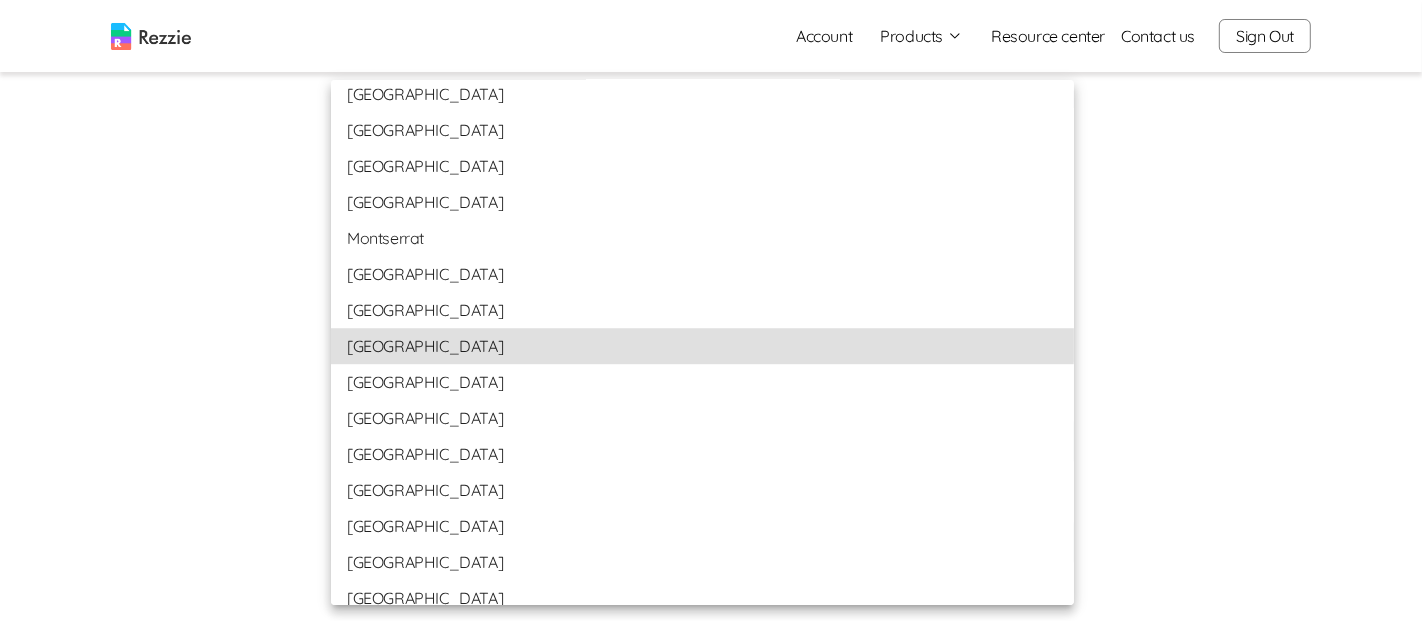 type 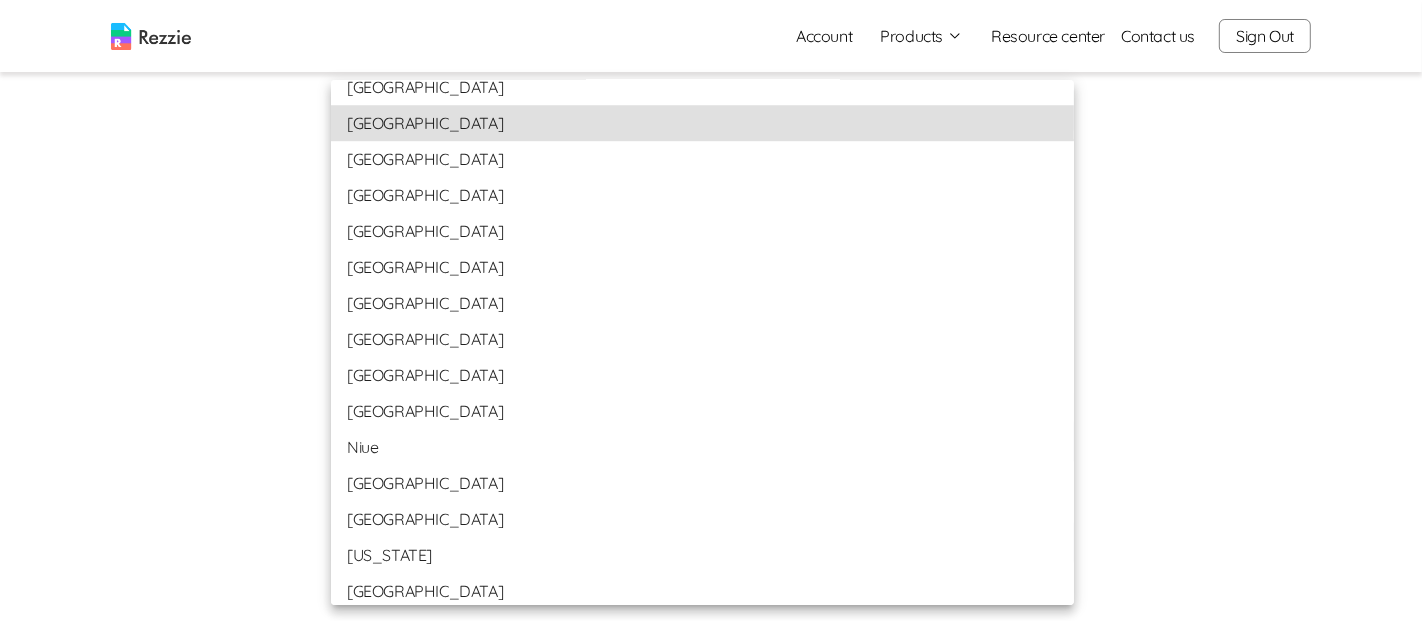 scroll, scrollTop: 5025, scrollLeft: 0, axis: vertical 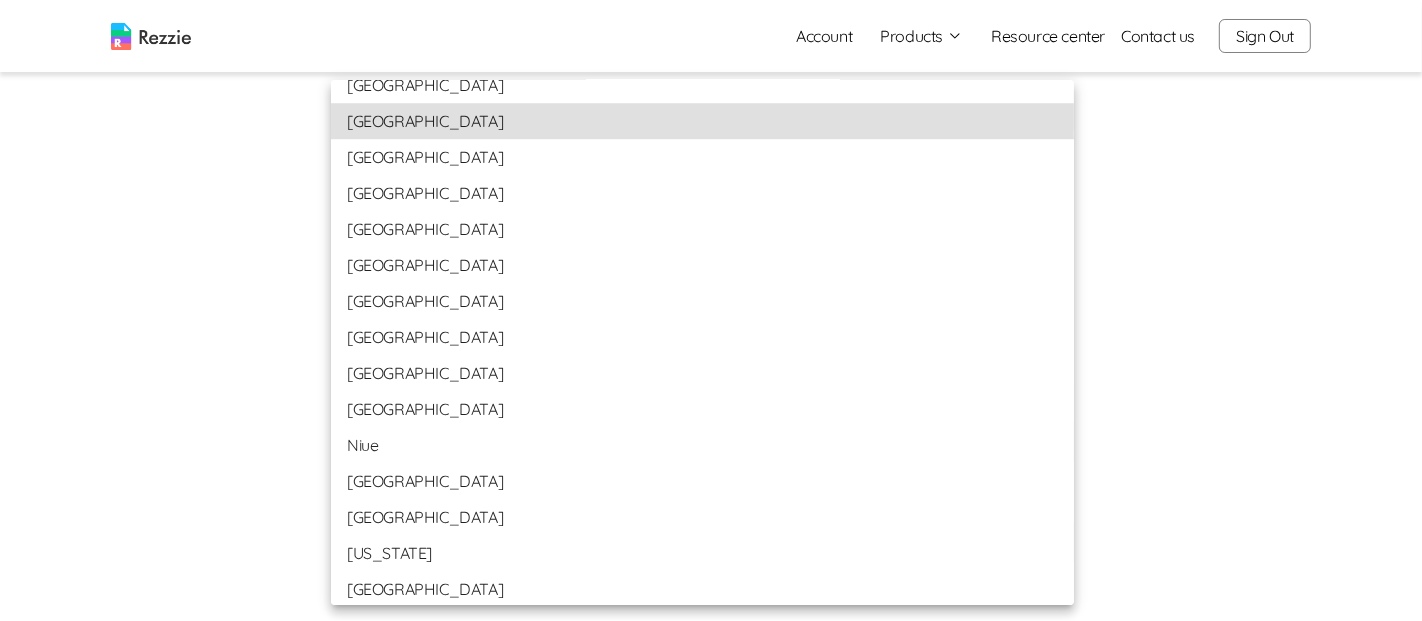 click on "Nigeria" at bounding box center (702, 409) 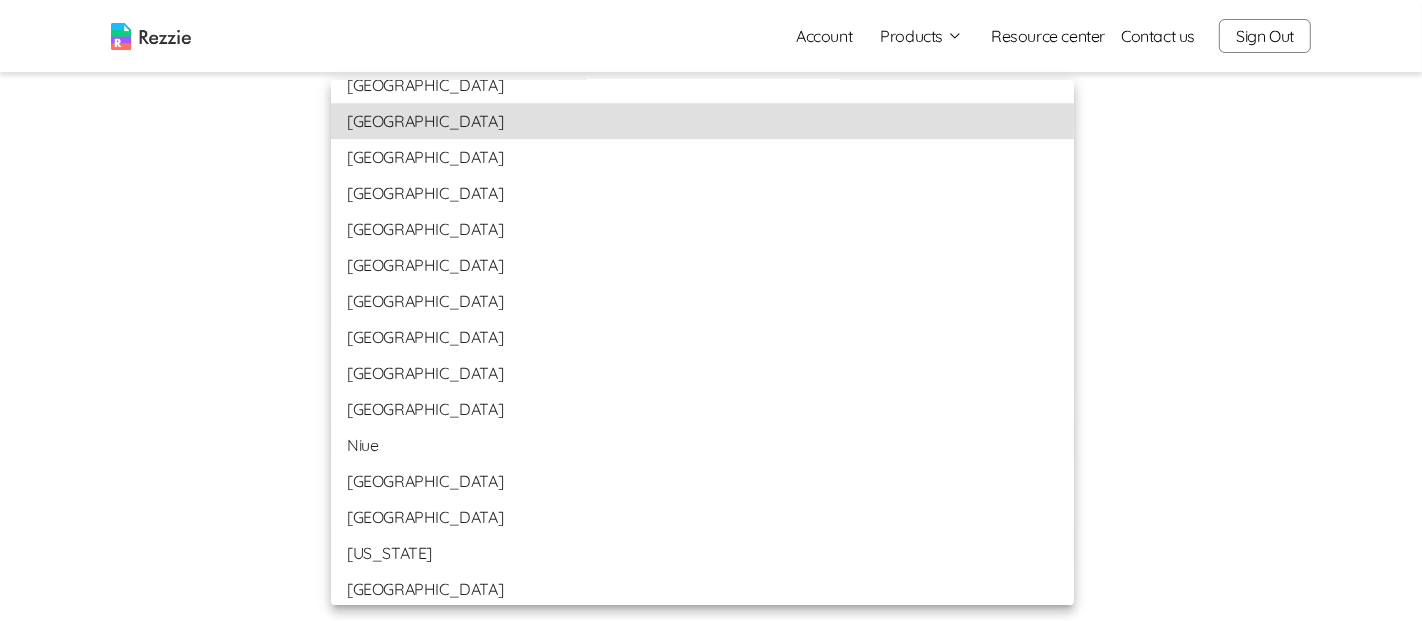 type on "Nigeria" 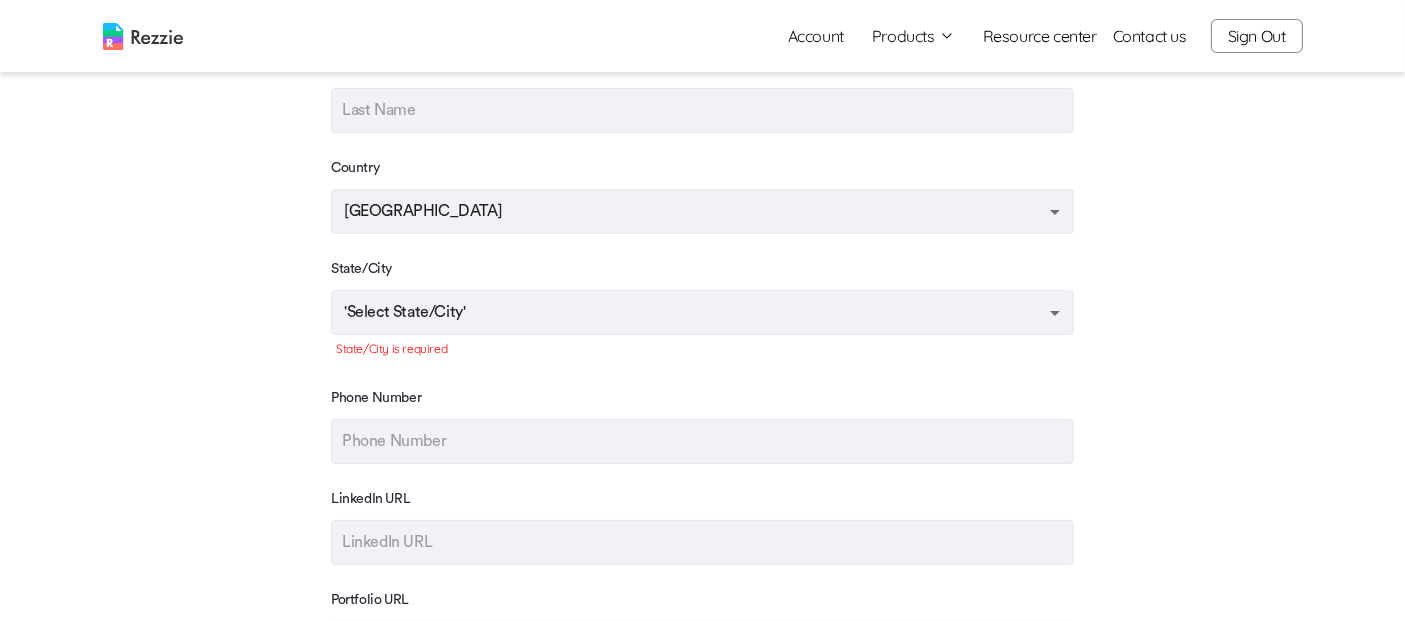 click on "Phone Number" at bounding box center [702, 398] 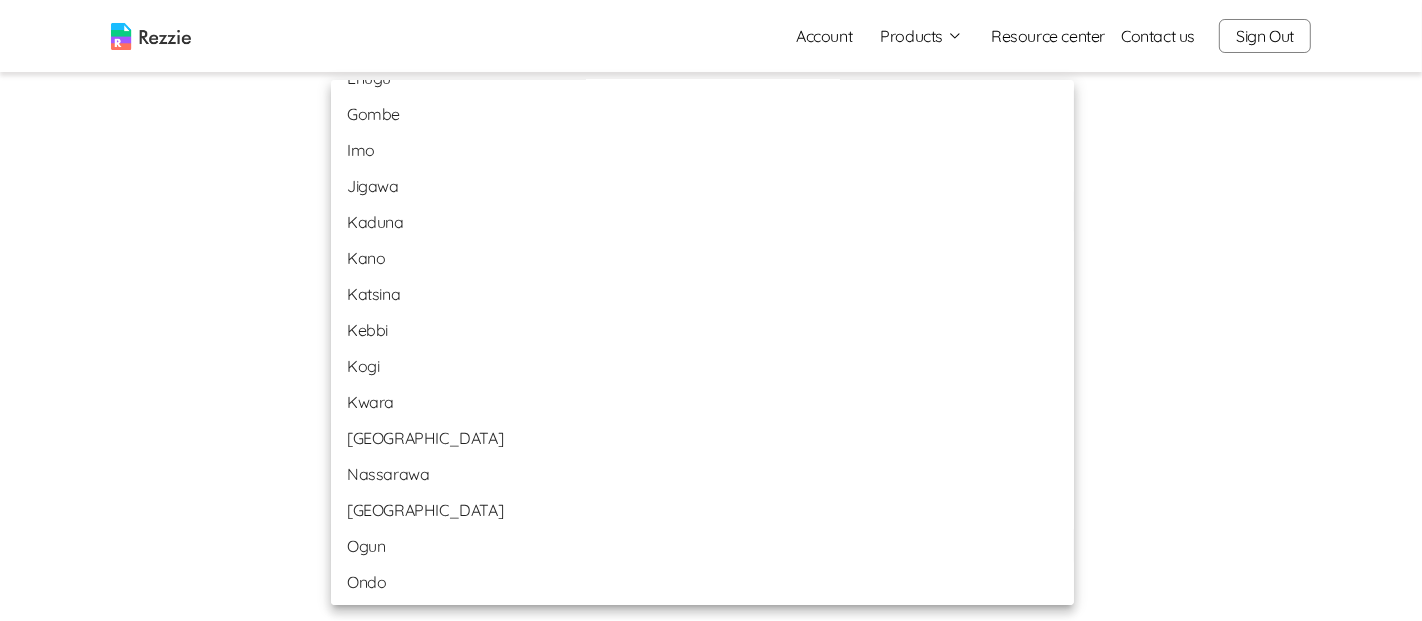 scroll, scrollTop: 577, scrollLeft: 0, axis: vertical 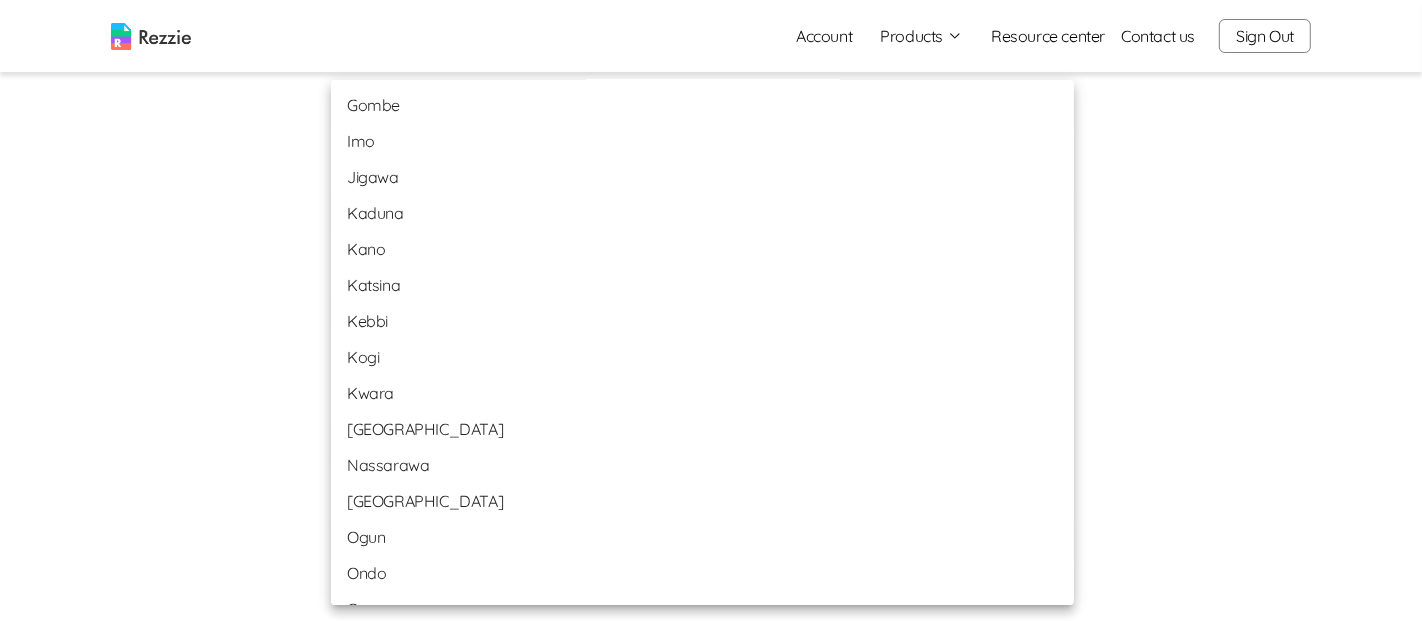 click on "Nassarawa" at bounding box center (702, 465) 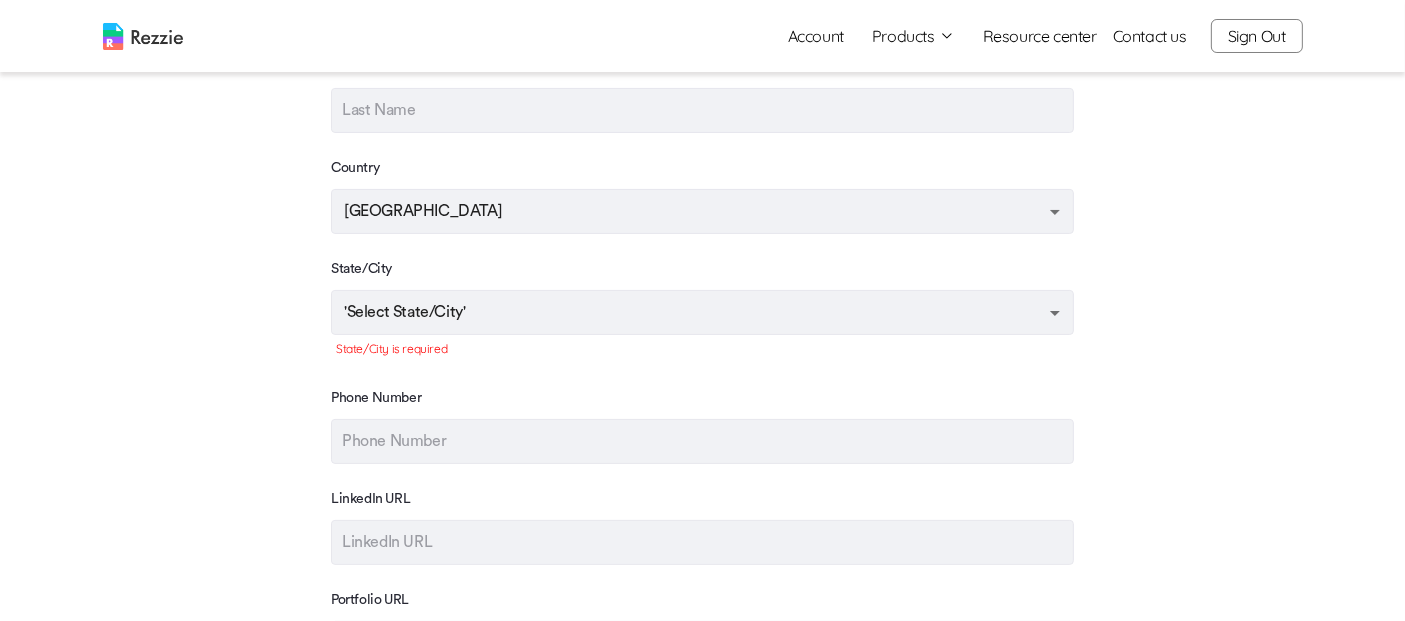 click on "Account Products Resume & Cover Letter Builder AI Resume Review Resource center Contact us Sign Out Account Products Resume & Cover Letter Builder AI Resume Review Resource center Contact us Sign Out Step   1 /8 Contact Information Skip This Contact Information Please fill in your preferred contact information First Name Last Name Country Nigeria Nigeria State/City 'Select State/City' State/City is required   Phone Number   LinkedIn URL Portfolio URL Back Next Step  Helpful Links Home Blog  Social LinkedIn Twitter Instagram   @ 2021 Rezzie. All rights reserved. Privacy Policy | Terms of Use" at bounding box center [702, 328] 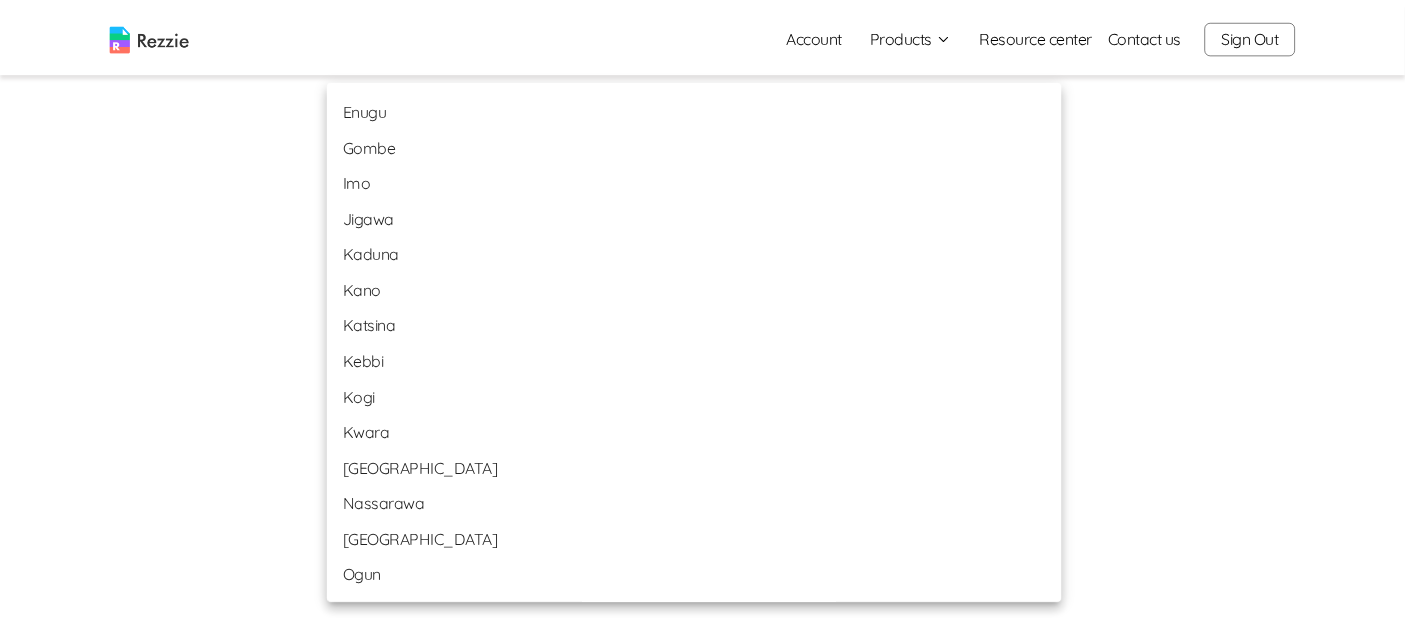scroll, scrollTop: 586, scrollLeft: 0, axis: vertical 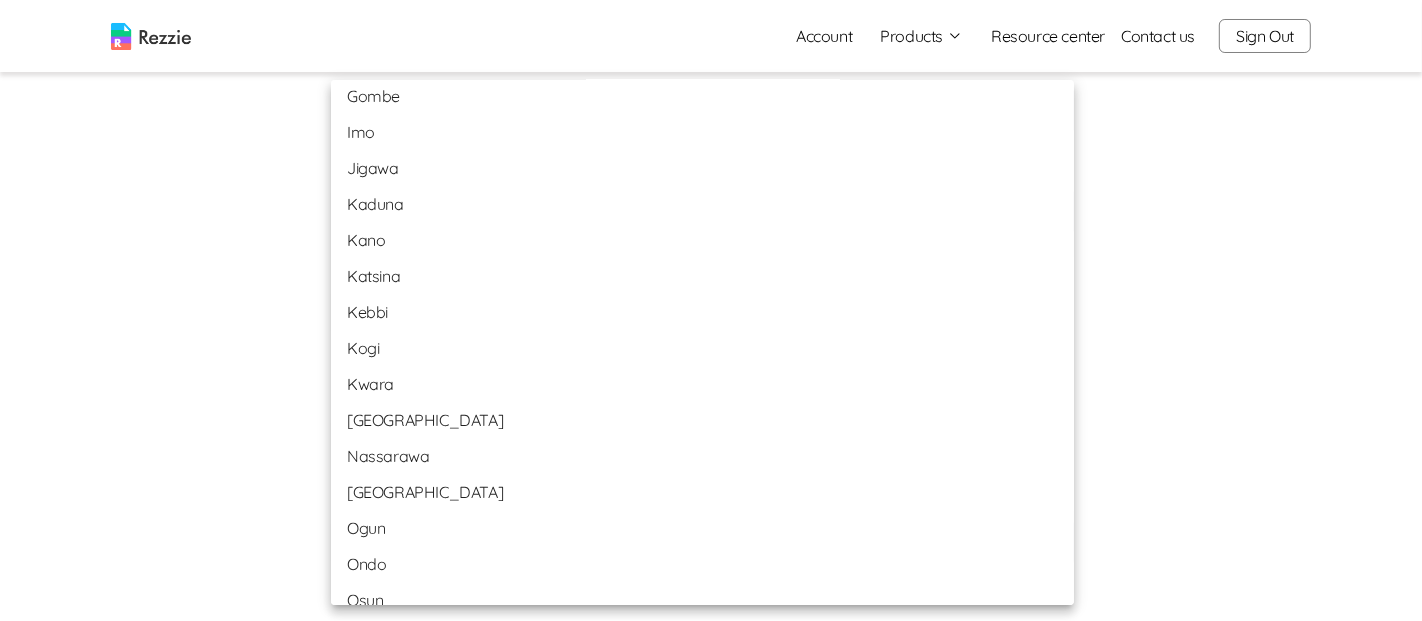 click on "[GEOGRAPHIC_DATA]" at bounding box center [702, 420] 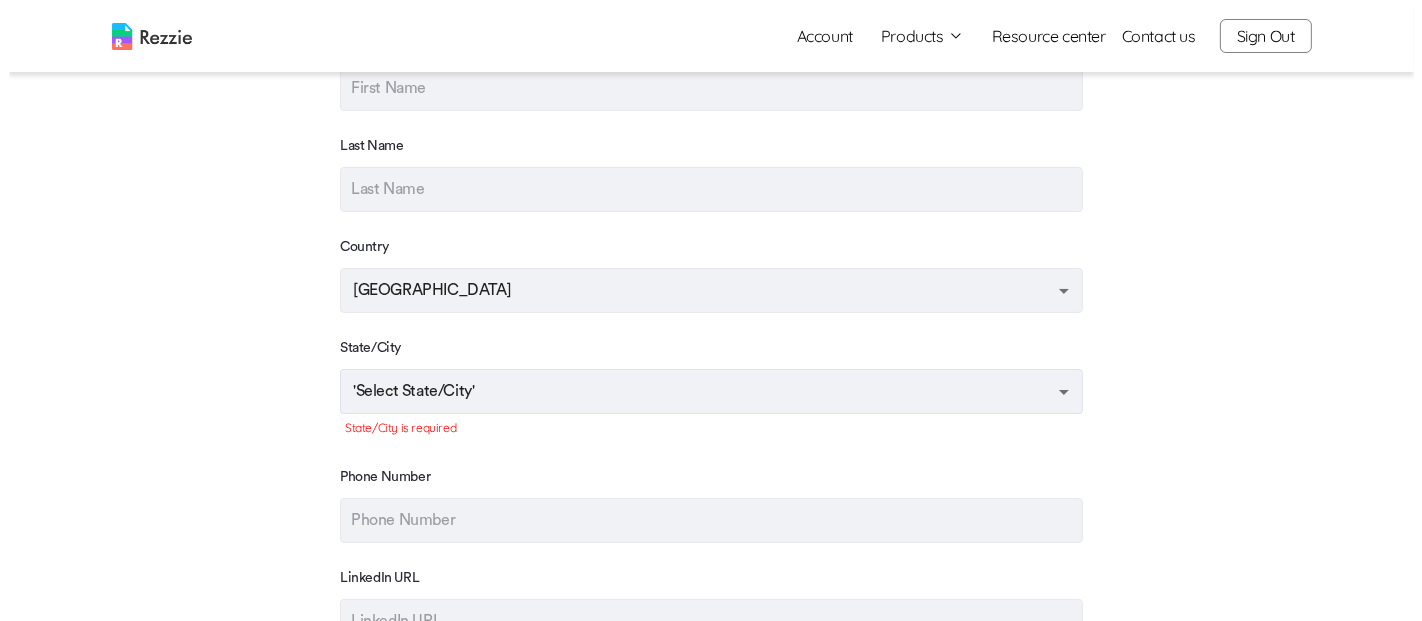 scroll, scrollTop: 283, scrollLeft: 0, axis: vertical 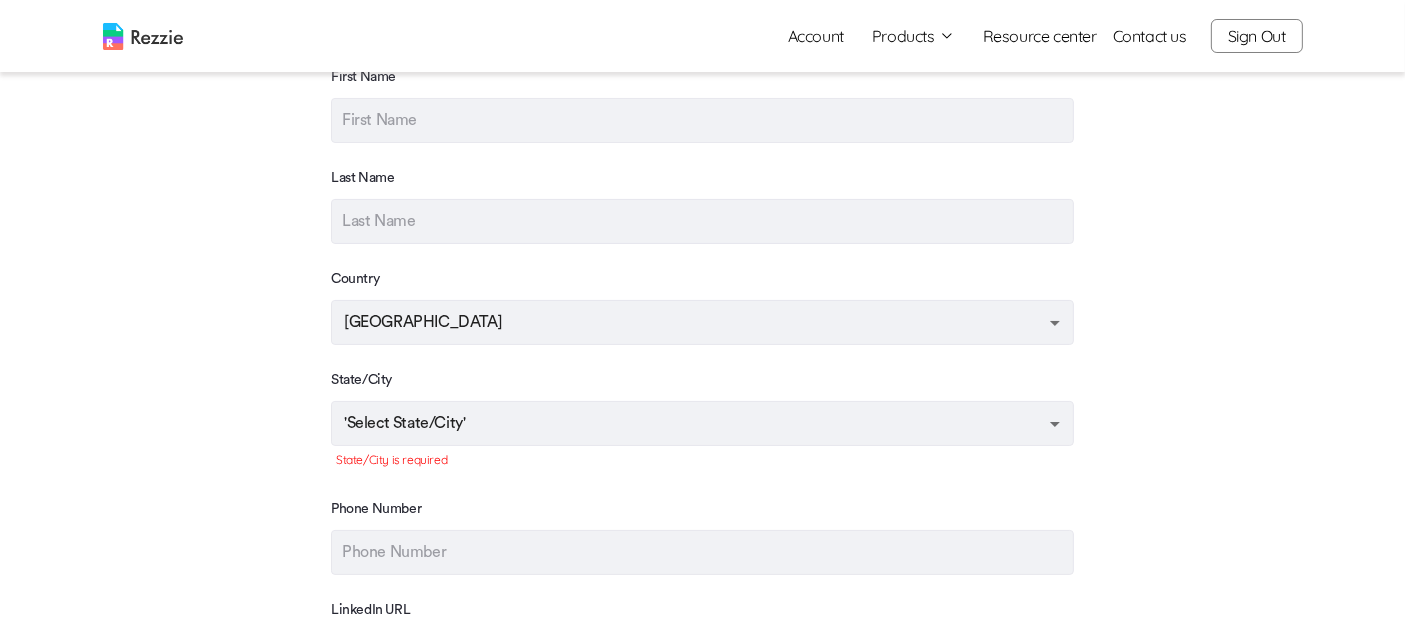 click on "Account Products Resume & Cover Letter Builder AI Resume Review Resource center Contact us Sign Out Account Products Resume & Cover Letter Builder AI Resume Review Resource center Contact us Sign Out Step   1 /8 Contact Information Skip This Contact Information Please fill in your preferred contact information First Name Last Name Country Nigeria Nigeria State/City 'Select State/City' State/City is required   Phone Number   LinkedIn URL Portfolio URL Back Next Step  Helpful Links Home Blog  Social LinkedIn Twitter Instagram   @ 2021 Rezzie. All rights reserved. Privacy Policy | Terms of Use" at bounding box center [702, 439] 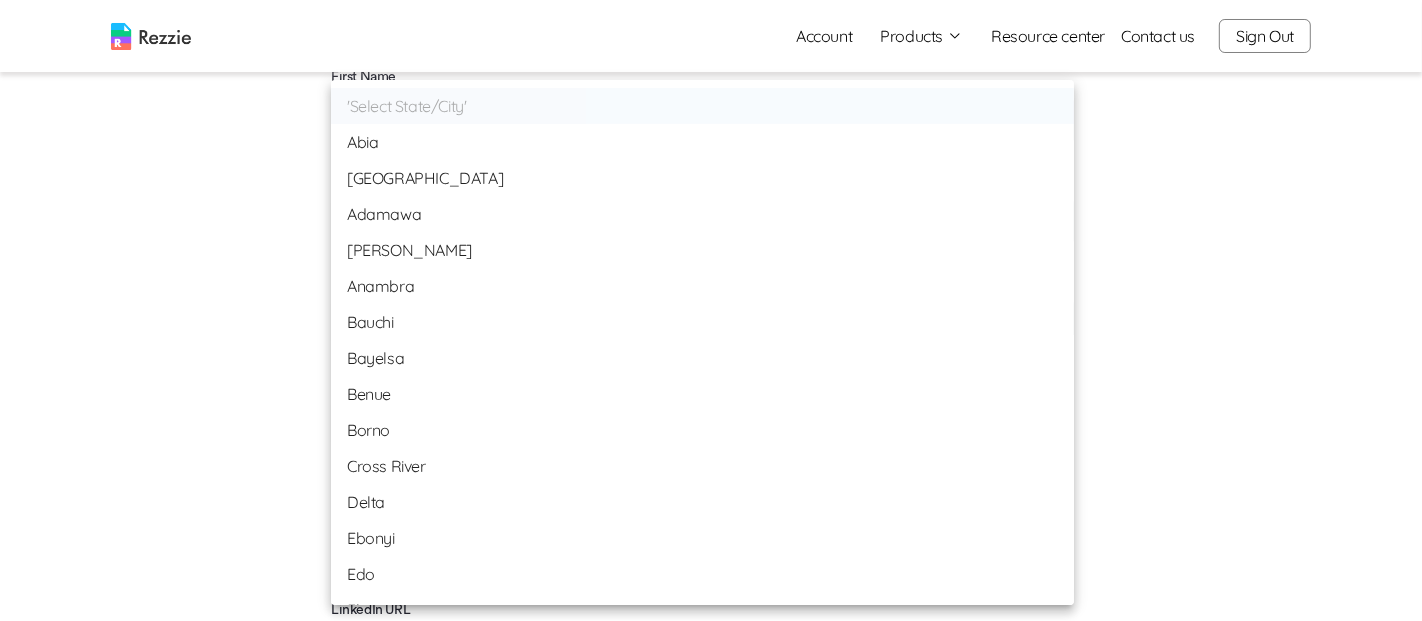 click on "Akwa Ibom" at bounding box center [702, 250] 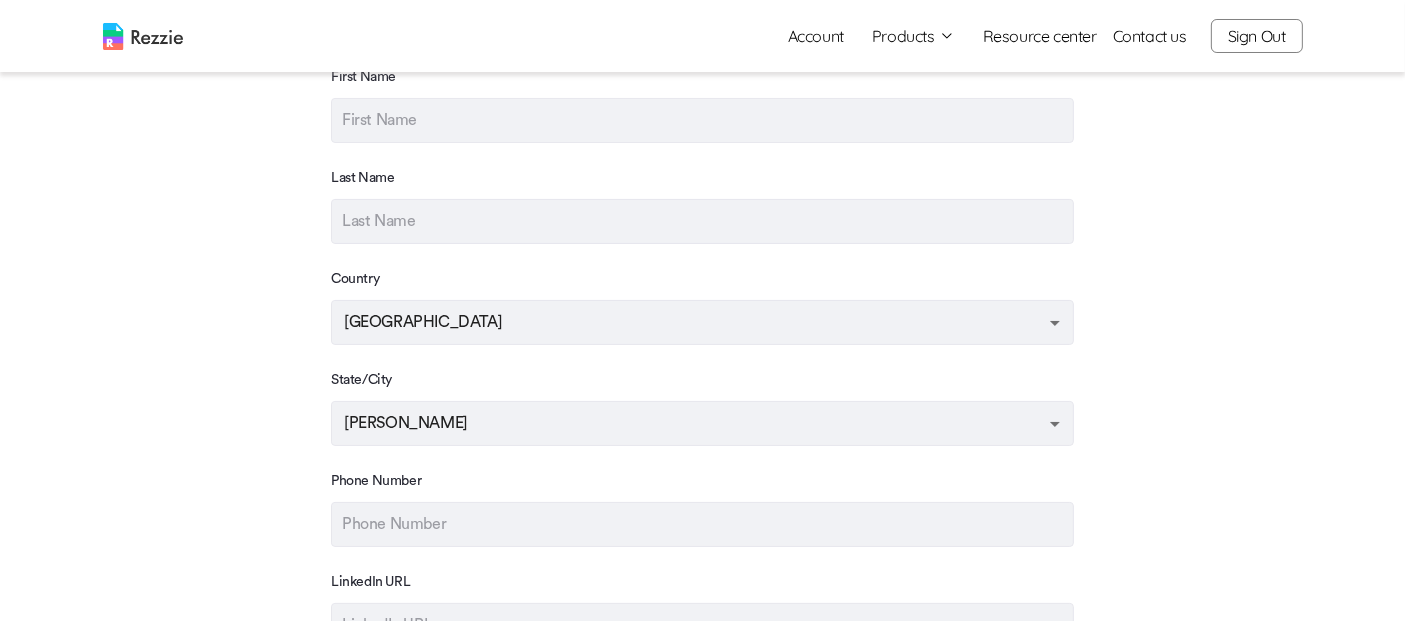 click on "Account Products Resume & Cover Letter Builder AI Resume Review Resource center Contact us Sign Out Account Products Resume & Cover Letter Builder AI Resume Review Resource center Contact us Sign Out Step   1 /8 Contact Information Skip This Contact Information Please fill in your preferred contact information First Name Last Name Country Nigeria Nigeria State/City Akwa Ibom Akwa Ibom   Phone Number   LinkedIn URL Portfolio URL Back Next Step  Helpful Links Home Blog  Social LinkedIn Twitter Instagram   @ 2021 Rezzie. All rights reserved. Privacy Policy | Terms of Use" at bounding box center [702, 425] 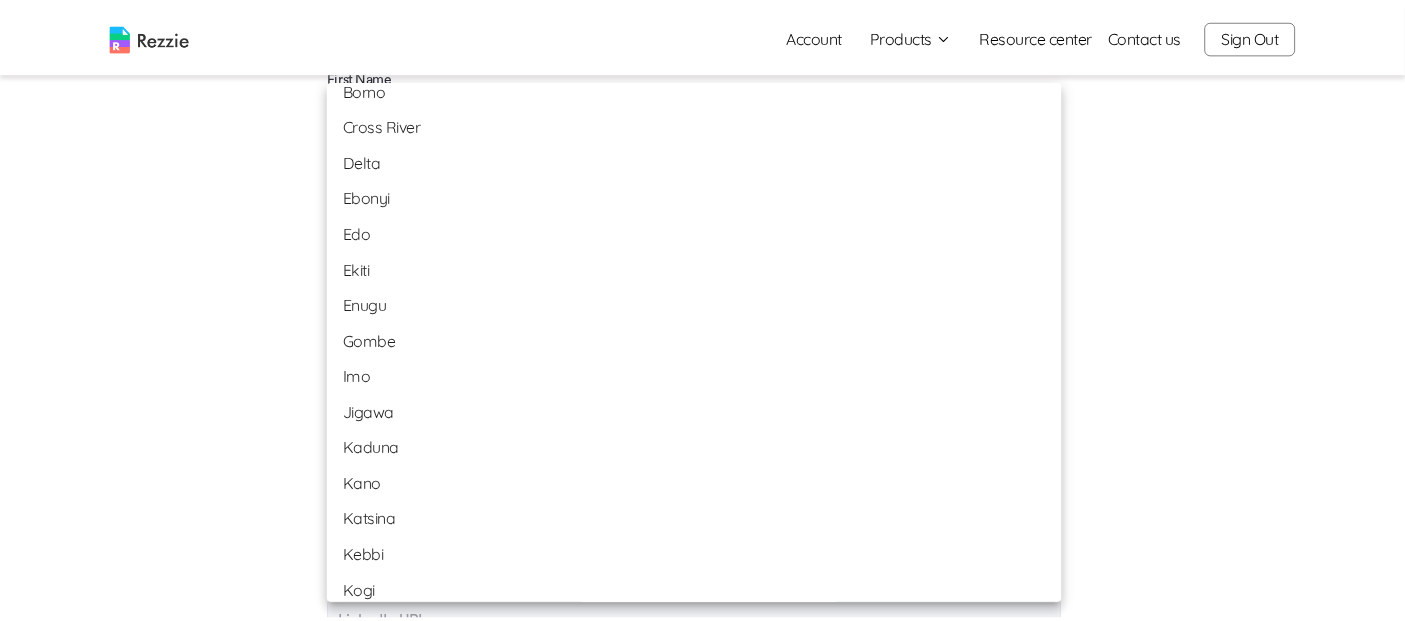 scroll, scrollTop: 413, scrollLeft: 0, axis: vertical 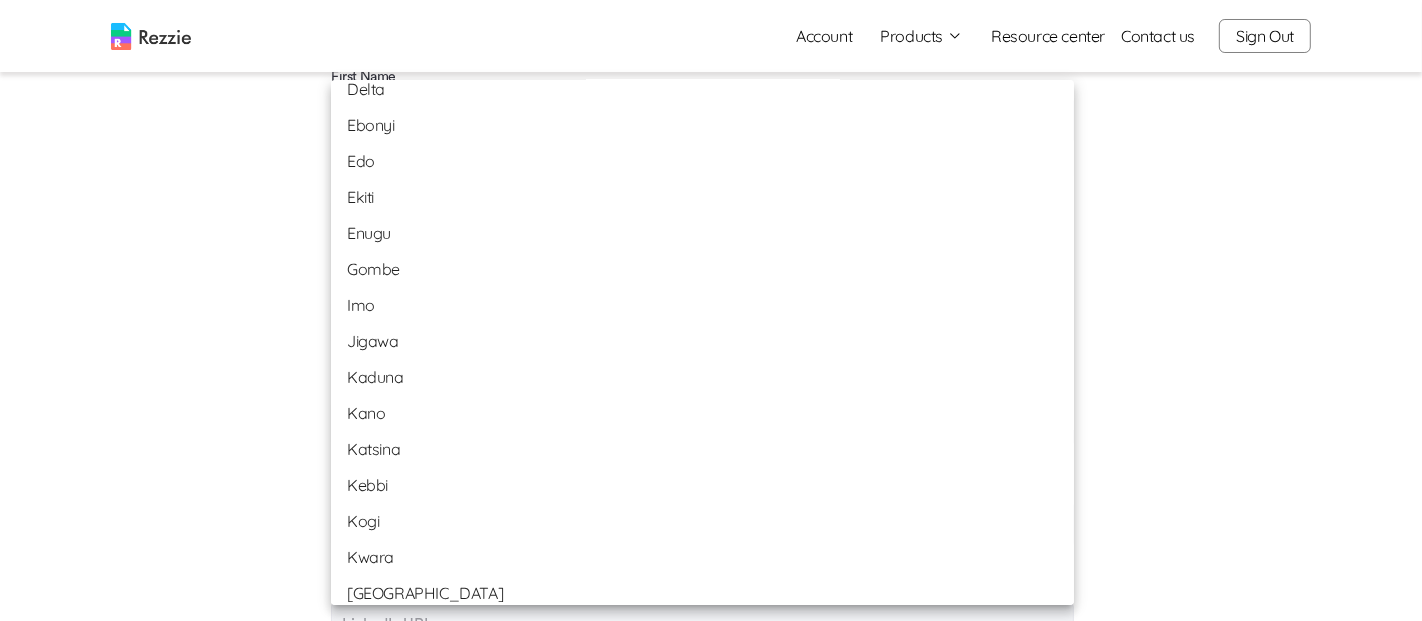 click on "[GEOGRAPHIC_DATA]" at bounding box center (702, 593) 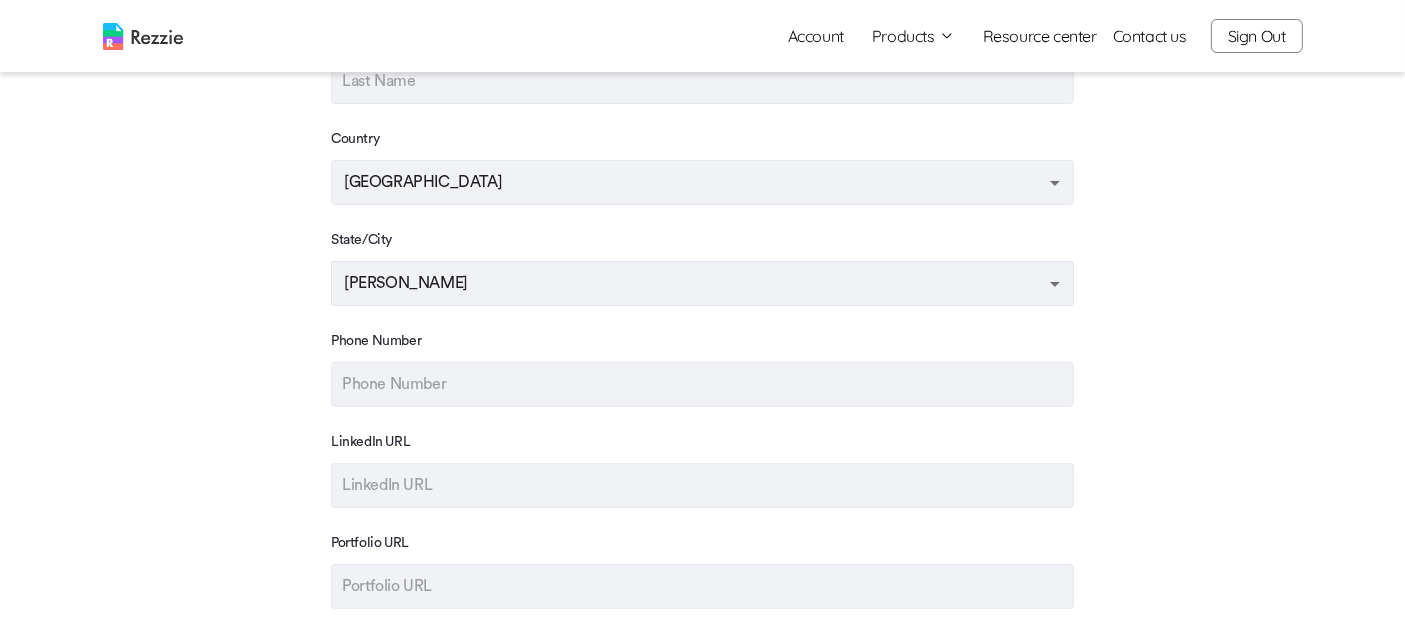 scroll, scrollTop: 433, scrollLeft: 0, axis: vertical 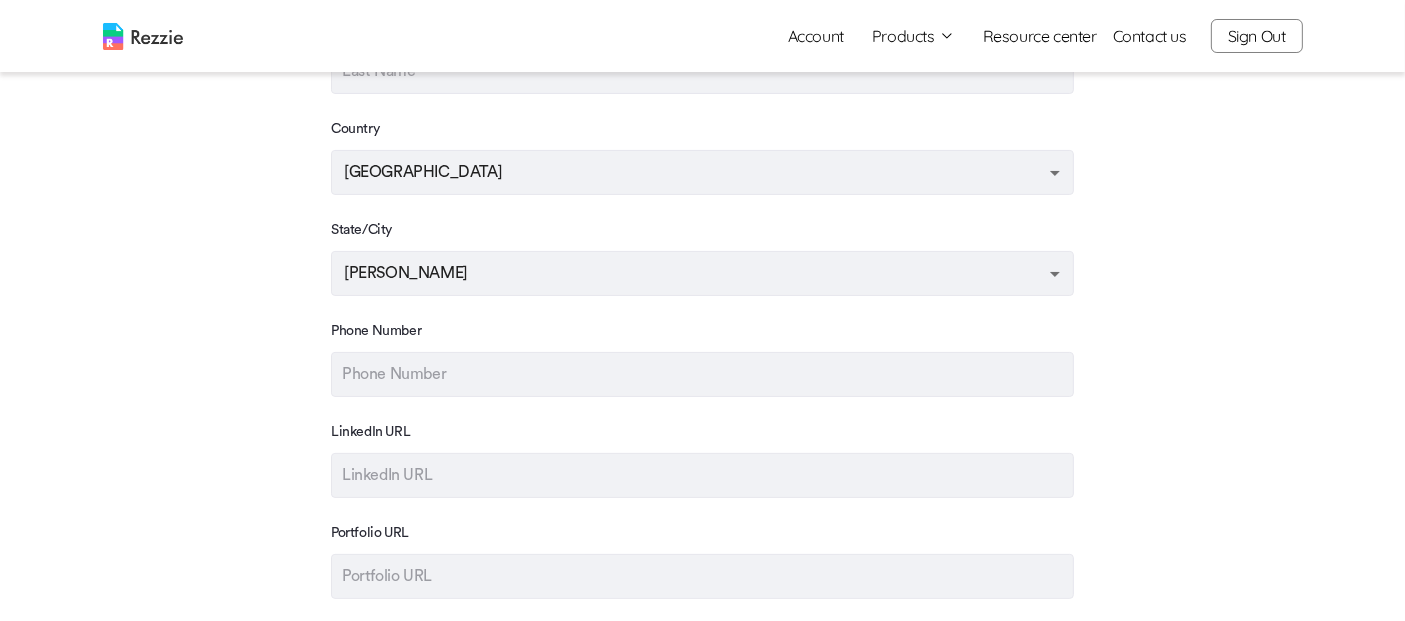 click on "Account Products Resume & Cover Letter Builder AI Resume Review Resource center Contact us Sign Out Account Products Resume & Cover Letter Builder AI Resume Review Resource center Contact us Sign Out Step   1 /8 Contact Information Skip This Contact Information Please fill in your preferred contact information First Name Last Name Country Nigeria Nigeria State/City Akwa Ibom Akwa Ibom   Phone Number   LinkedIn URL Portfolio URL Back Next Step  Helpful Links Home Blog  Social LinkedIn Twitter Instagram   @ 2021 Rezzie. All rights reserved. Privacy Policy | Terms of Use" at bounding box center (702, 275) 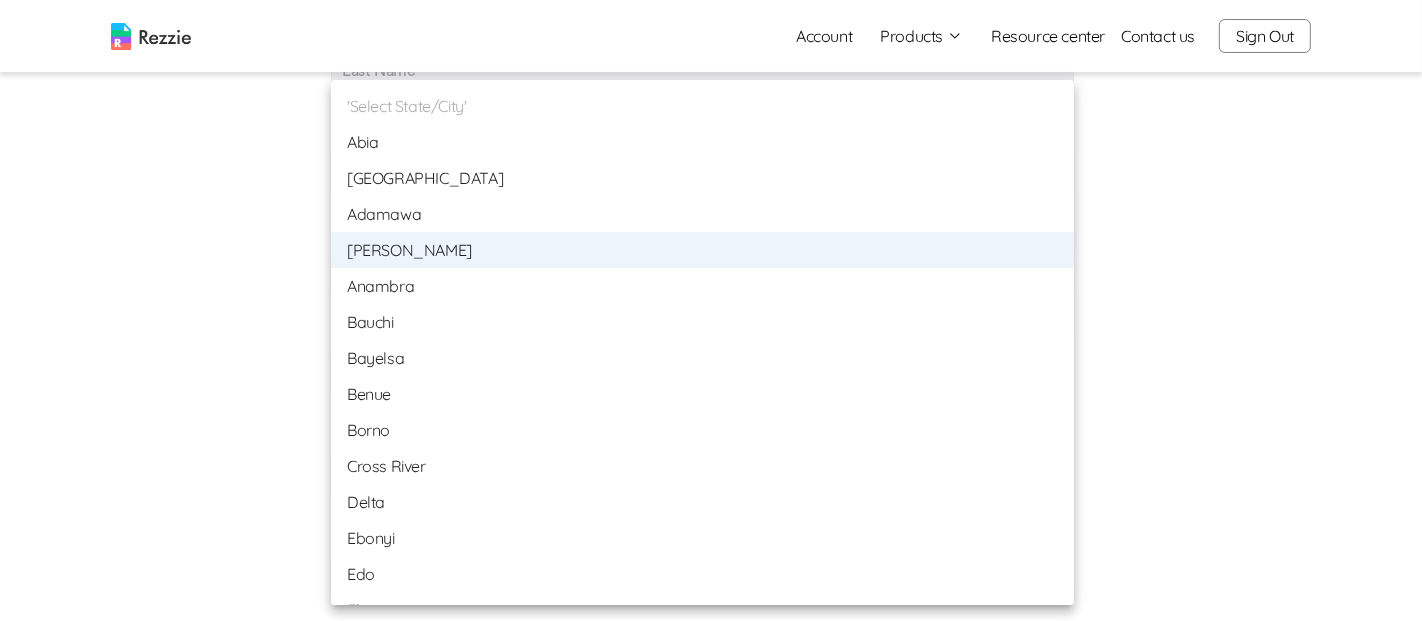 click on "Delta" at bounding box center [702, 502] 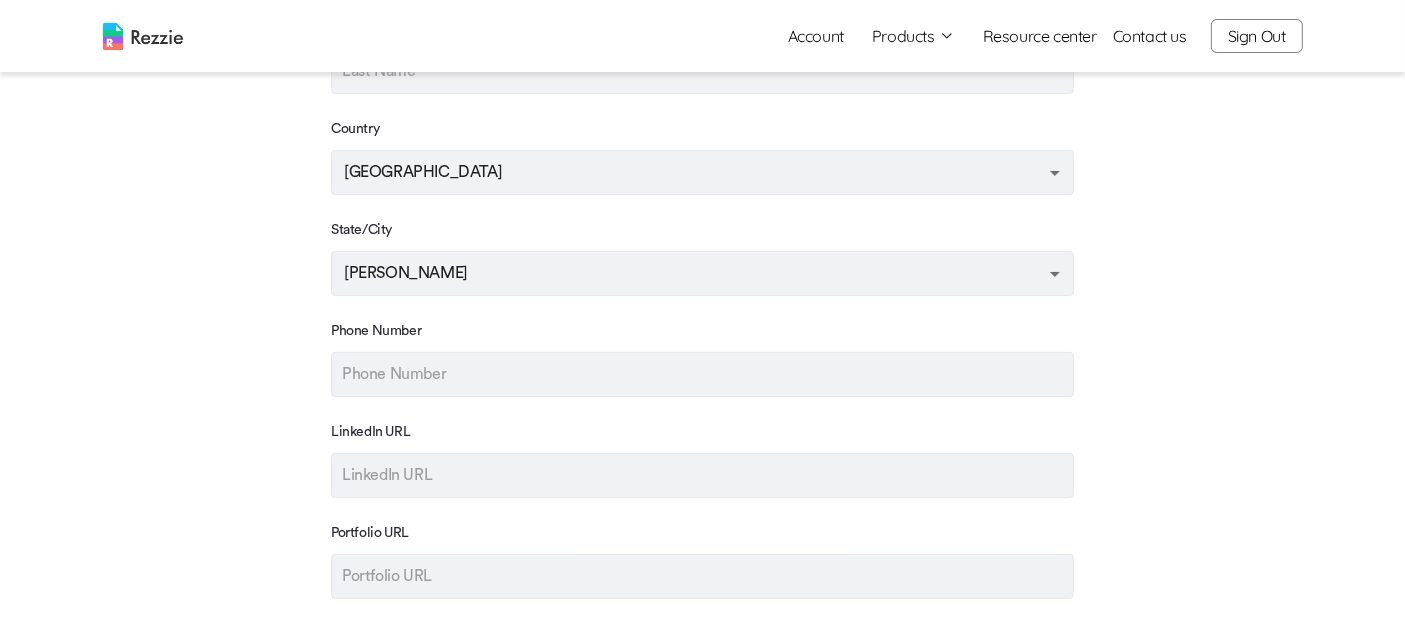 click on "Account Products Resume & Cover Letter Builder AI Resume Review Resource center Contact us Sign Out Account Products Resume & Cover Letter Builder AI Resume Review Resource center Contact us Sign Out Step   1 /8 Contact Information Skip This Contact Information Please fill in your preferred contact information First Name Last Name Country Nigeria Nigeria State/City Akwa Ibom Akwa Ibom   Phone Number   LinkedIn URL Portfolio URL Back Next Step  Helpful Links Home Blog  Social LinkedIn Twitter Instagram   @ 2021 Rezzie. All rights reserved. Privacy Policy | Terms of Use" at bounding box center [702, 275] 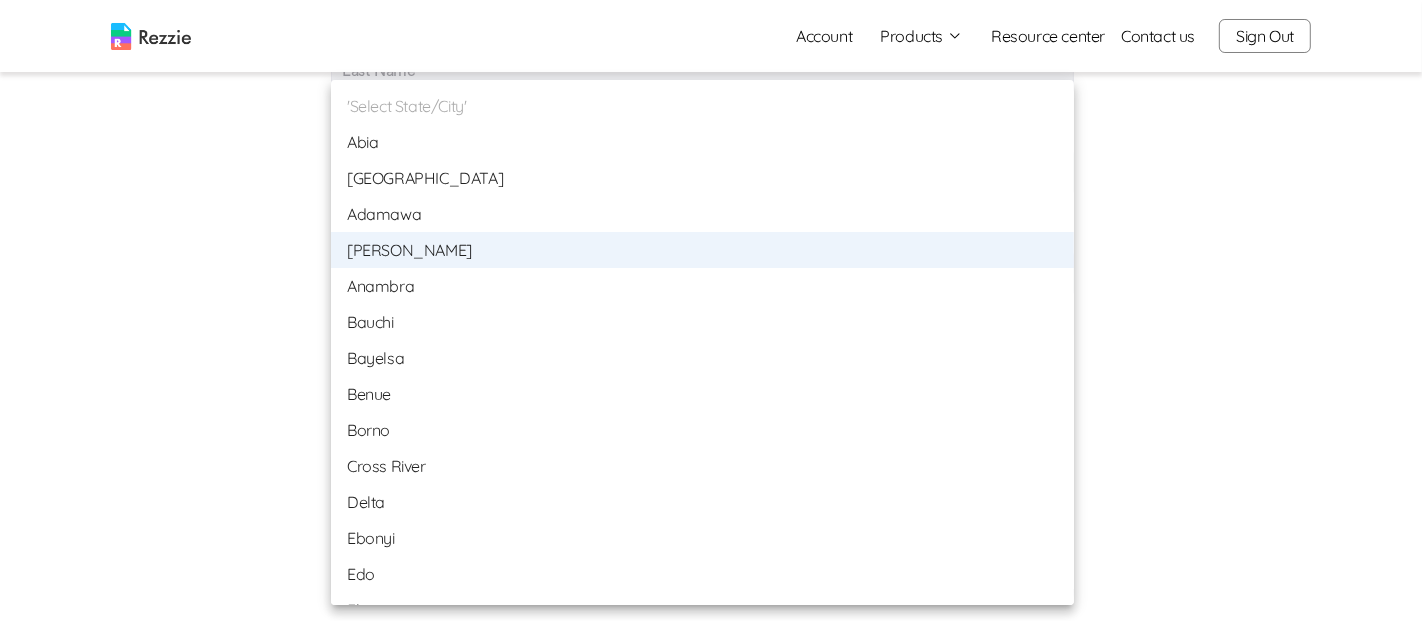 click on "Akwa Ibom" at bounding box center [702, 250] 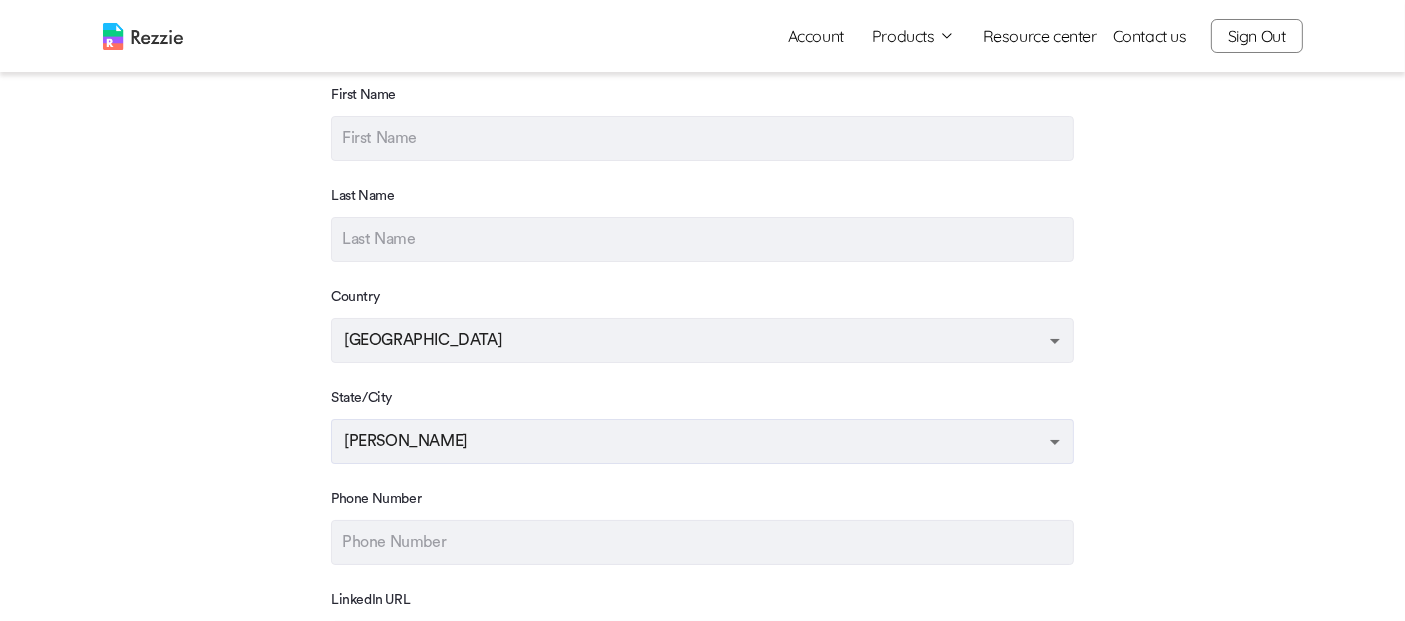 scroll, scrollTop: 265, scrollLeft: 0, axis: vertical 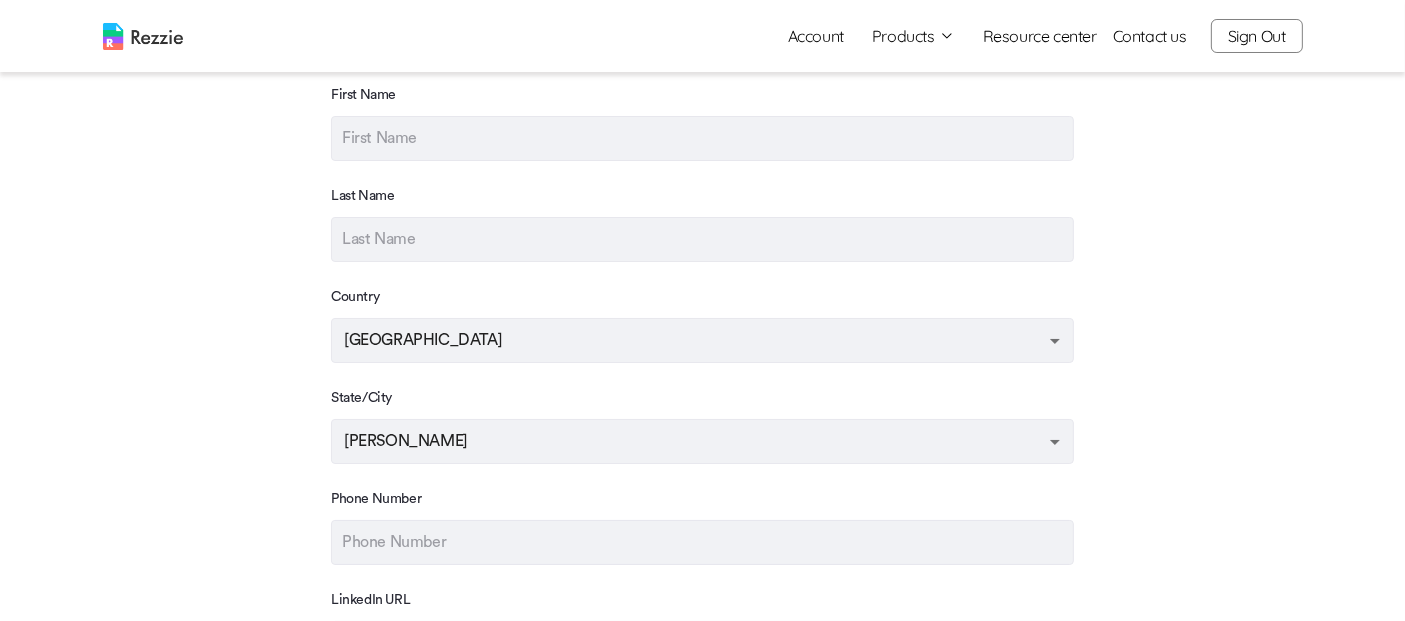 click on "Account Products Resume & Cover Letter Builder AI Resume Review Resource center Contact us Sign Out Account Products Resume & Cover Letter Builder AI Resume Review Resource center Contact us Sign Out Step   1 /8 Contact Information Skip This Contact Information Please fill in your preferred contact information First Name Last Name Country Nigeria Nigeria State/City Akwa Ibom Akwa Ibom   Phone Number   LinkedIn URL Portfolio URL Back Next Step  Helpful Links Home Blog  Social LinkedIn Twitter Instagram   @ 2021 Rezzie. All rights reserved. Privacy Policy | Terms of Use" at bounding box center [702, 443] 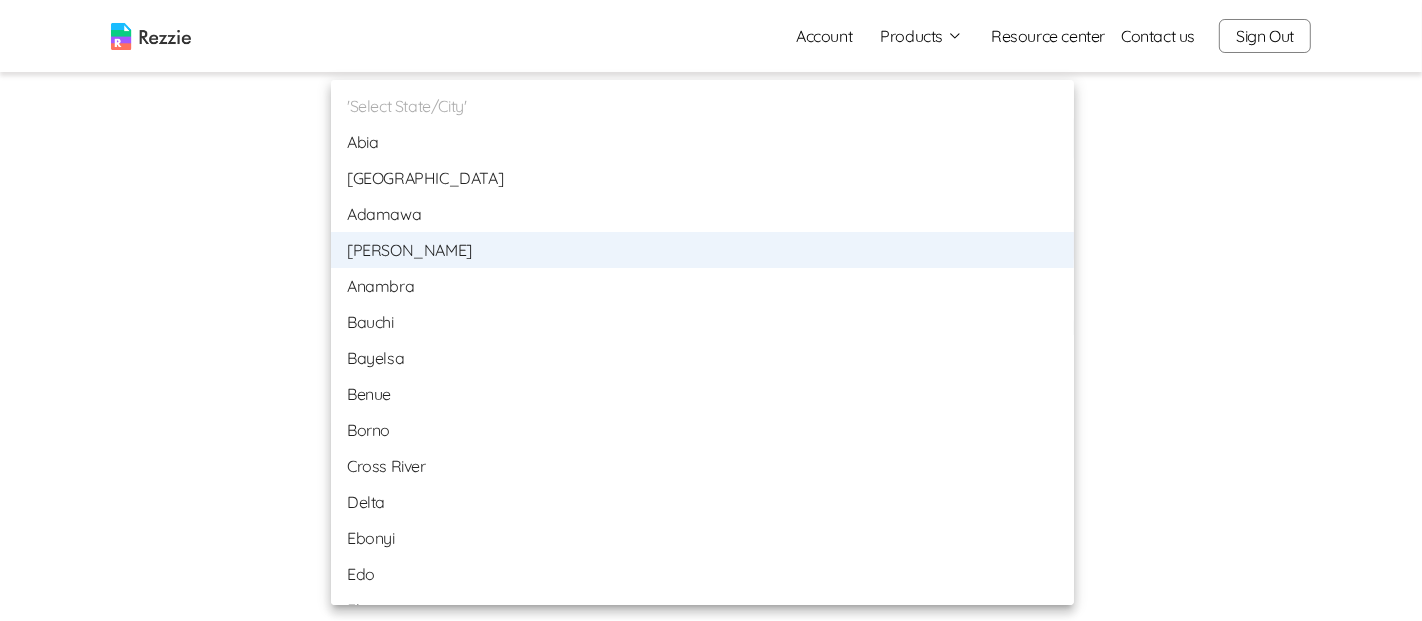 click on "Bauchi" at bounding box center [702, 322] 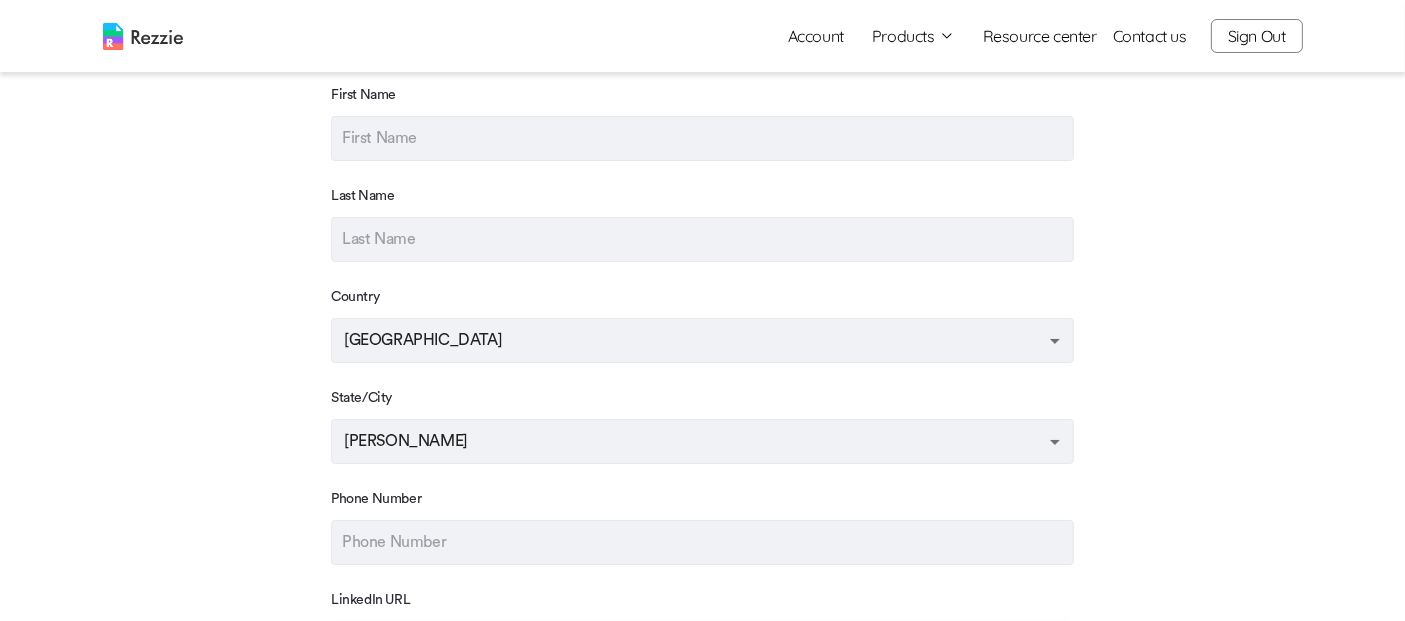click on "Account Products Resume & Cover Letter Builder AI Resume Review Resource center Contact us Sign Out Account Products Resume & Cover Letter Builder AI Resume Review Resource center Contact us Sign Out Step   1 /8 Contact Information Skip This Contact Information Please fill in your preferred contact information First Name Last Name Country Nigeria Nigeria State/City Akwa Ibom Akwa Ibom   Phone Number   LinkedIn URL Portfolio URL Back Next Step  Helpful Links Home Blog  Social LinkedIn Twitter Instagram   @ 2021 Rezzie. All rights reserved. Privacy Policy | Terms of Use" at bounding box center [702, 443] 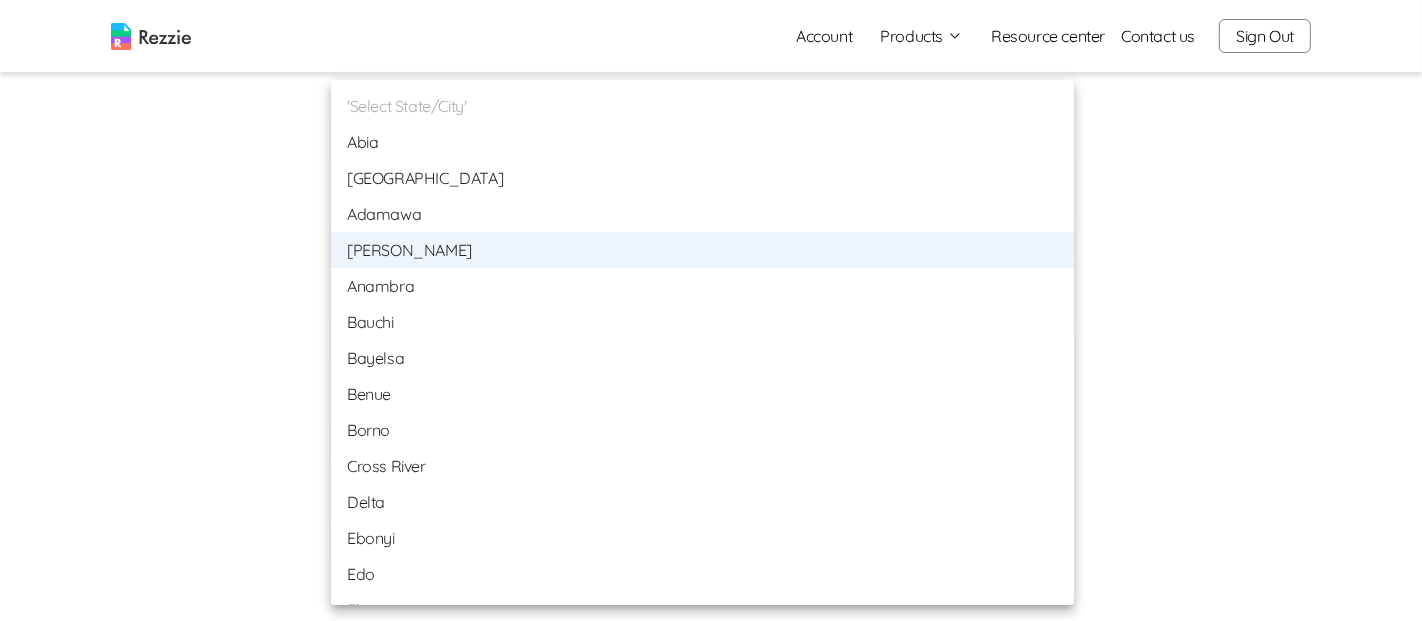 click on "Abia" at bounding box center [702, 142] 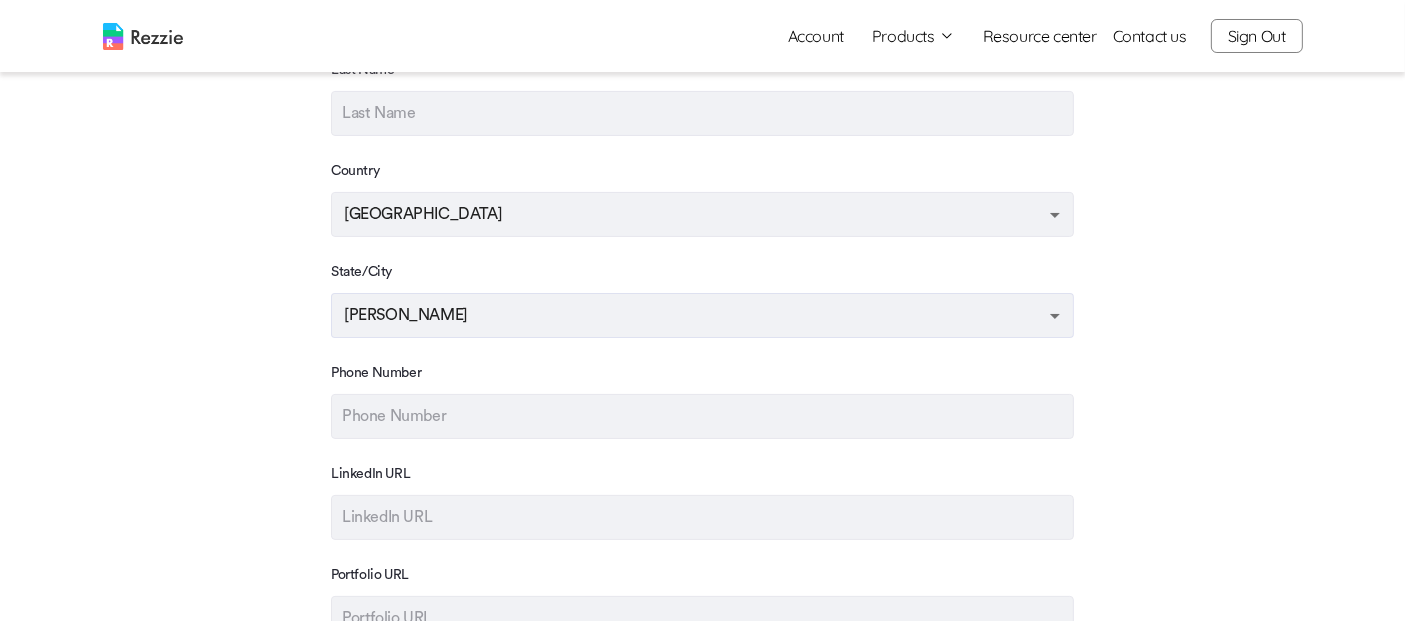 scroll, scrollTop: 391, scrollLeft: 0, axis: vertical 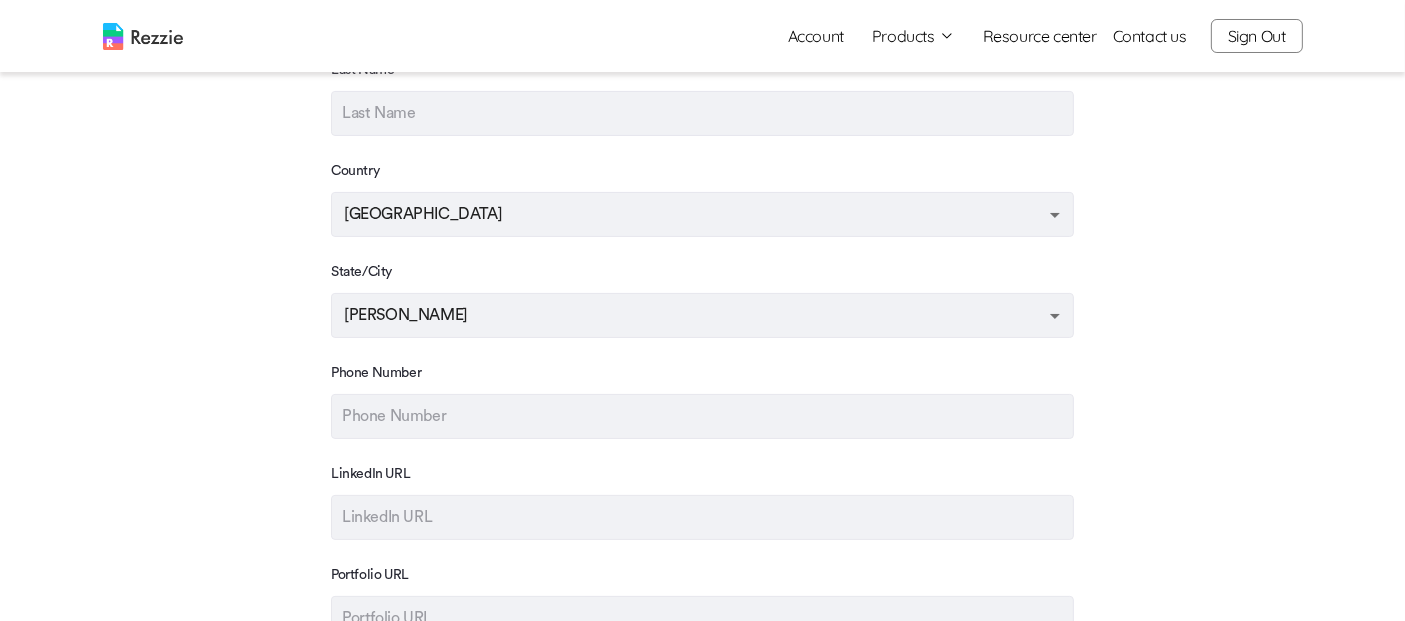 type on "Abia" 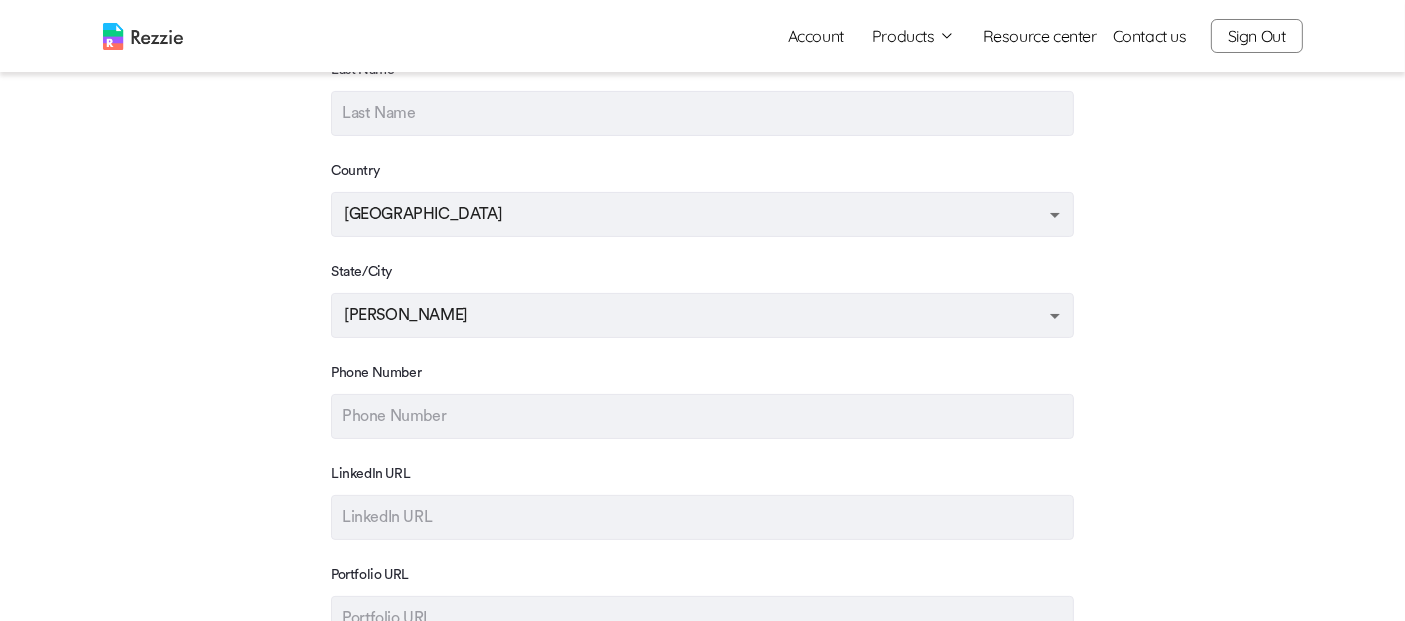 click at bounding box center [702, 416] 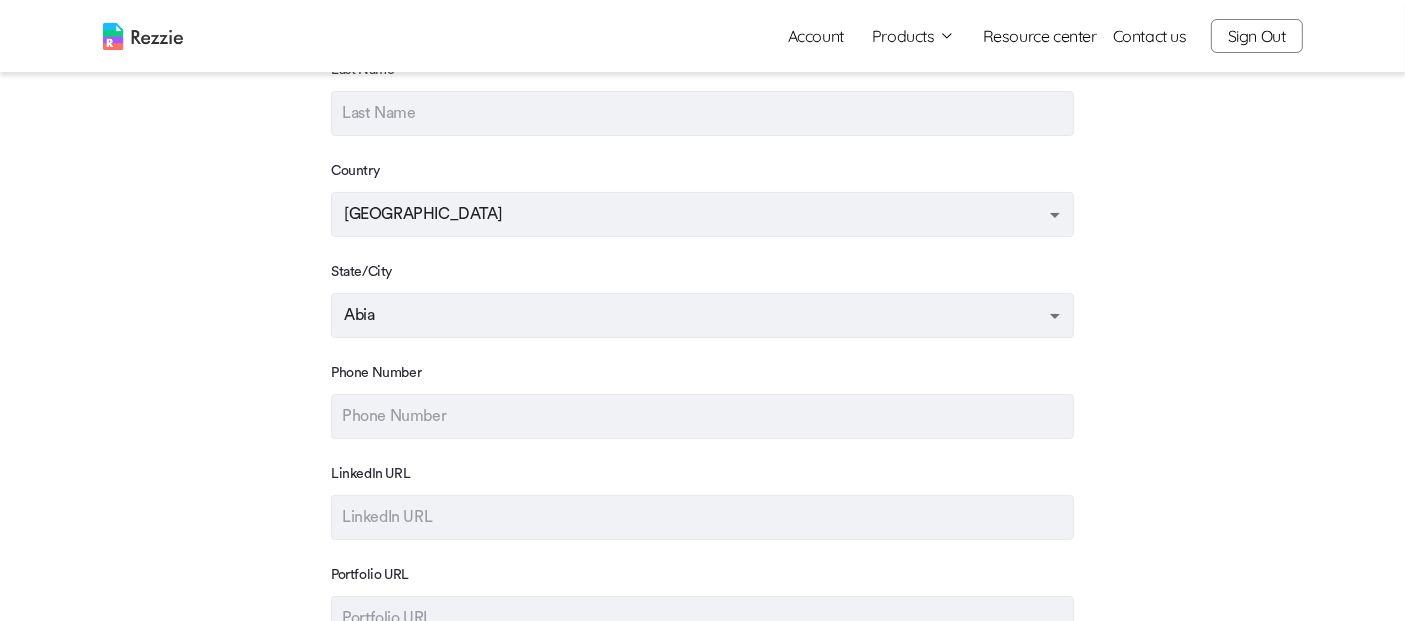 type on "08035350705" 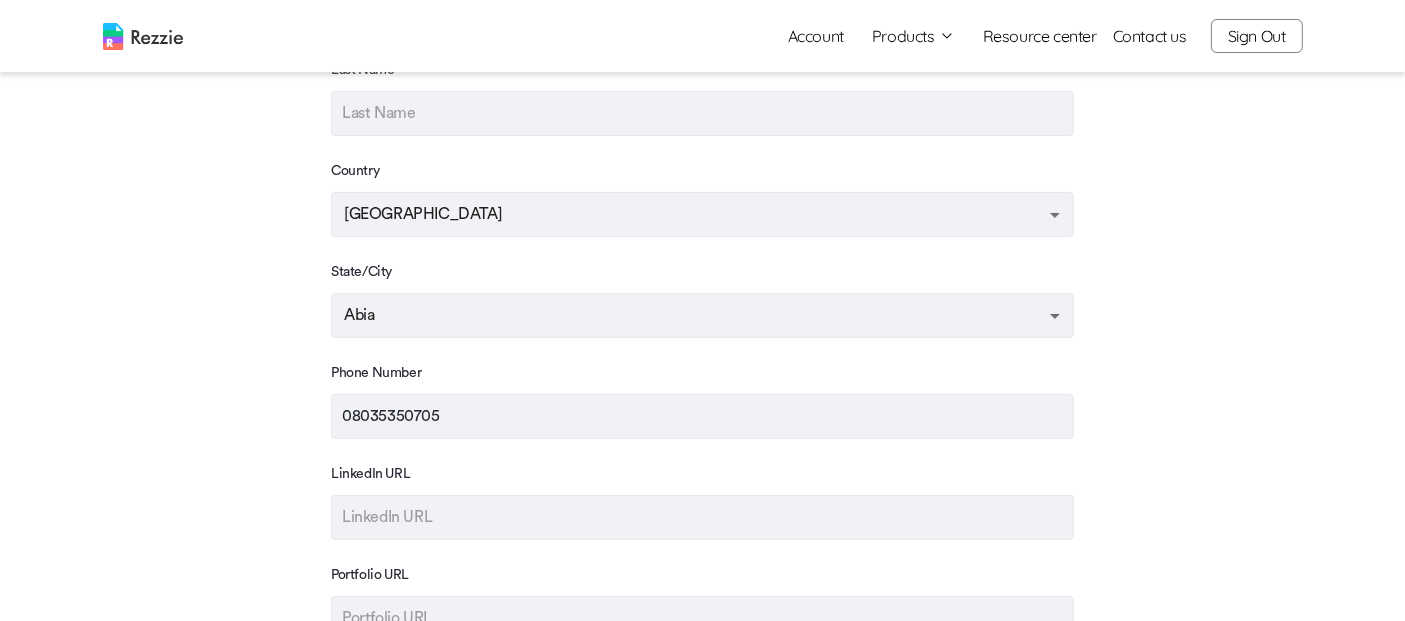type on "Dami" 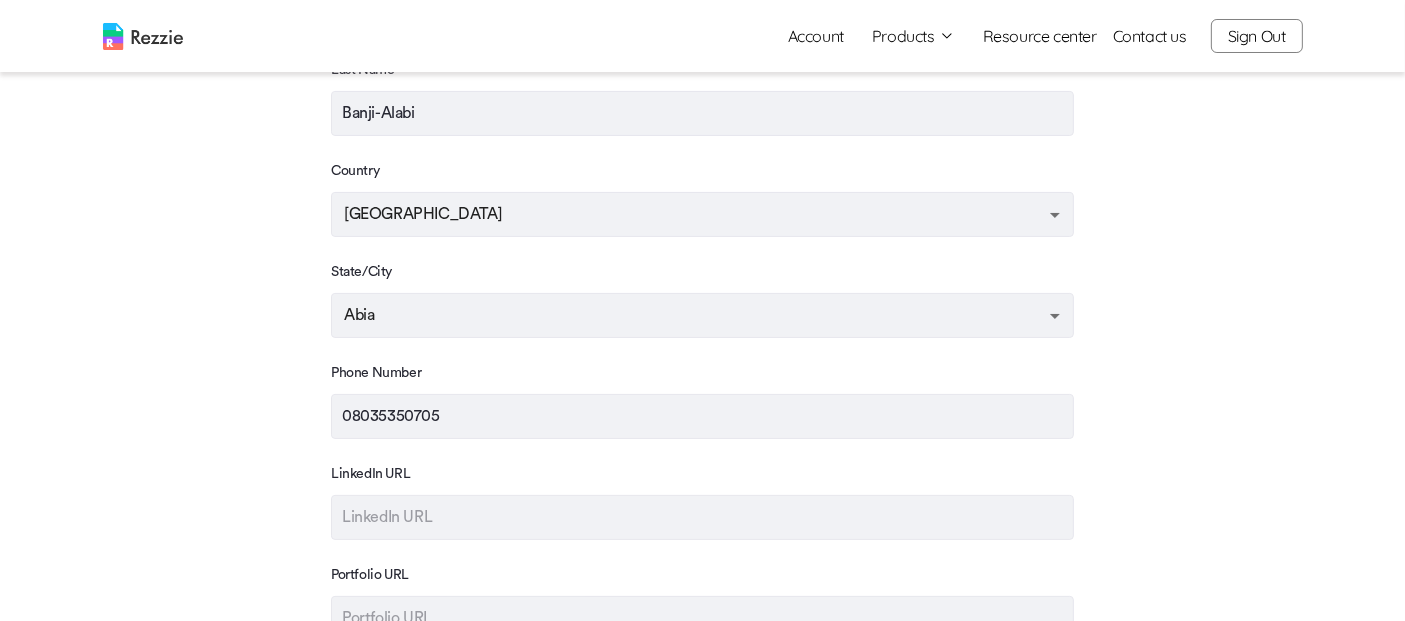 type on "Abia" 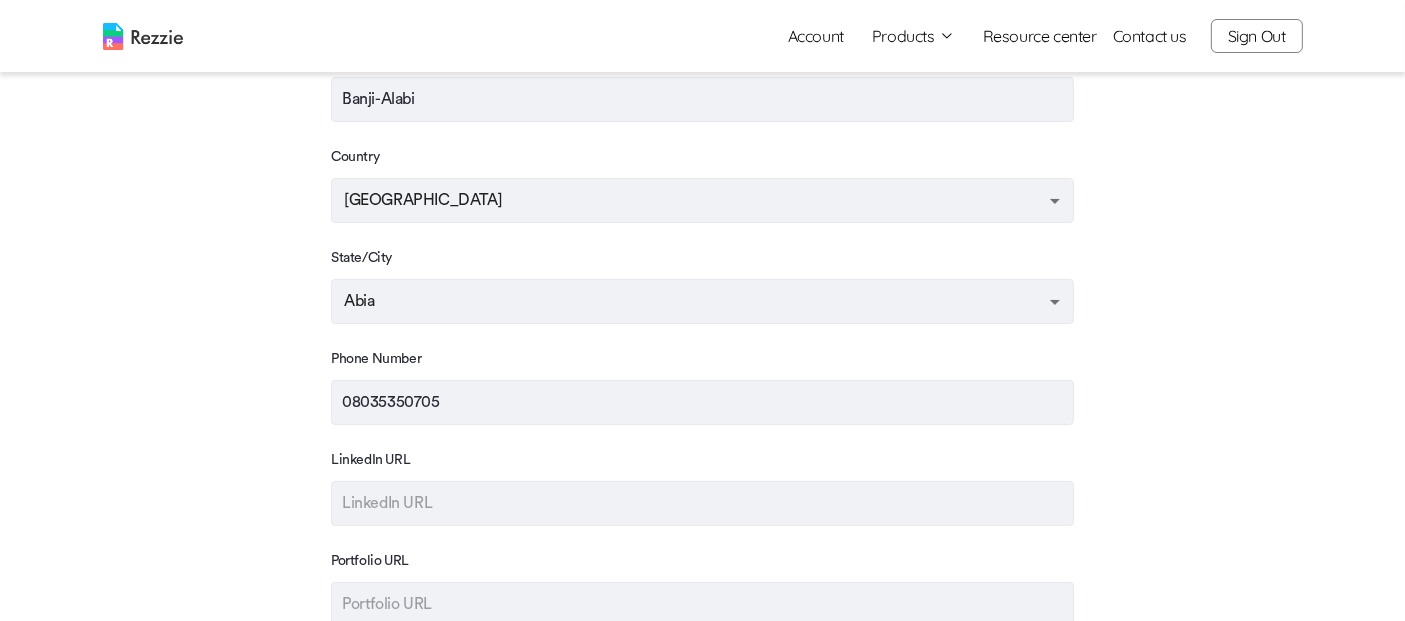 scroll, scrollTop: 402, scrollLeft: 0, axis: vertical 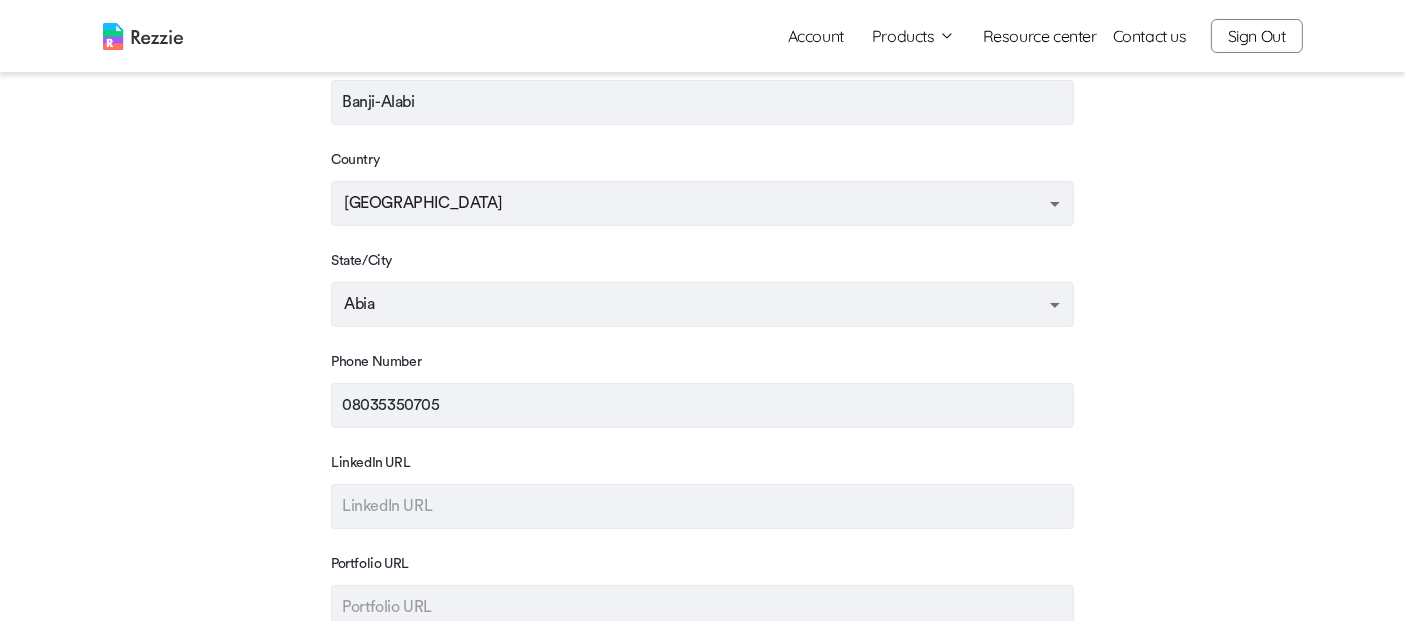 click on "State/City Abia Abia" at bounding box center [702, 289] 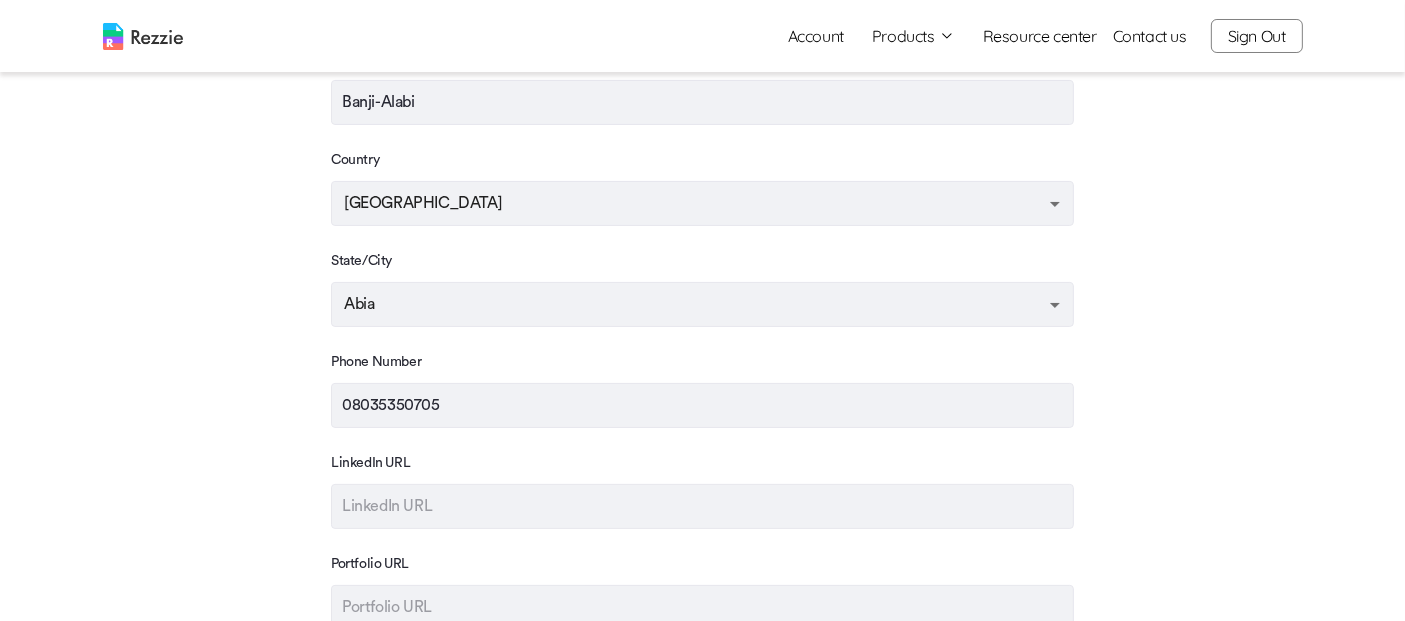 click on "Account Products Resume & Cover Letter Builder AI Resume Review Resource center Contact us Sign Out Account Products Resume & Cover Letter Builder AI Resume Review Resource center Contact us Sign Out Step   1 /8 Contact Information Skip This Contact Information Please fill in your preferred contact information First Name Dami Last Name Banji-Alabi Country Nigeria Nigeria State/City Abia Abia   Phone Number 08035350705   LinkedIn URL Portfolio URL Back Next Step  Helpful Links Home Blog  Social LinkedIn Twitter Instagram   @ 2021 Rezzie. All rights reserved. Privacy Policy | Terms of Use" at bounding box center (702, 306) 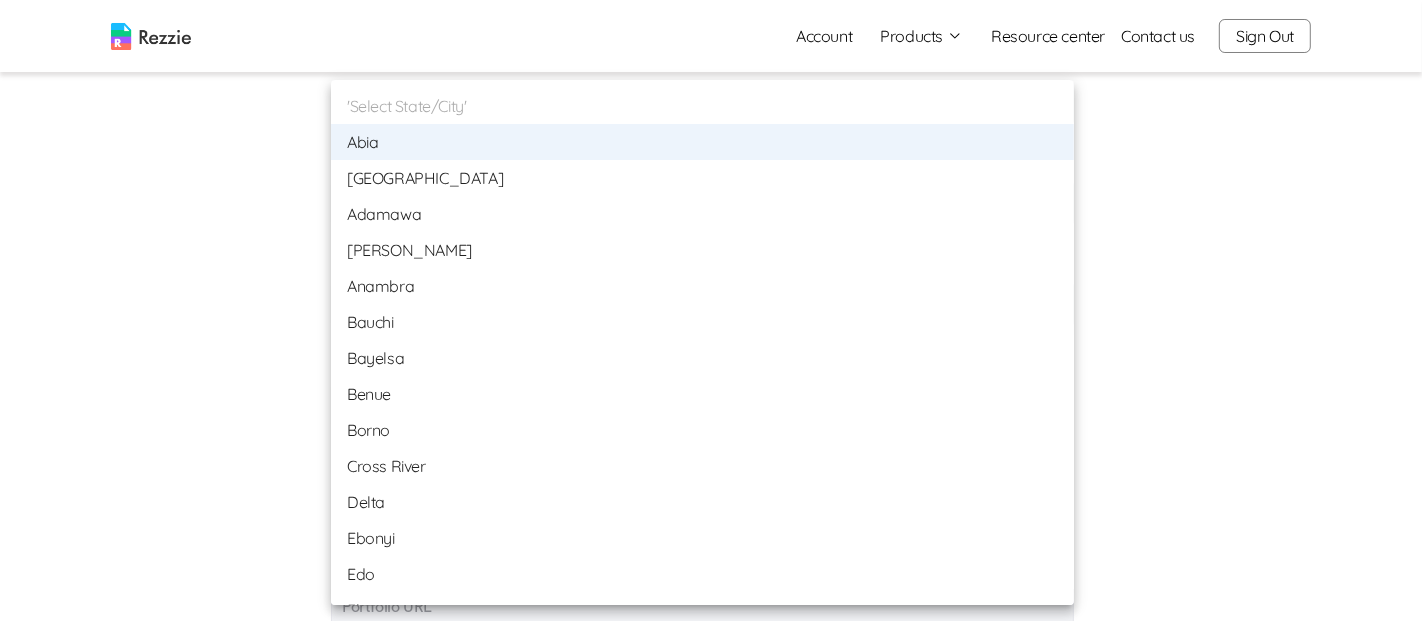 click on "Adamawa" at bounding box center (702, 214) 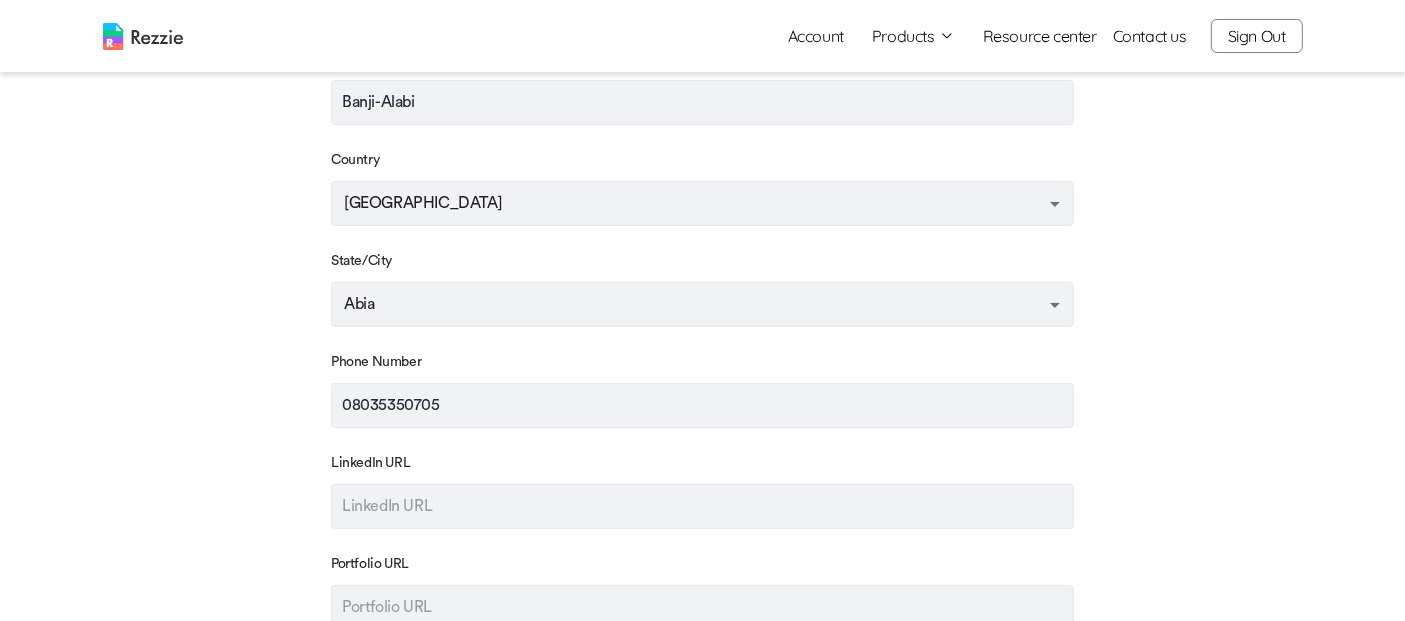 click on "Account Products Resume & Cover Letter Builder AI Resume Review Resource center Contact us Sign Out Account Products Resume & Cover Letter Builder AI Resume Review Resource center Contact us Sign Out Step   1 /8 Contact Information Skip This Contact Information Please fill in your preferred contact information First Name Dami Last Name Banji-Alabi Country Nigeria Nigeria State/City Abia Abia   Phone Number 08035350705   LinkedIn URL Portfolio URL Back Next Step  Helpful Links Home Blog  Social LinkedIn Twitter Instagram   @ 2021 Rezzie. All rights reserved. Privacy Policy | Terms of Use" at bounding box center [702, 306] 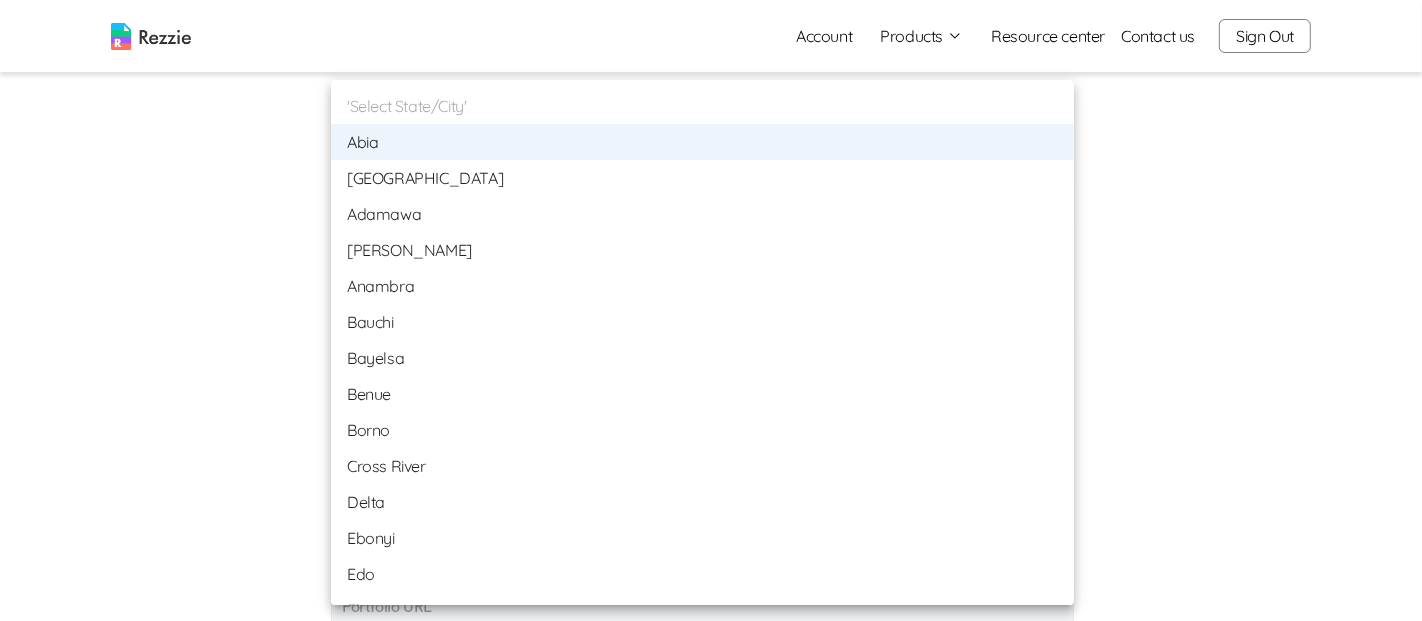 click at bounding box center [711, 310] 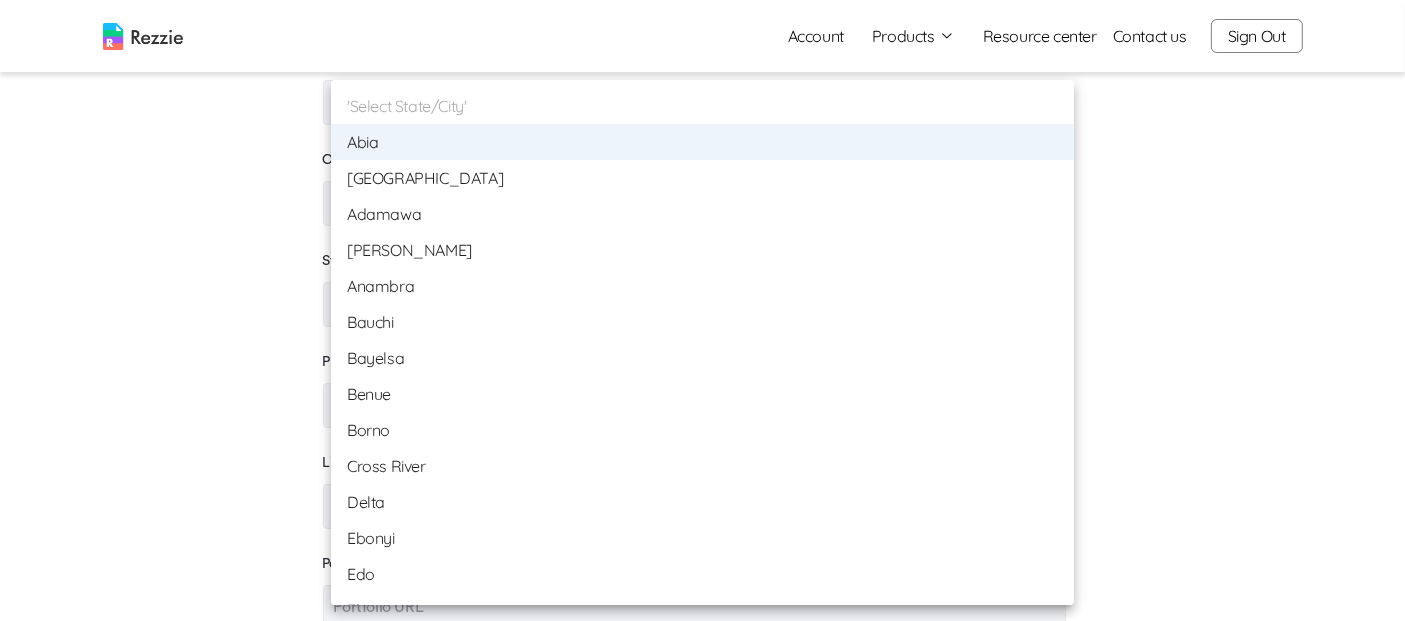 click on "Account Products Resume & Cover Letter Builder AI Resume Review Resource center Contact us Sign Out Account Products Resume & Cover Letter Builder AI Resume Review Resource center Contact us Sign Out Step   1 /8 Contact Information Skip This Contact Information Please fill in your preferred contact information First Name Dami Last Name Banji-Alabi Country Nigeria Nigeria State/City Abia Abia   Phone Number 08035350705   LinkedIn URL Portfolio URL Back Next Step  Helpful Links Home Blog  Social LinkedIn Twitter Instagram   @ 2021 Rezzie. All rights reserved. Privacy Policy | Terms of Use 'Select State/City' Abia Abuja Federal Capital Territory Adamawa Akwa Ibom Anambra Bauchi Bayelsa Benue Borno Cross River Delta Ebonyi Edo Ekiti Enugu Gombe Imo Jigawa Kaduna Kano Katsina Kebbi Kogi Kwara Lagos Nassarawa Niger Ogun Ondo Osun Oyo Plateau Rivers Sokoto Taraba Yobe Zamfara" at bounding box center (702, 306) 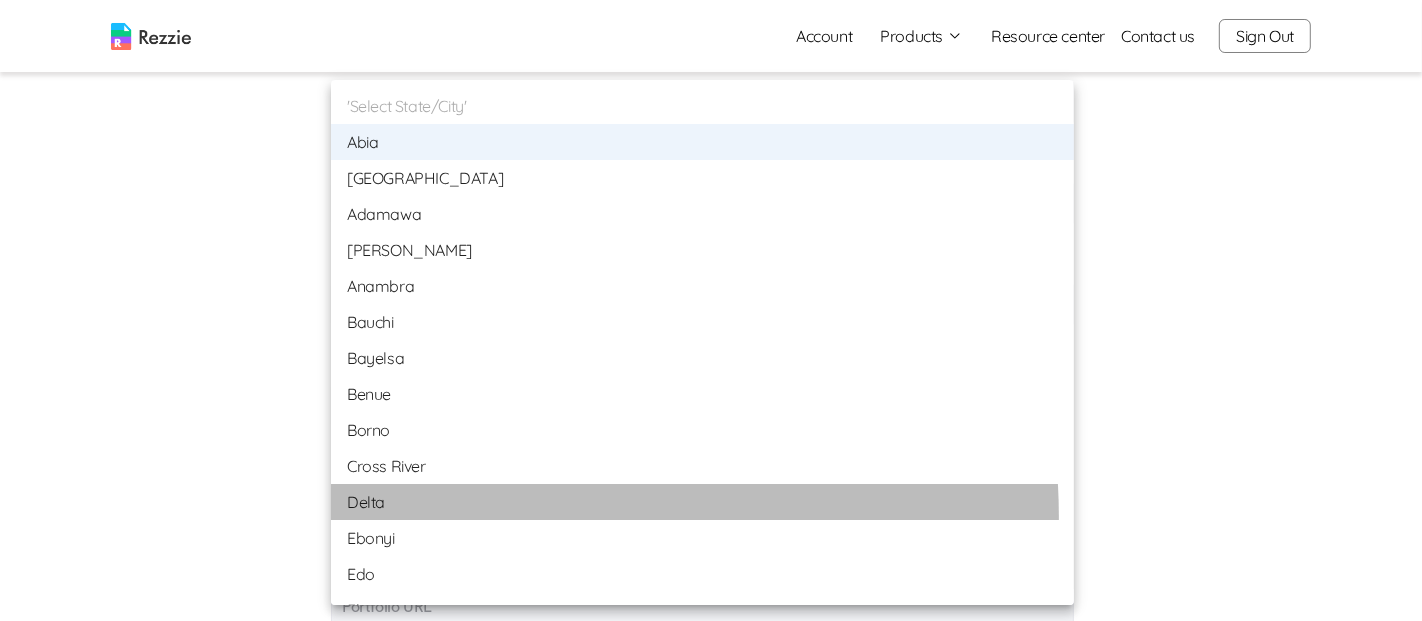 click on "Delta" at bounding box center [702, 502] 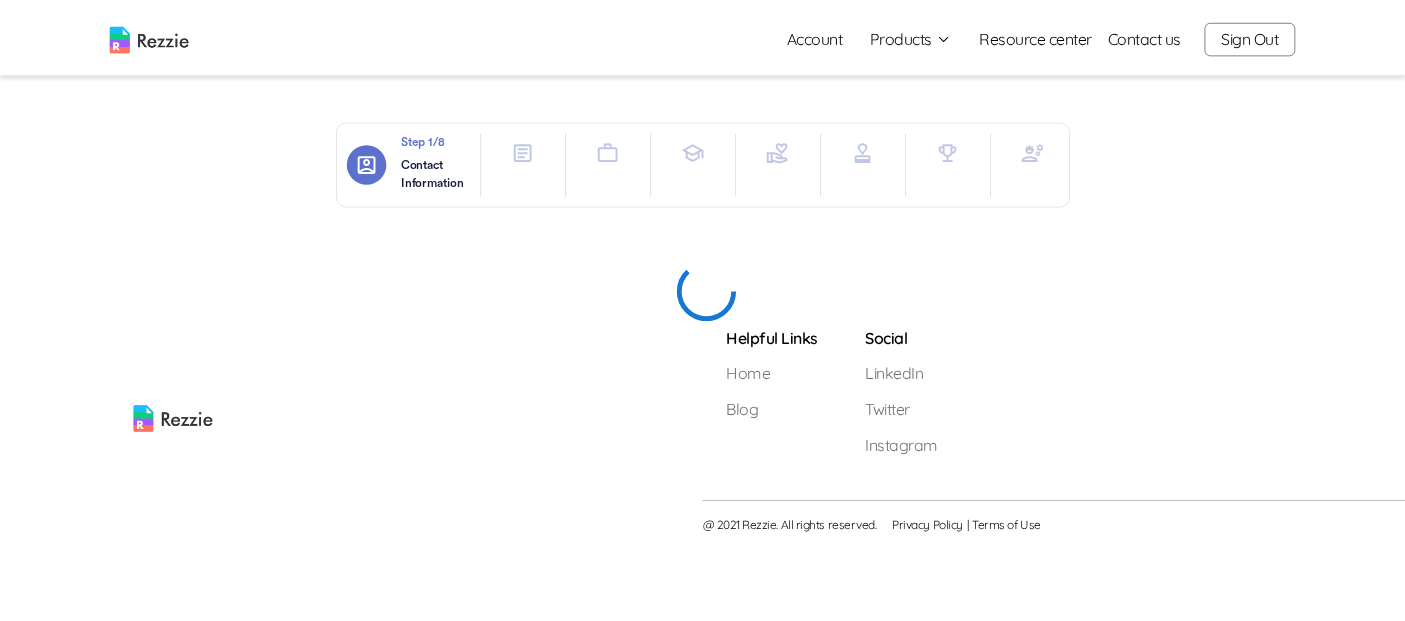 scroll, scrollTop: 0, scrollLeft: 0, axis: both 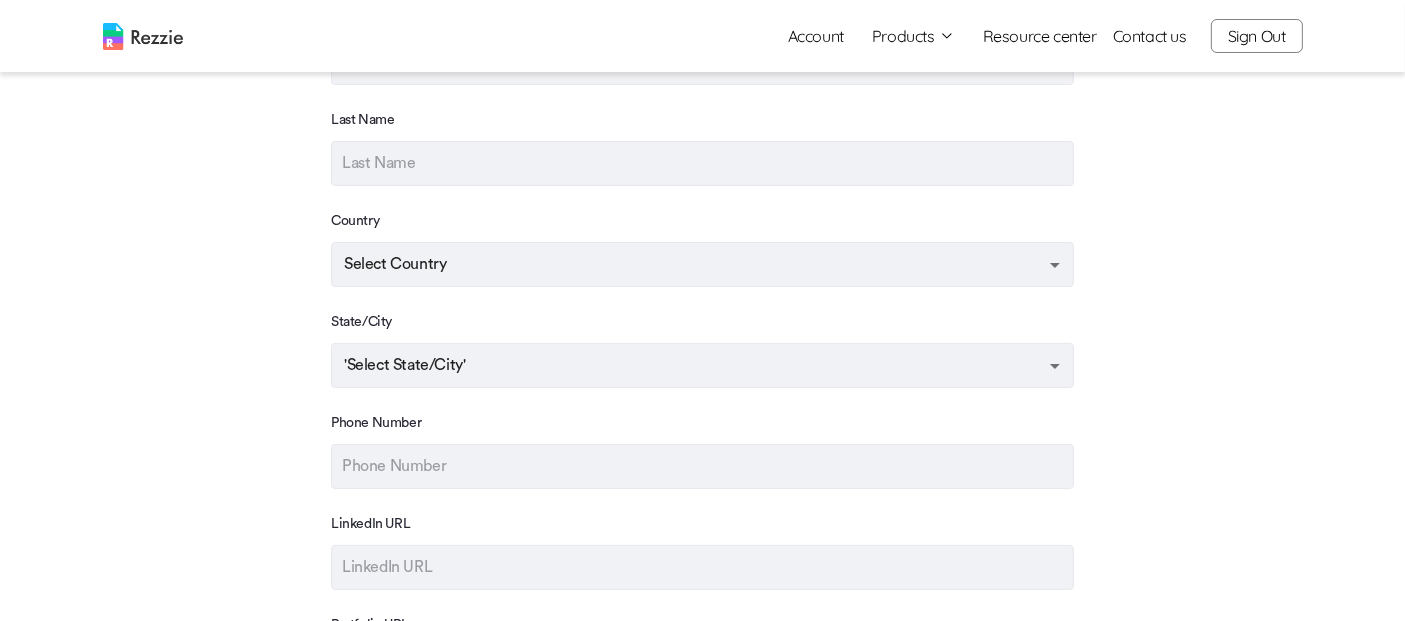 click on "Account Products Resume & Cover Letter Builder AI Resume Review Resource center Contact us Sign Out Account Products Resume & Cover Letter Builder AI Resume Review Resource center Contact us Sign Out Step   1 /8 Contact Information Skip This Contact Information Please fill in your preferred contact information First Name Last Name Country Select Country State/City 'Select State/City'   Phone Number   LinkedIn URL Portfolio URL Back Next Step  Helpful Links Home Blog  Social LinkedIn Twitter Instagram   @ 2021 Rezzie. All rights reserved. Privacy Policy | Terms of Use" at bounding box center [702, 367] 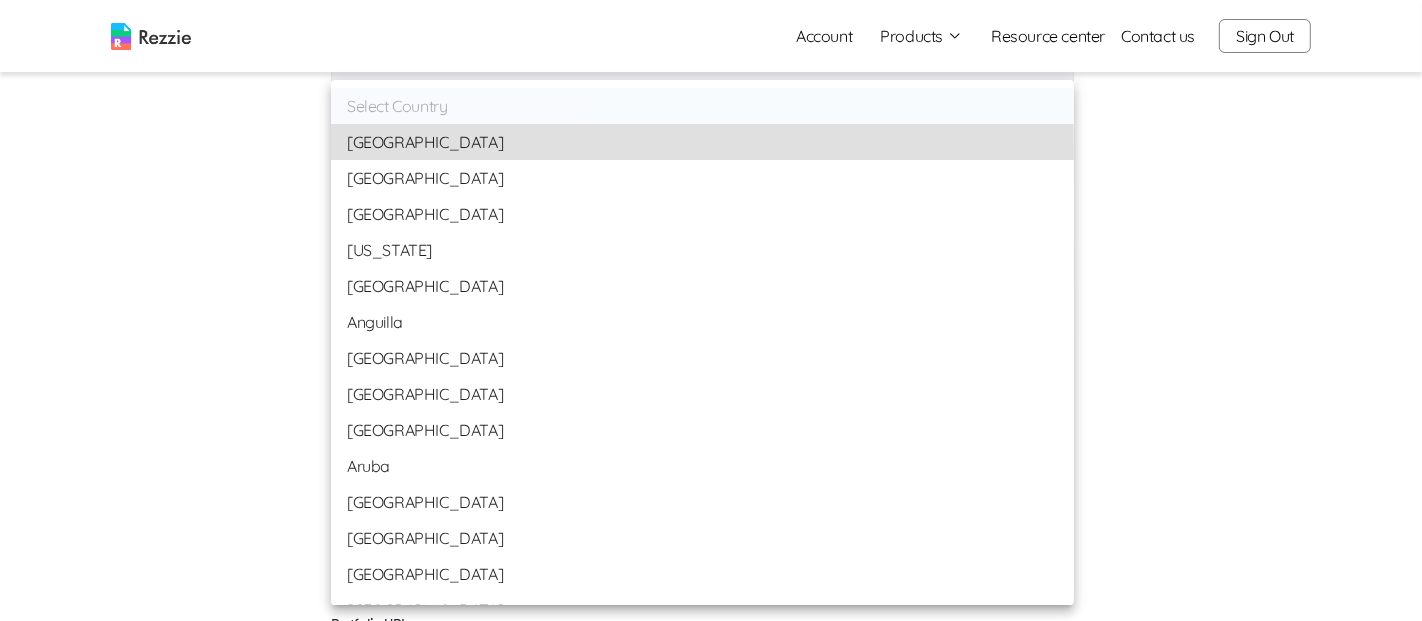 type 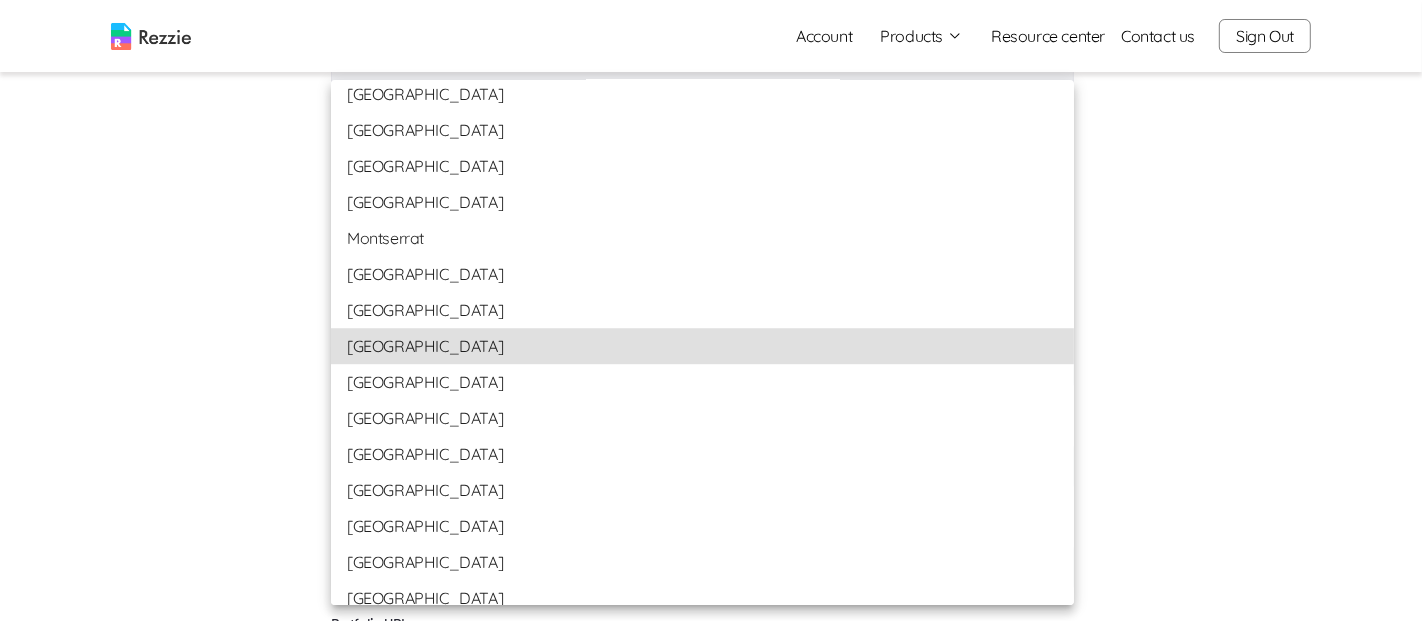type 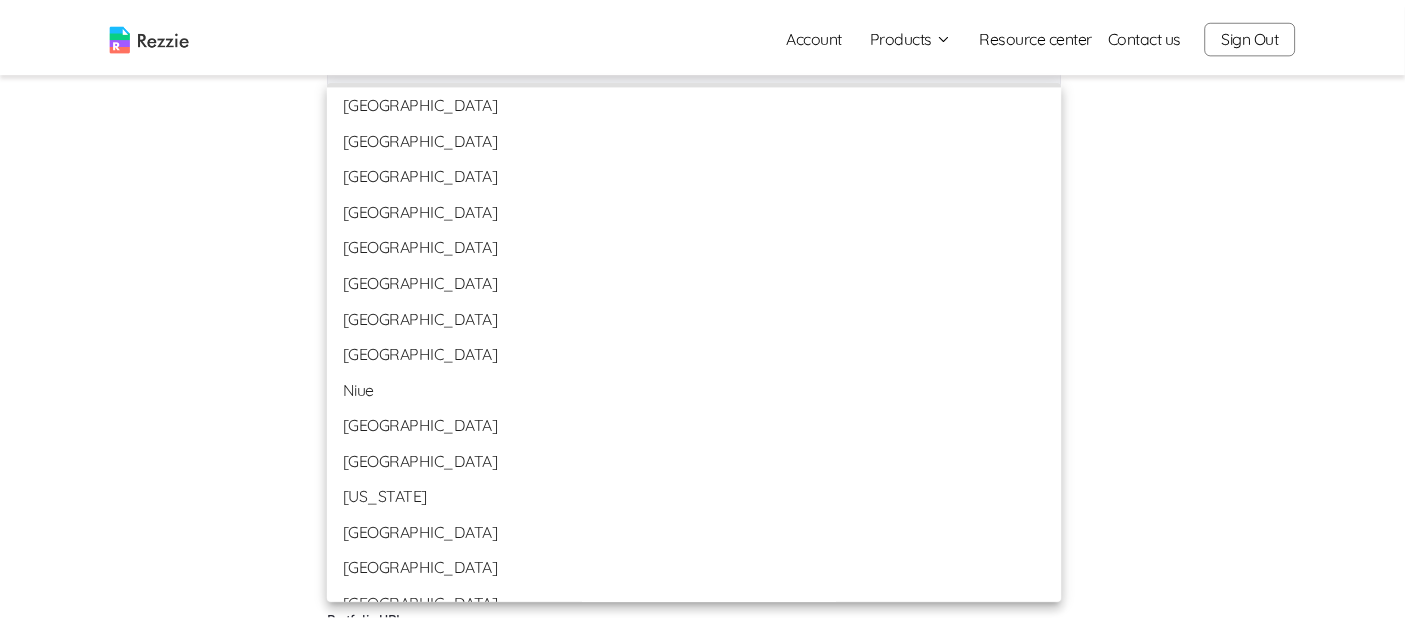 scroll, scrollTop: 5085, scrollLeft: 0, axis: vertical 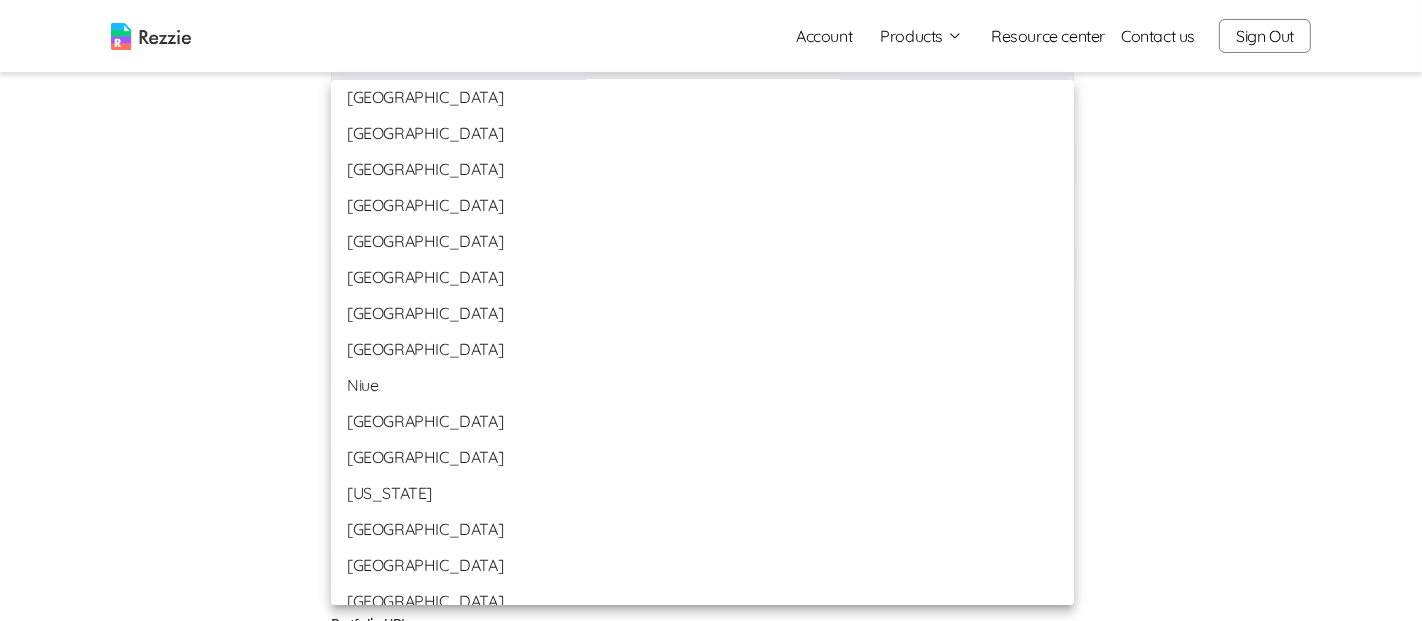 click on "Nigeria" at bounding box center [702, 349] 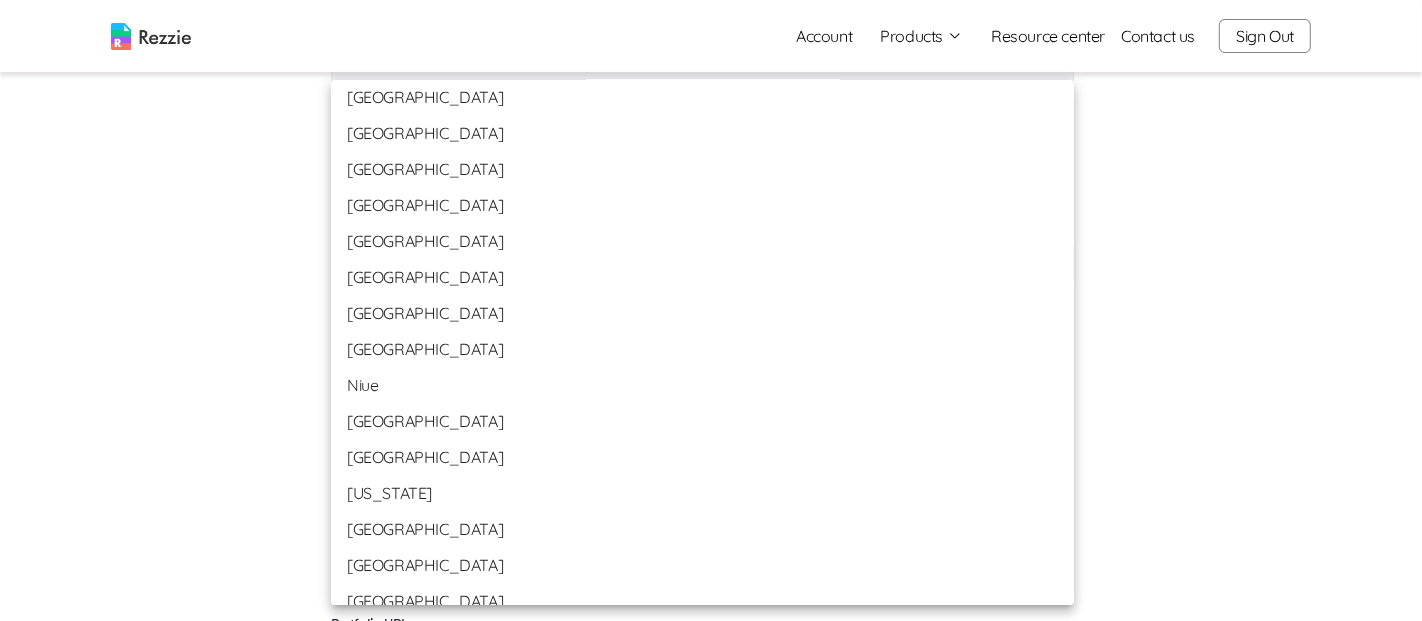 type on "Nigeria" 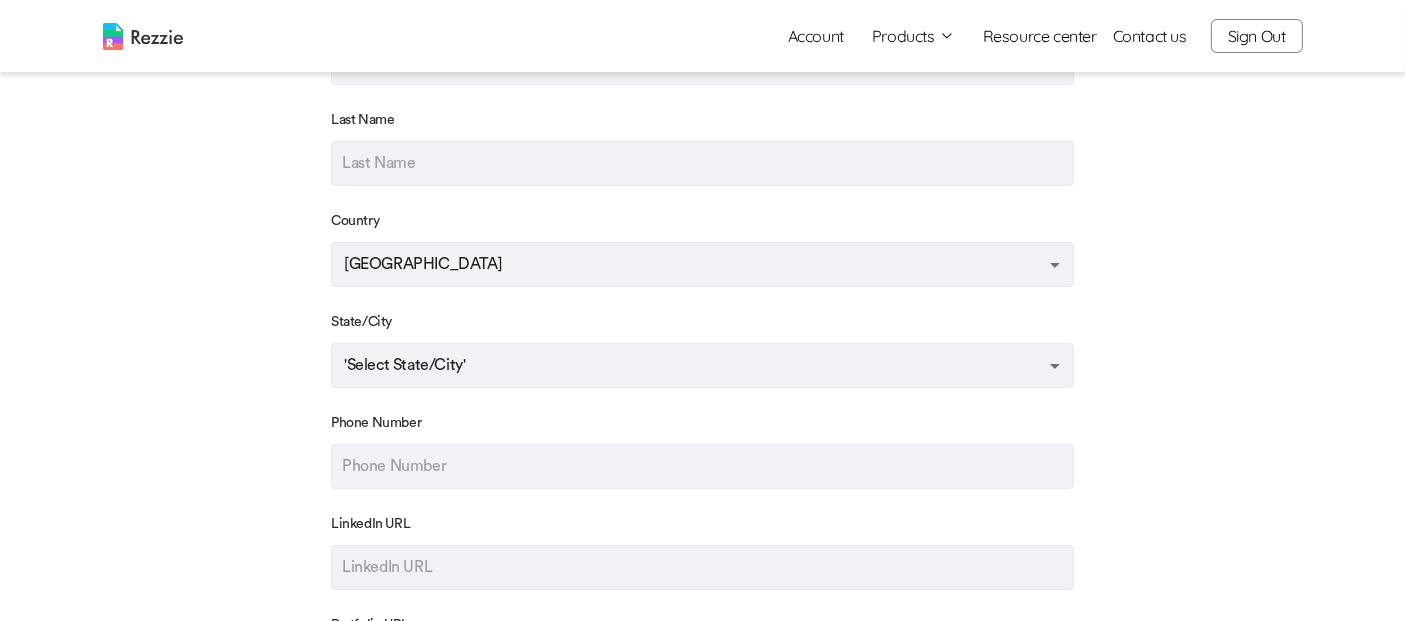 click on "Account Products Resume & Cover Letter Builder AI Resume Review Resource center Contact us Sign Out Account Products Resume & Cover Letter Builder AI Resume Review Resource center Contact us Sign Out Step   1 /8 Contact Information Skip This Contact Information Please fill in your preferred contact information First Name Last Name Country Nigeria Nigeria State/City 'Select State/City'   Phone Number   LinkedIn URL Portfolio URL Back Next Step  Helpful Links Home Blog  Social LinkedIn Twitter Instagram   @ 2021 Rezzie. All rights reserved. Privacy Policy | Terms of Use" at bounding box center (702, 367) 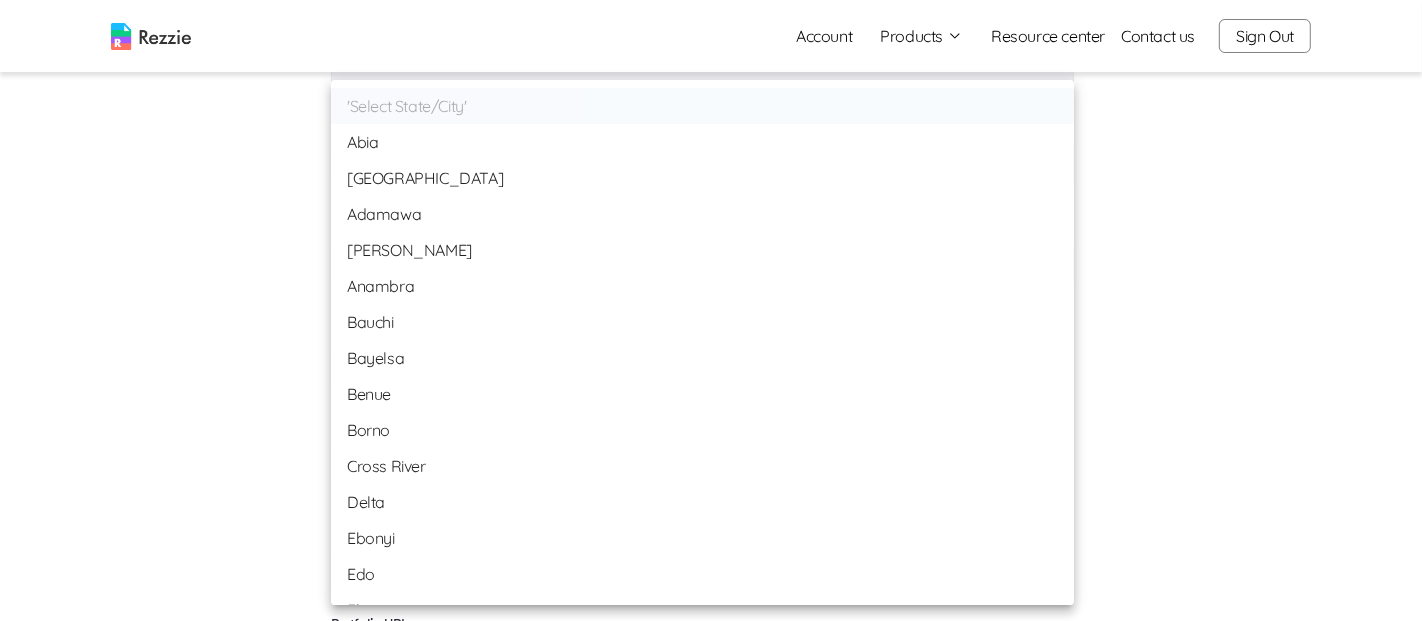 click on "Bayelsa" at bounding box center [702, 358] 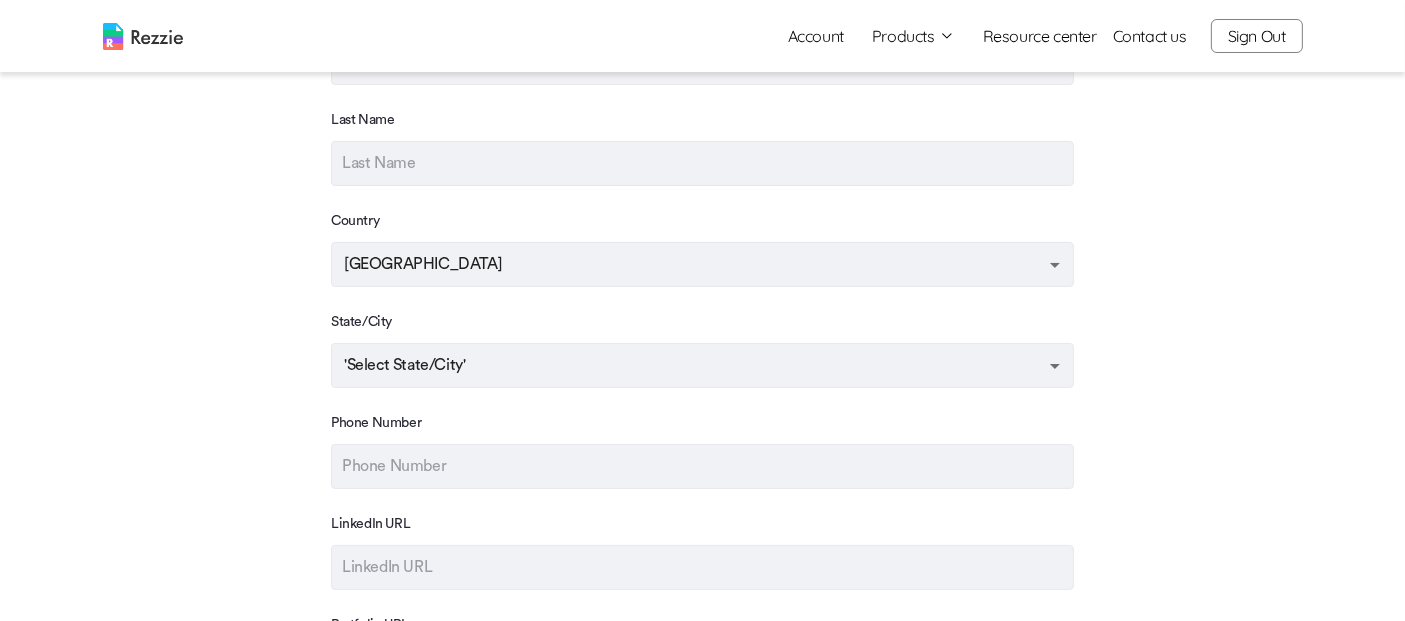 type on "Bayelsa" 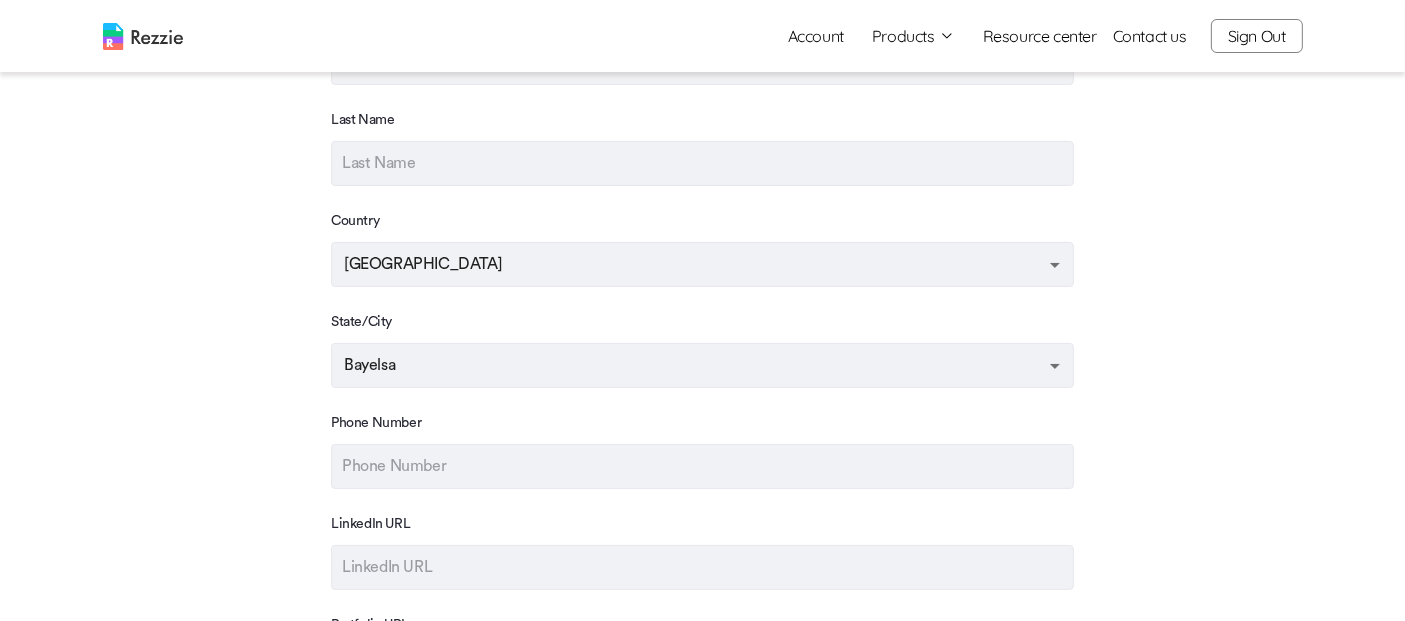 click at bounding box center [143, 36] 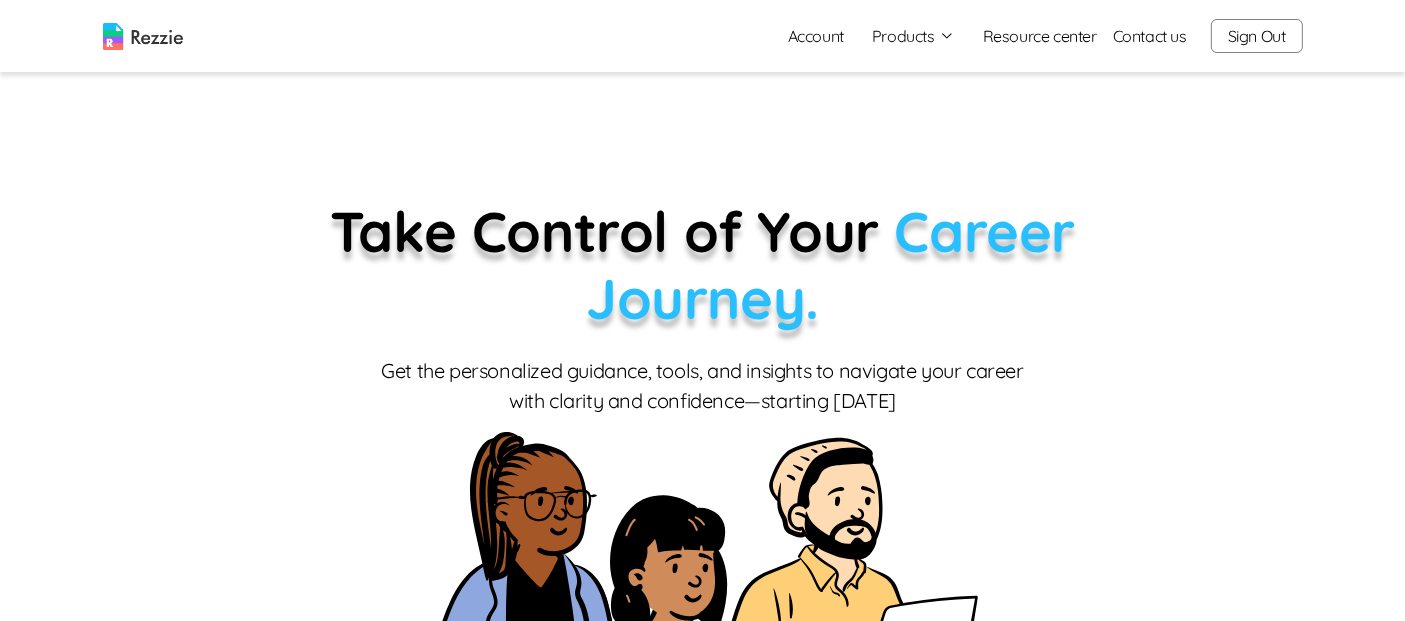 scroll, scrollTop: 0, scrollLeft: 0, axis: both 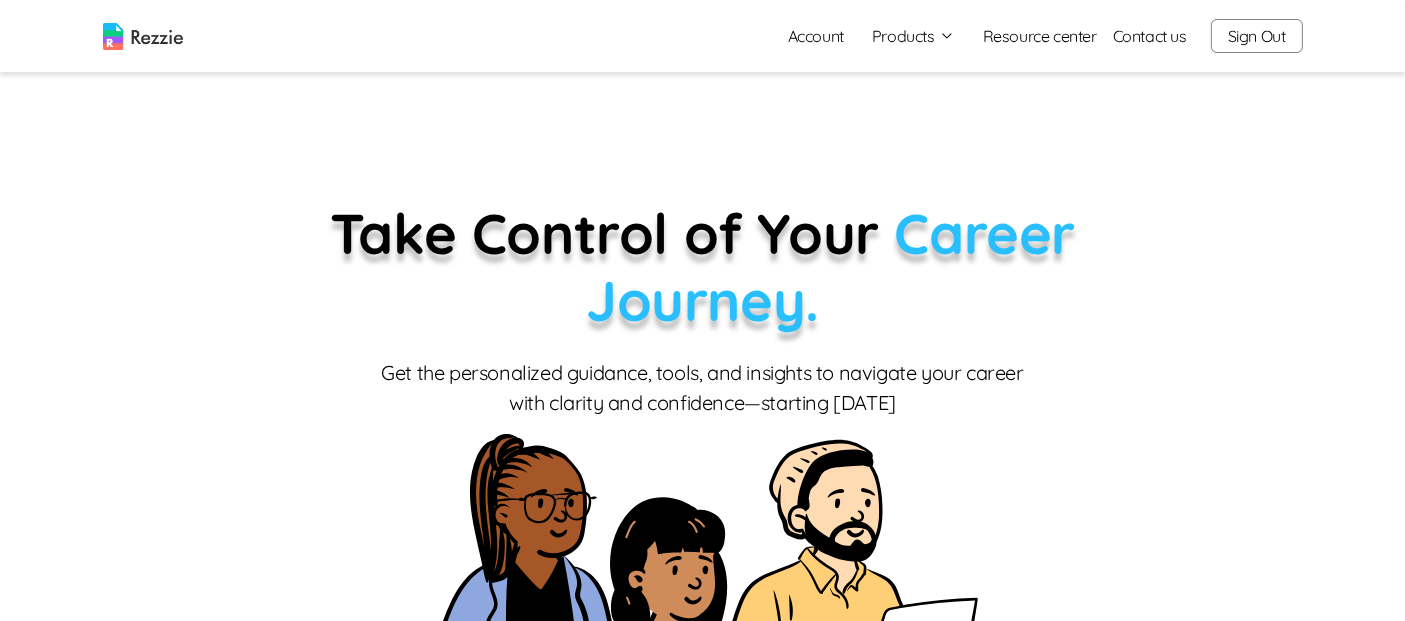click on "Products" at bounding box center [913, 36] 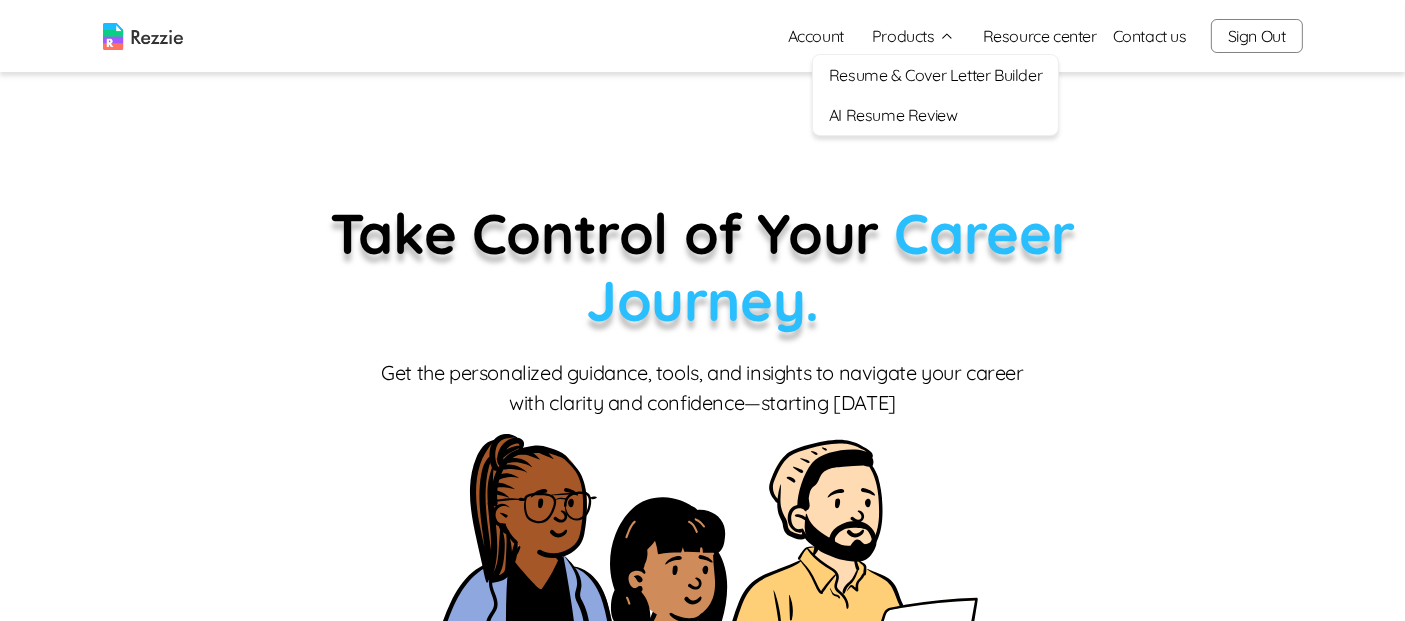 click on "Account" at bounding box center (816, 36) 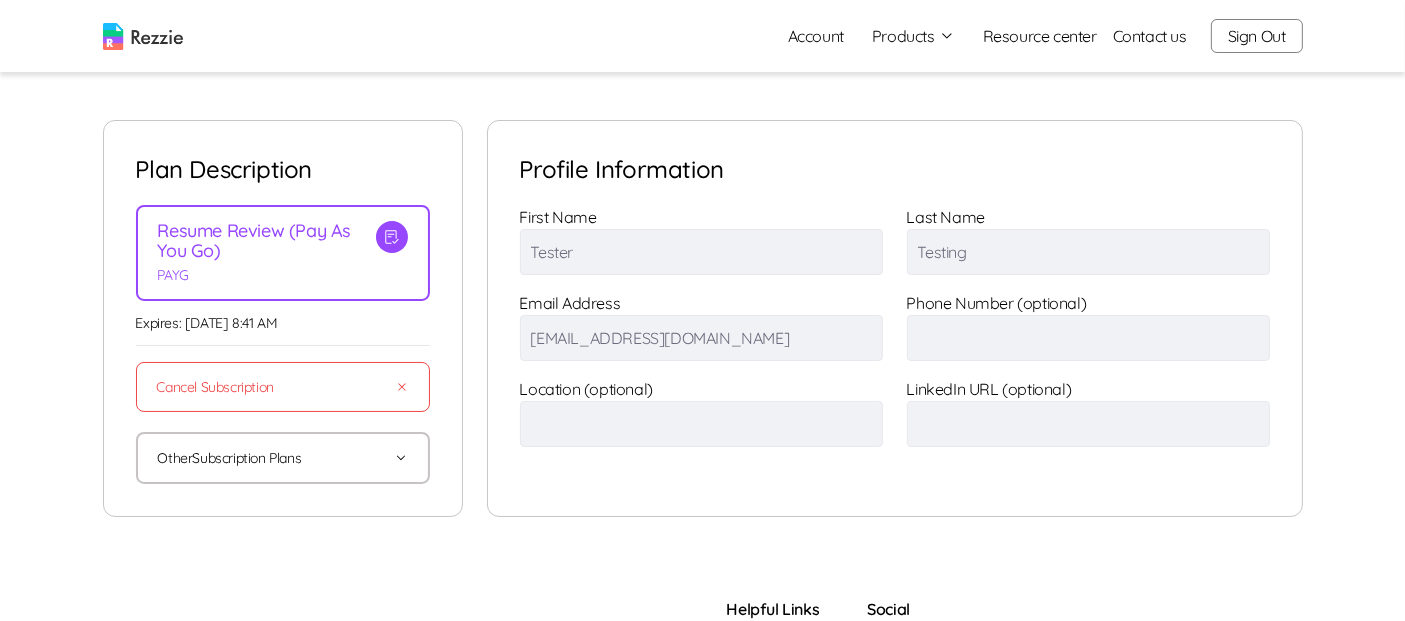 click on "Sign Out" at bounding box center [1257, 36] 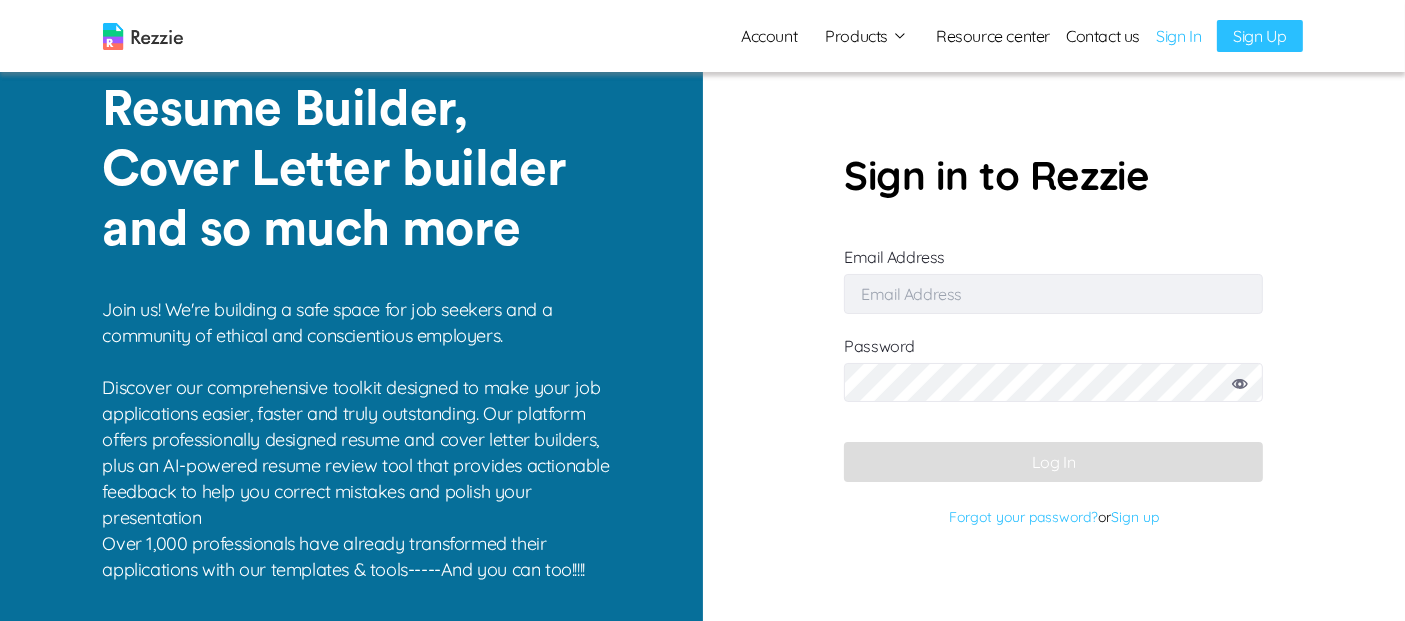 type on "[EMAIL_ADDRESS][DOMAIN_NAME]" 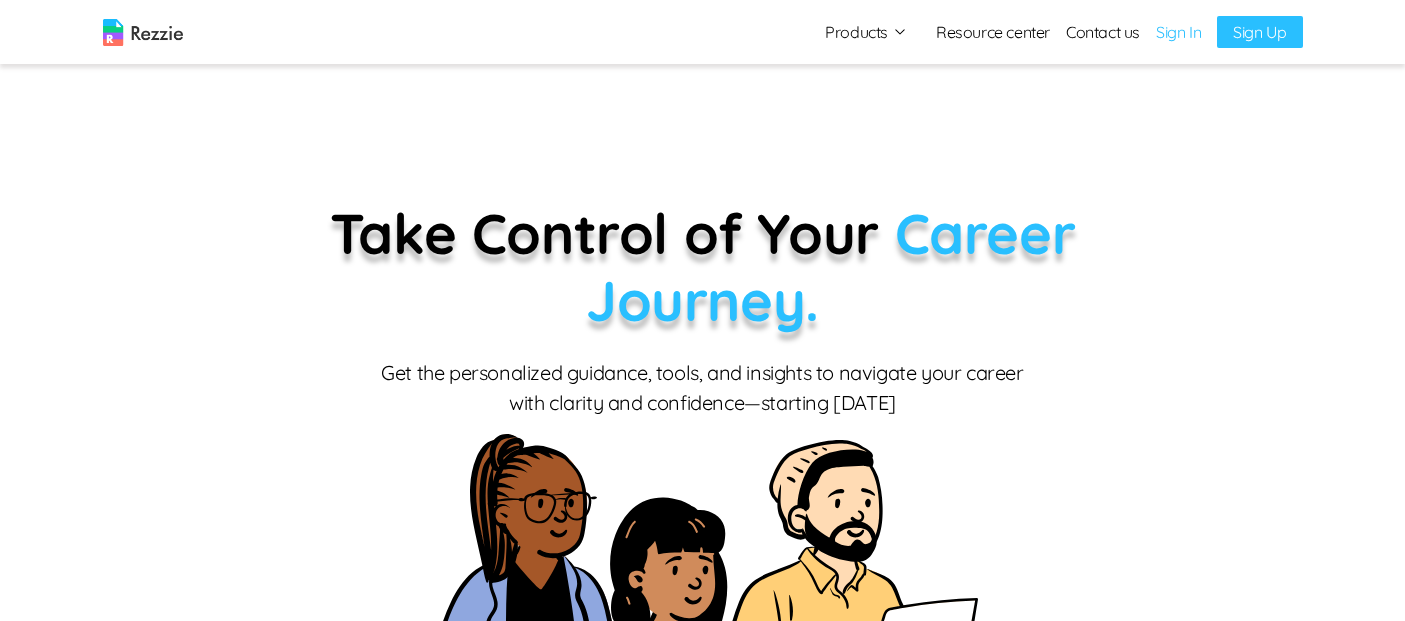 scroll, scrollTop: 0, scrollLeft: 0, axis: both 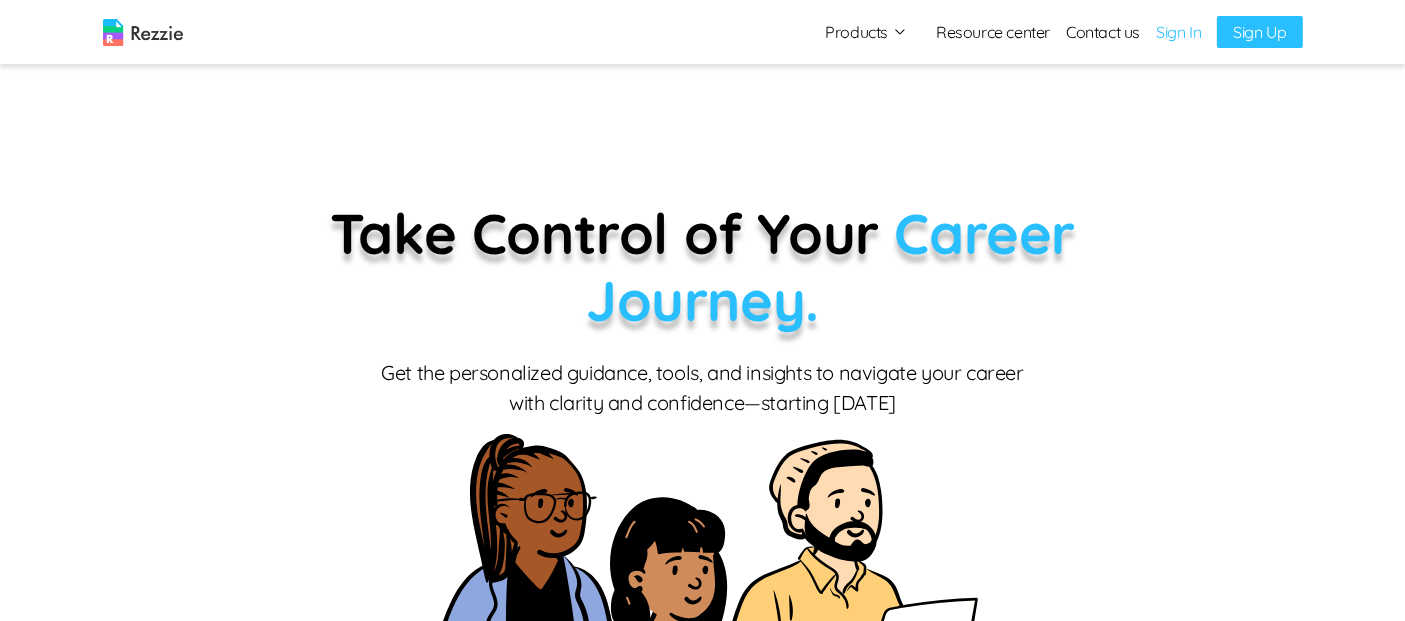 click on "Sign In" at bounding box center [1178, 32] 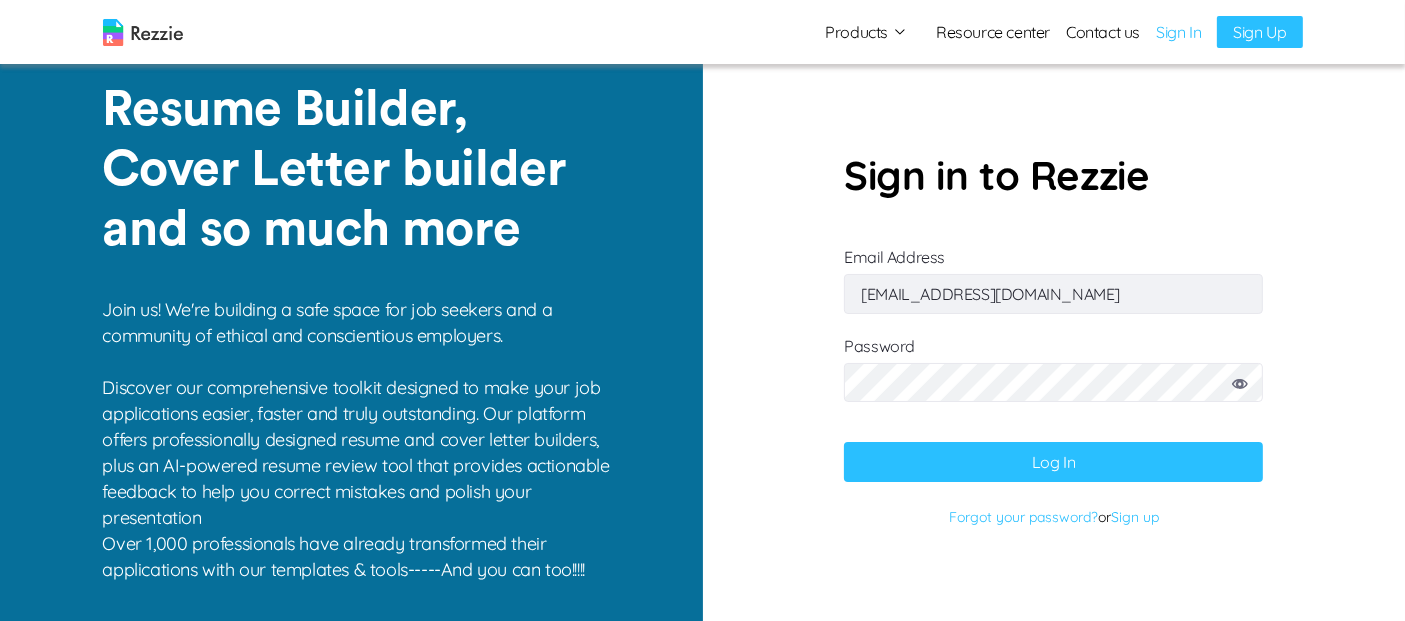 click on "cn2qytym1m@bltiwd.com" at bounding box center (1053, 294) 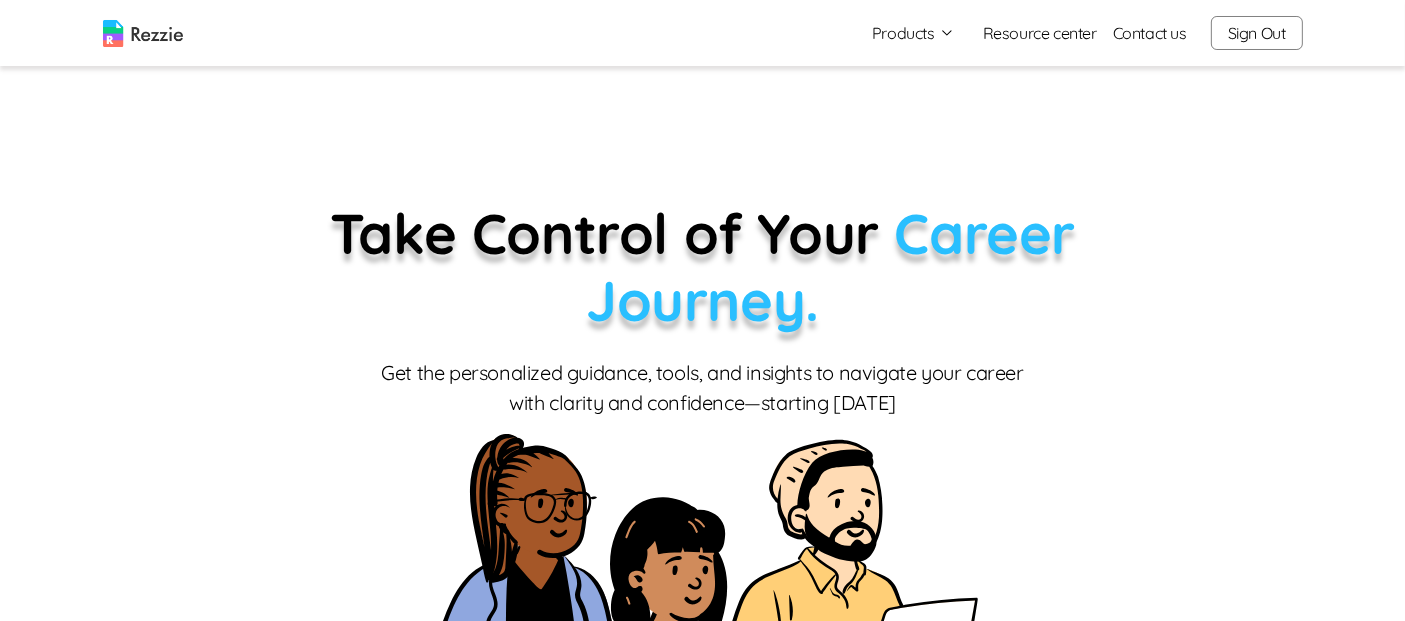 click on "Products" at bounding box center (913, 33) 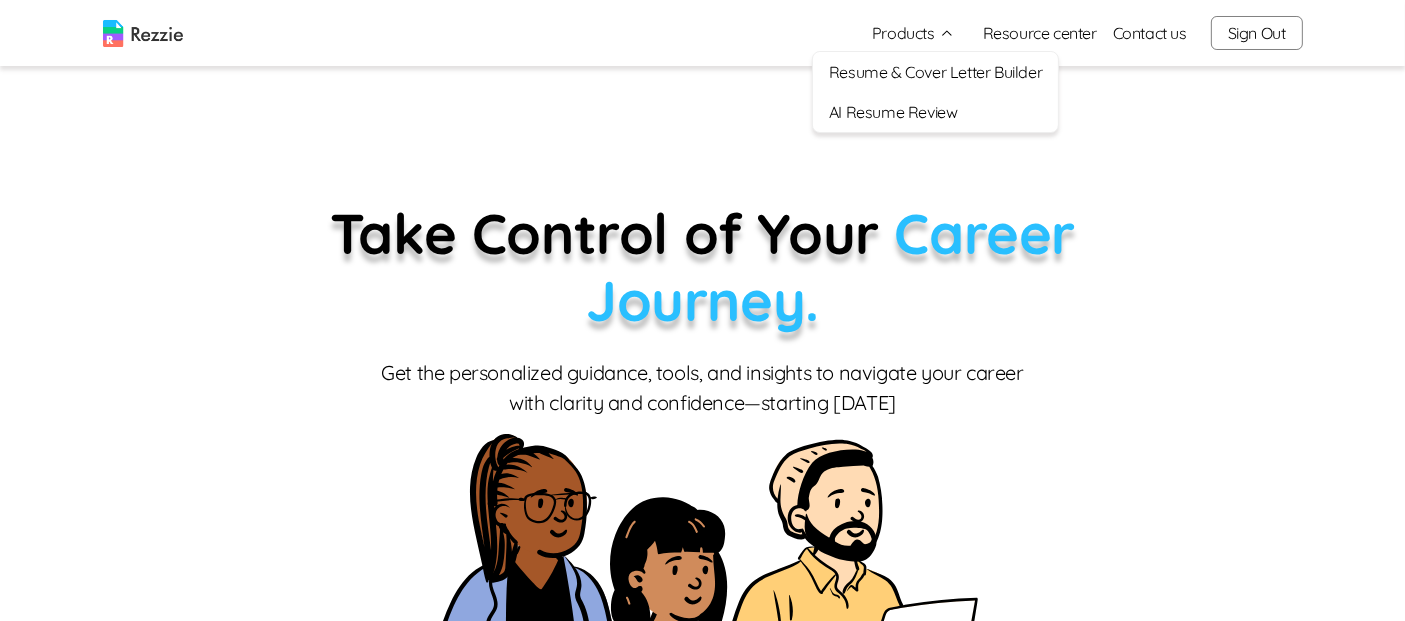 click on "Resume & Cover Letter Builder" at bounding box center [935, 72] 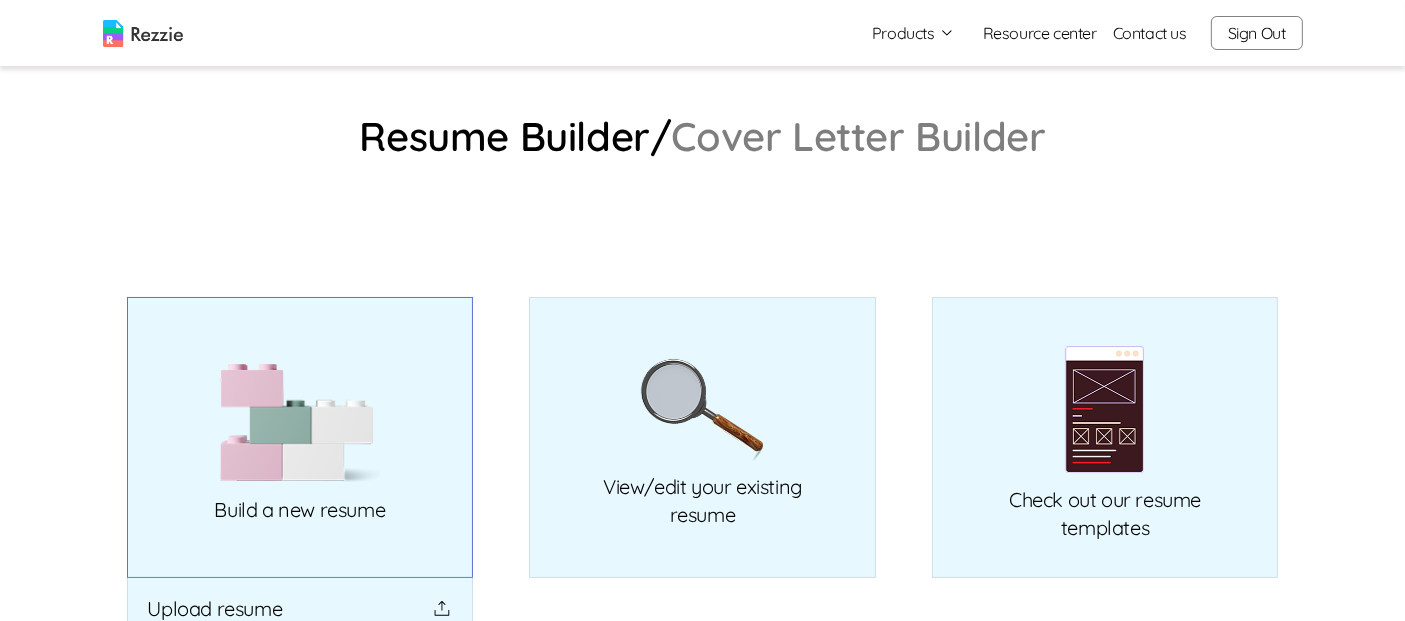 click at bounding box center (300, 423) 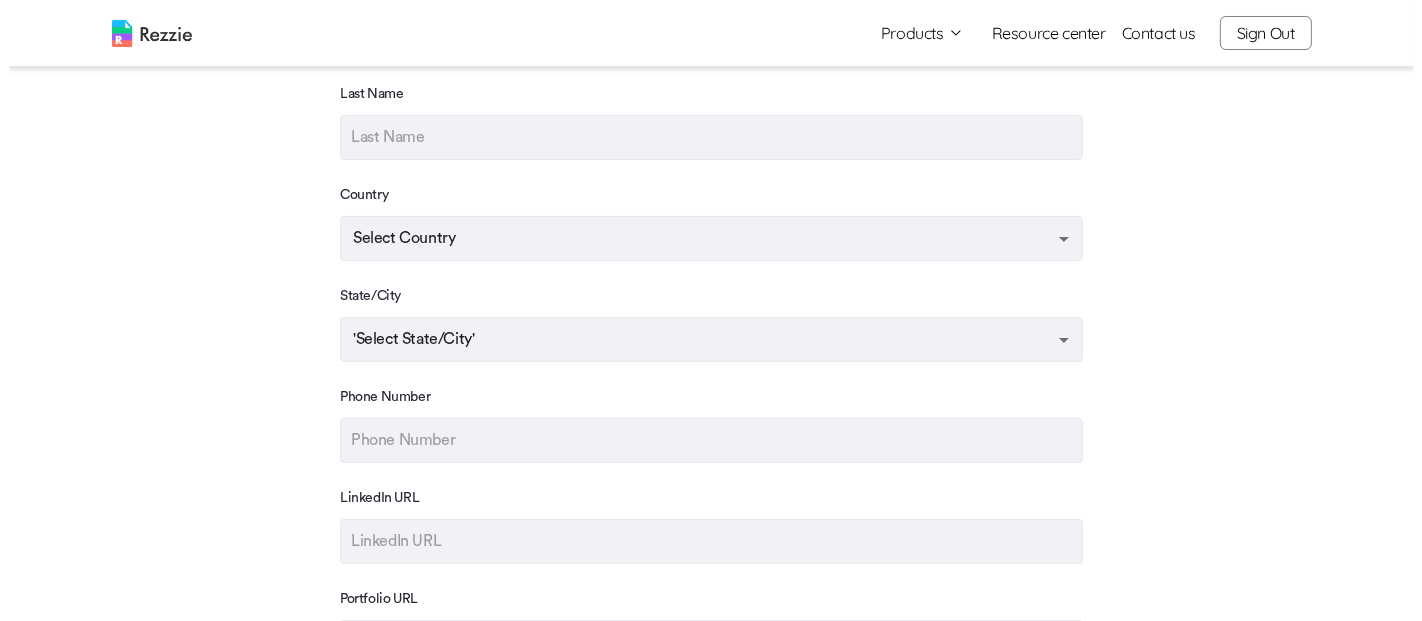 scroll, scrollTop: 345, scrollLeft: 0, axis: vertical 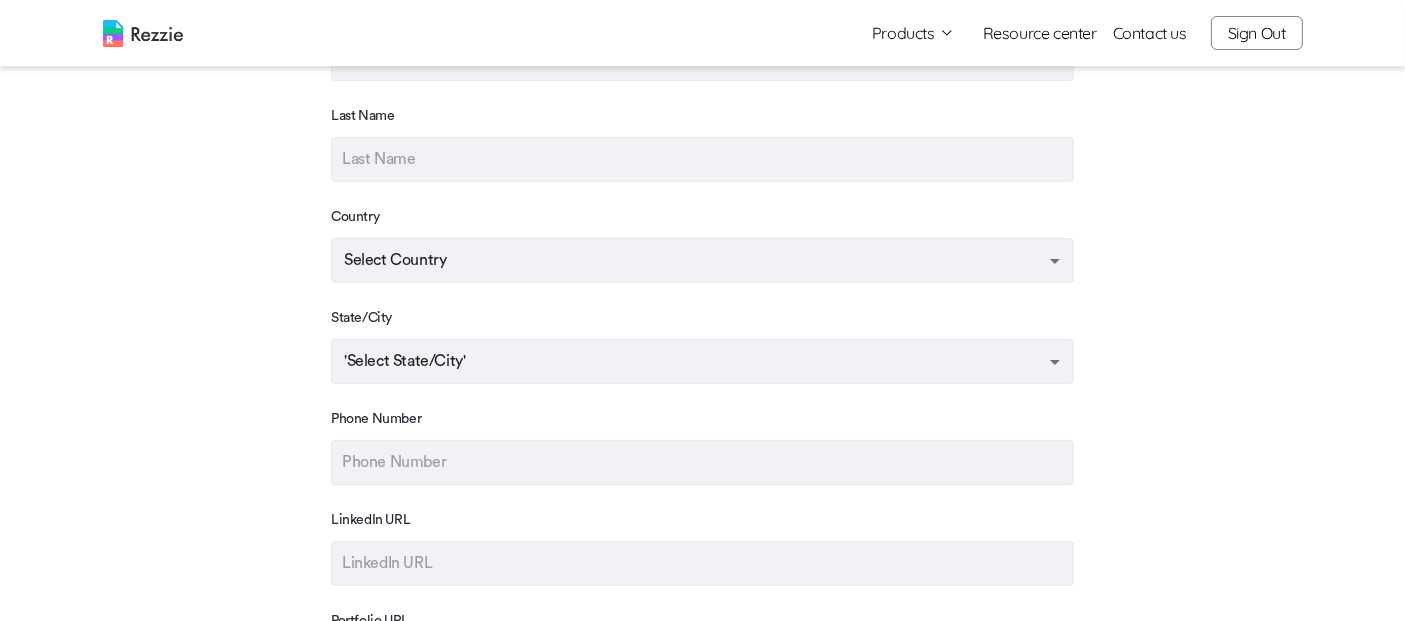 click on "Products Resume & Cover Letter Builder AI Resume Review Resource center Contact us Sign Out Products Resume & Cover Letter Builder AI Resume Review Resource center Contact us Sign Out Step   1 /8 Contact Information Skip This Contact Information Please fill in your preferred contact information First Name Last Name Country Select Country State/City 'Select State/City'   Phone Number   LinkedIn URL Portfolio URL Back Next Step  Helpful Links Home Blog  Social LinkedIn Twitter Instagram   @ 2021 Rezzie. All rights reserved. Privacy Policy | Terms of Use" at bounding box center (702, 363) 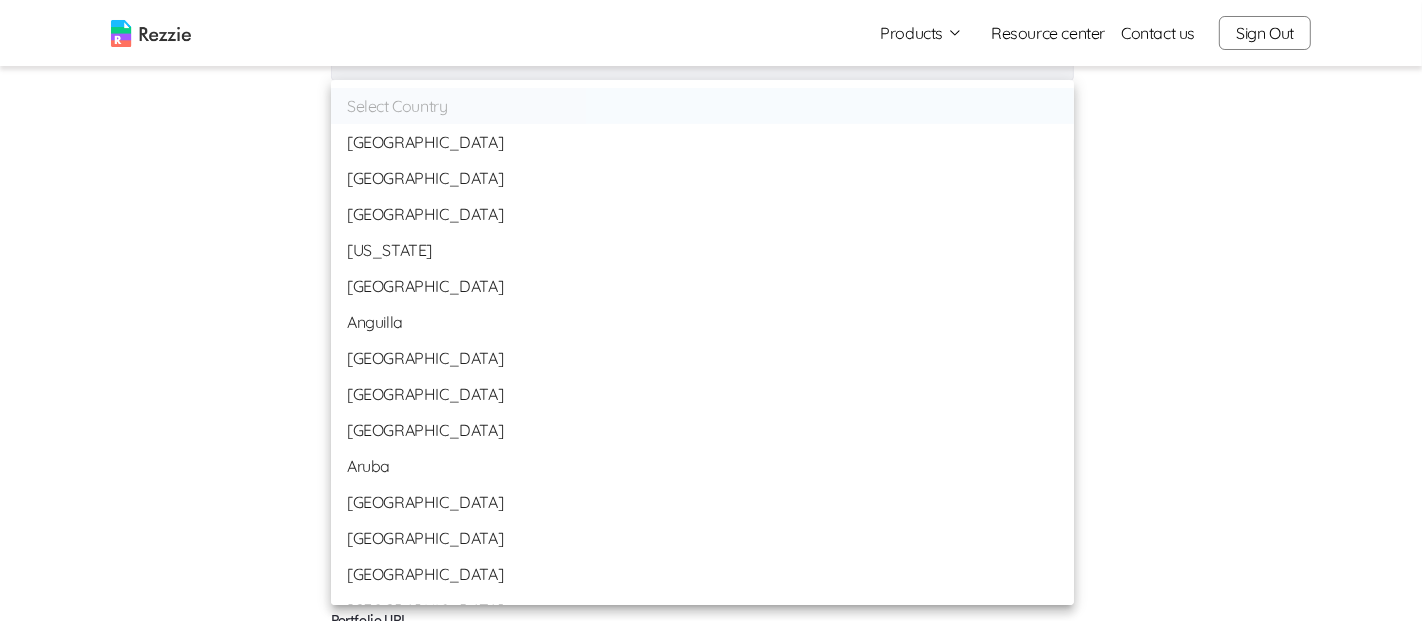 type 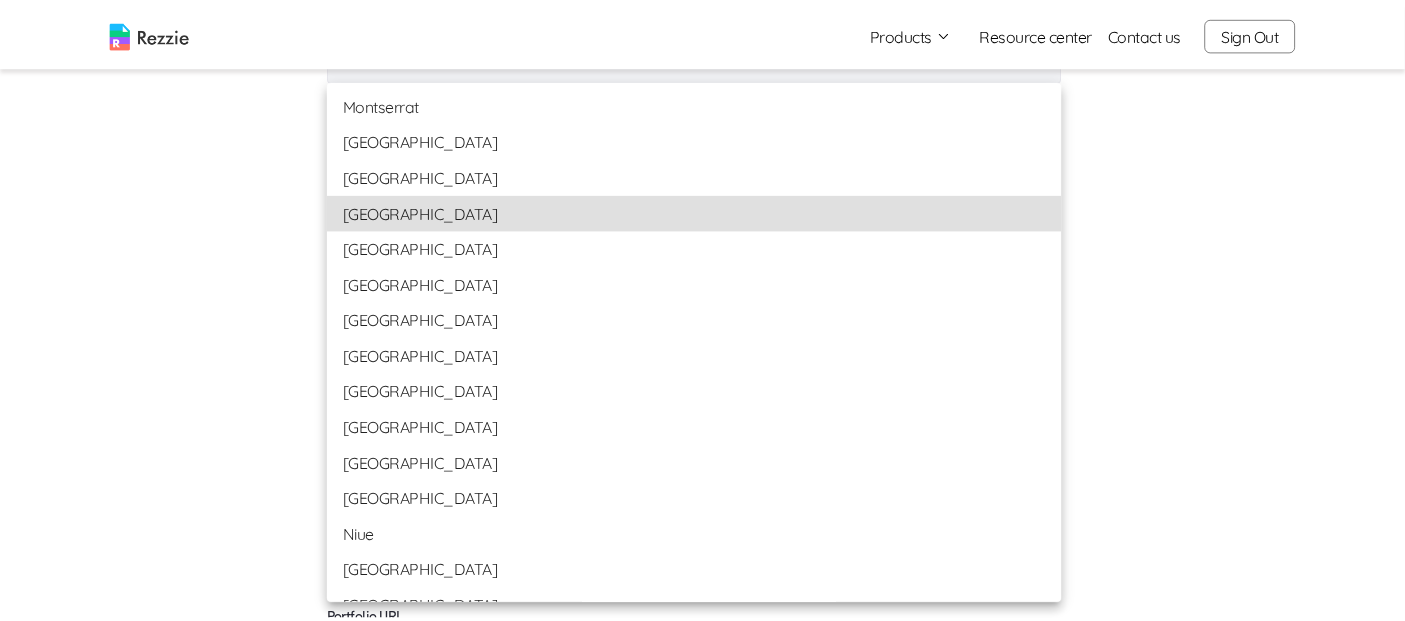scroll, scrollTop: 4992, scrollLeft: 0, axis: vertical 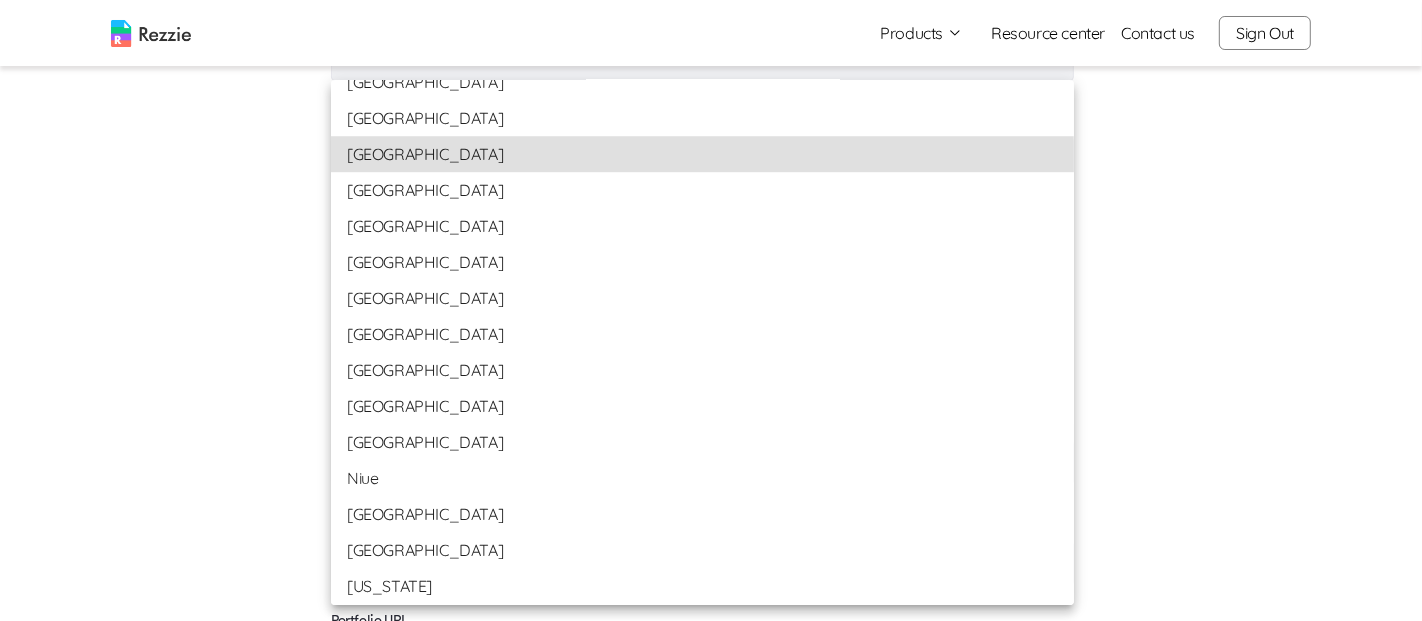 click on "Nigeria" at bounding box center [702, 442] 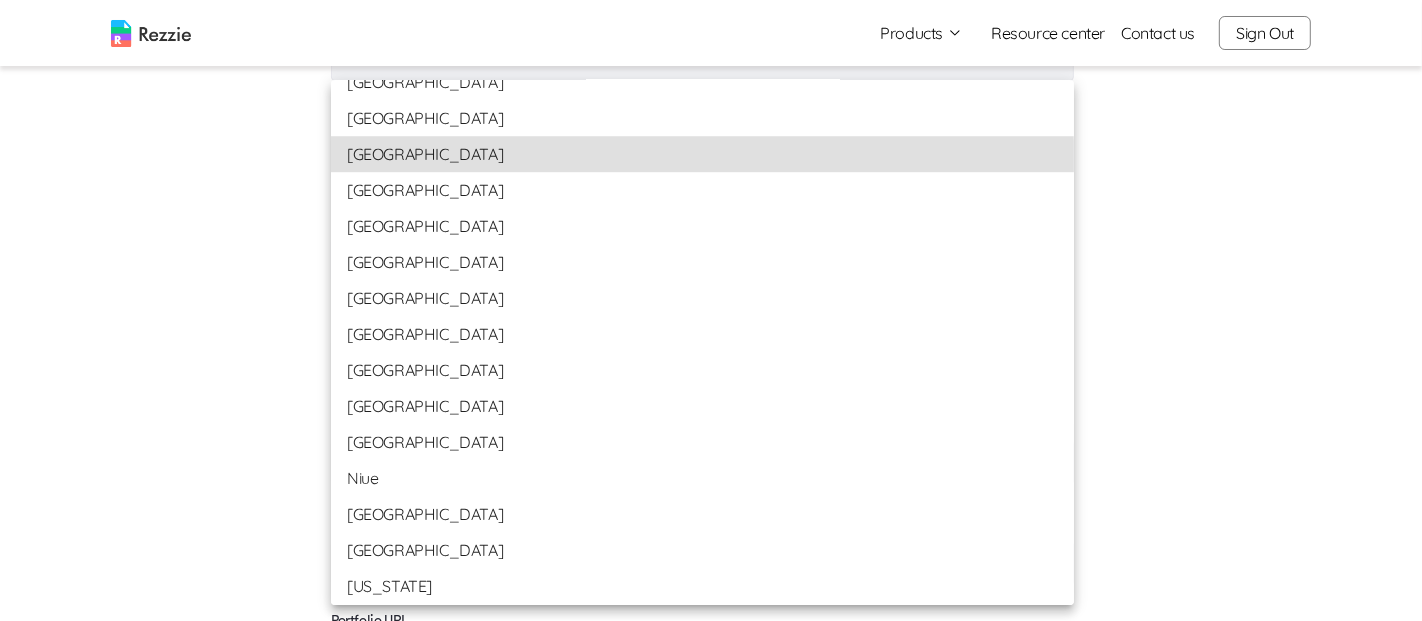 type on "Nigeria" 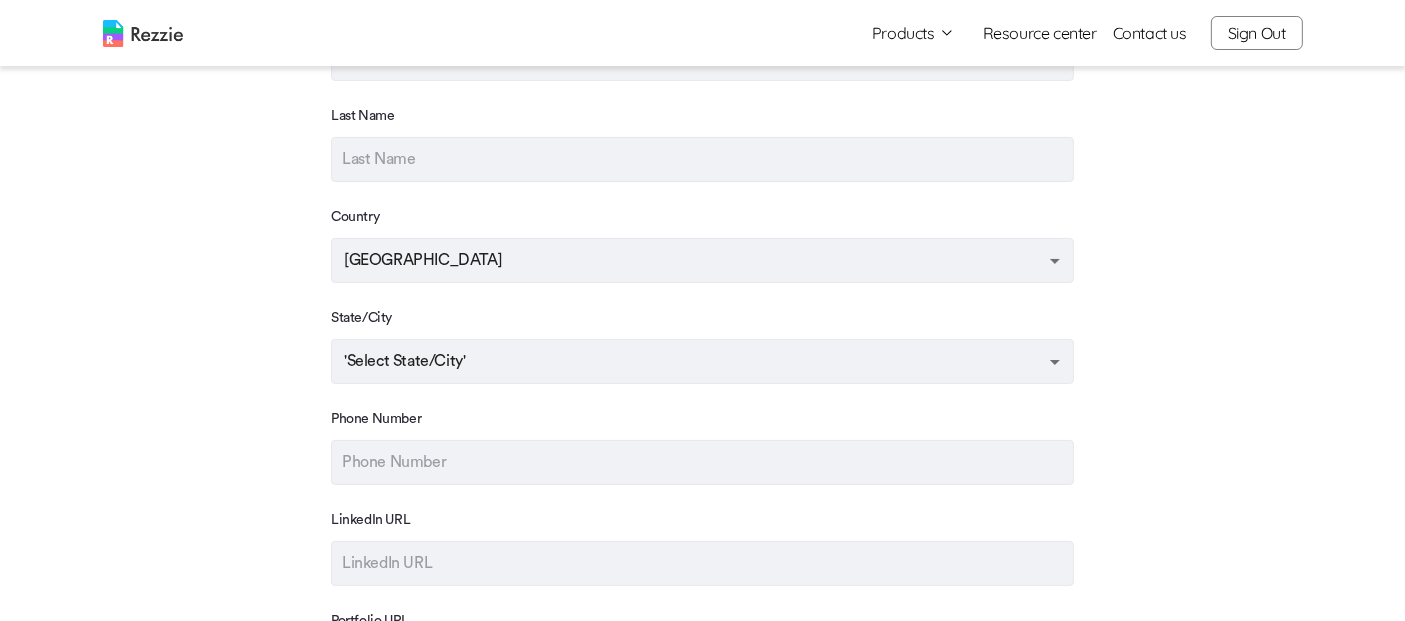 click on "Products Resume & Cover Letter Builder AI Resume Review Resource center Contact us Sign Out Products Resume & Cover Letter Builder AI Resume Review Resource center Contact us Sign Out Step   1 /8 Contact Information Skip This Contact Information Please fill in your preferred contact information First Name Last Name Country Nigeria Nigeria State/City 'Select State/City'   Phone Number   LinkedIn URL Portfolio URL Back Next Step  Helpful Links Home Blog  Social LinkedIn Twitter Instagram   @ 2021 Rezzie. All rights reserved. Privacy Policy | Terms of Use" at bounding box center [702, 363] 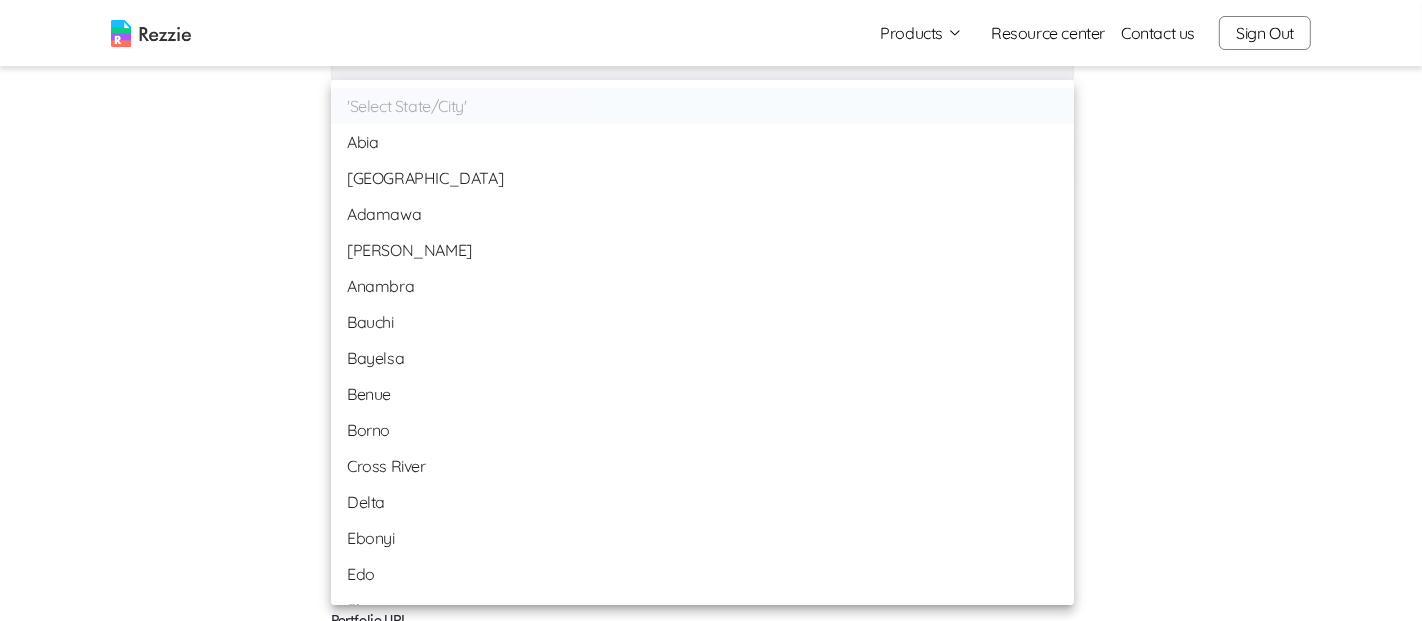 click on "Anambra" at bounding box center [702, 286] 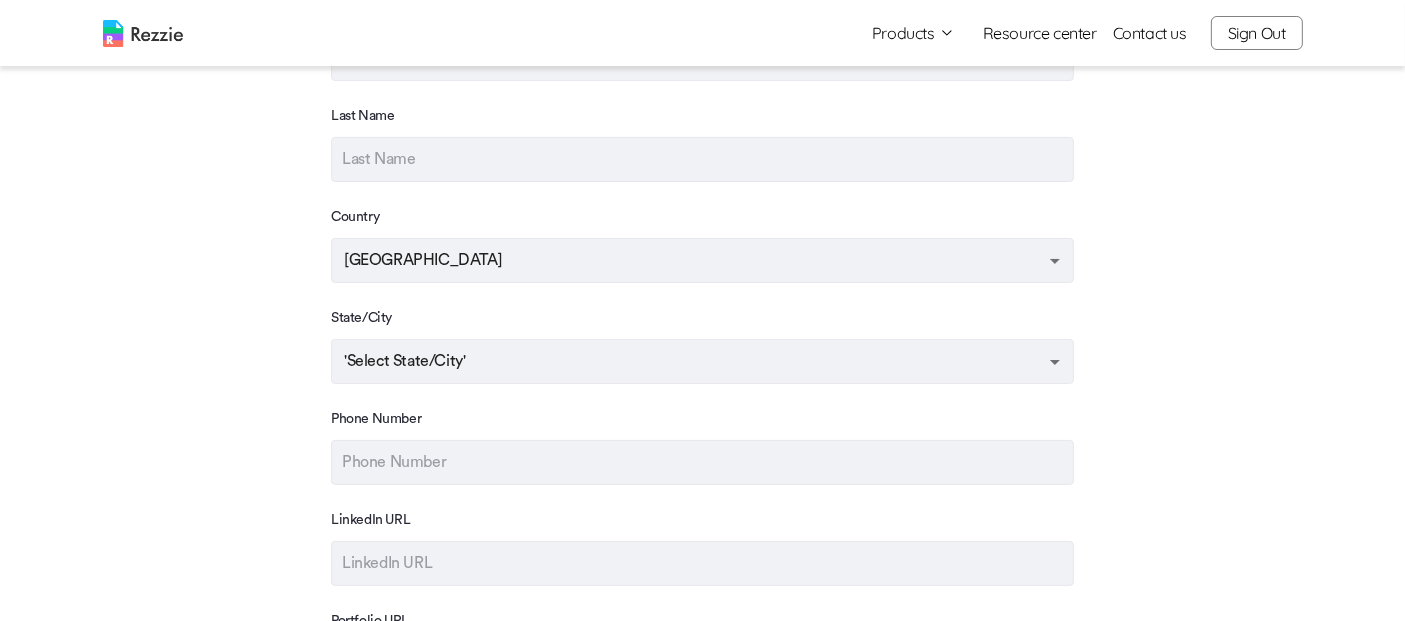 click on "Products Resume & Cover Letter Builder AI Resume Review Resource center Contact us Sign Out Products Resume & Cover Letter Builder AI Resume Review Resource center Contact us Sign Out Step   1 /8 Contact Information Skip This Contact Information Please fill in your preferred contact information First Name Last Name Country Nigeria Nigeria State/City 'Select State/City'   Phone Number   LinkedIn URL Portfolio URL Back Next Step  Helpful Links Home Blog  Social LinkedIn Twitter Instagram   @ 2021 Rezzie. All rights reserved. Privacy Policy | Terms of Use" at bounding box center [702, 363] 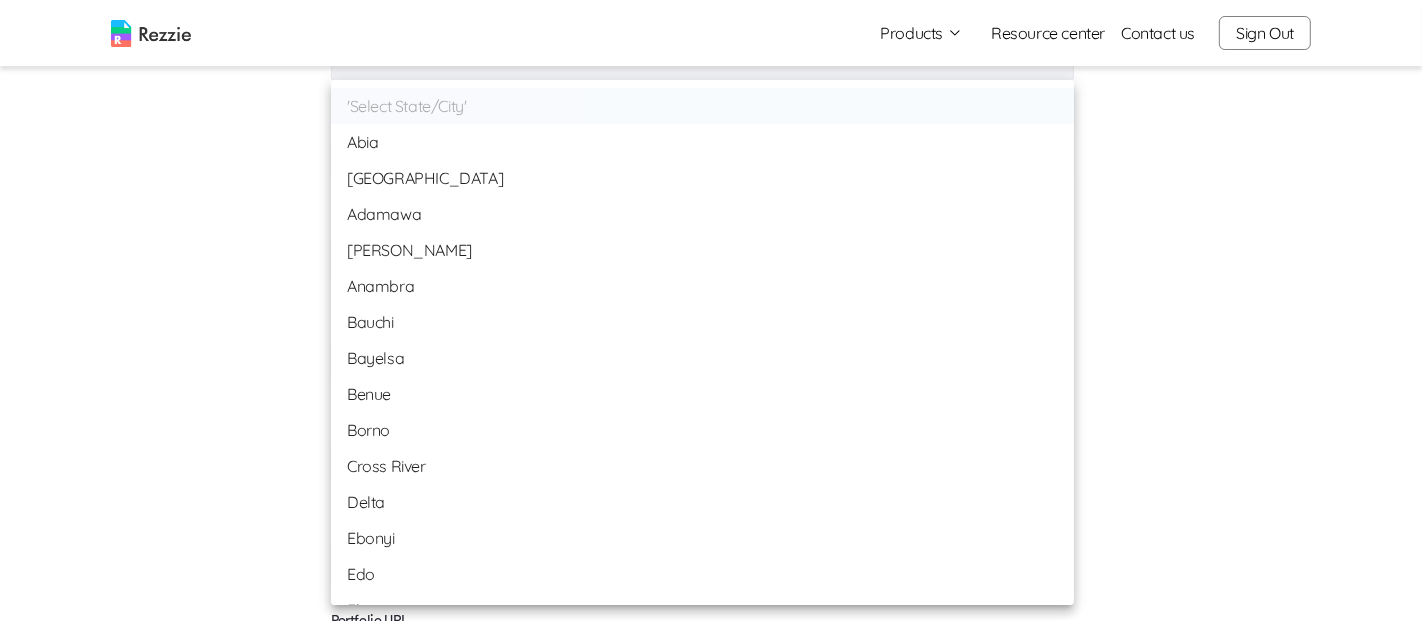 click at bounding box center [711, 310] 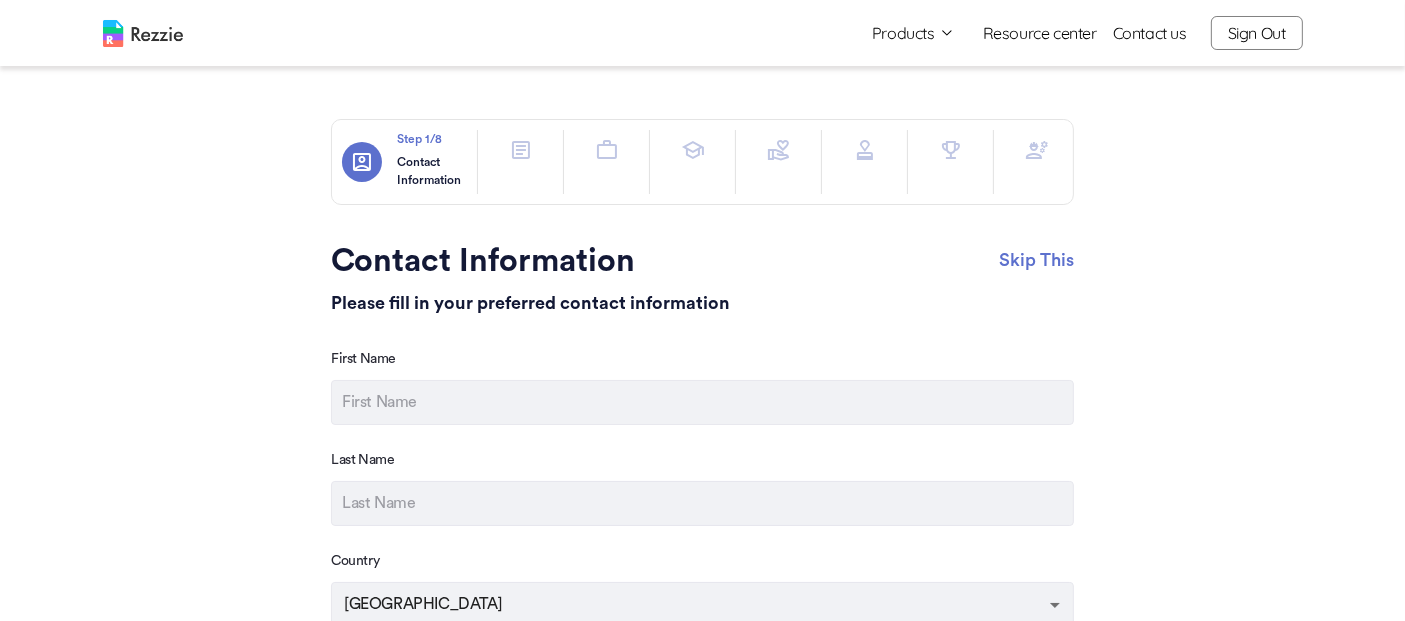 scroll, scrollTop: 0, scrollLeft: 0, axis: both 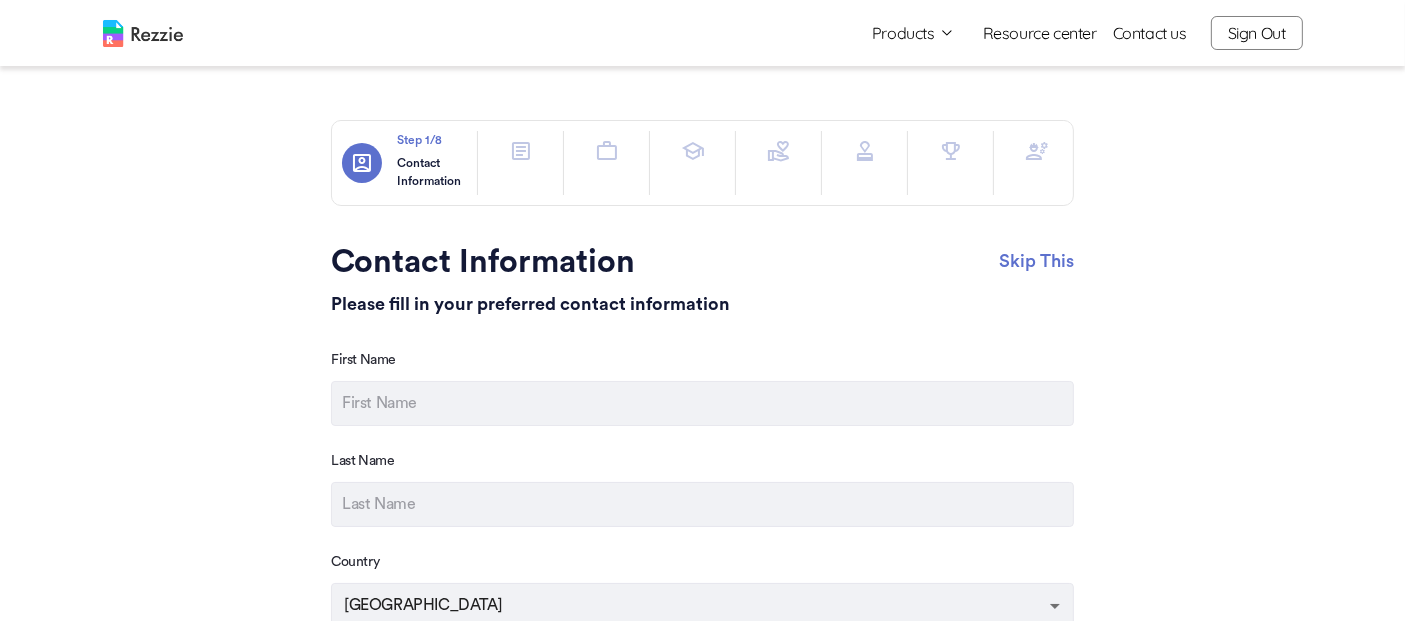 click at bounding box center (702, 403) 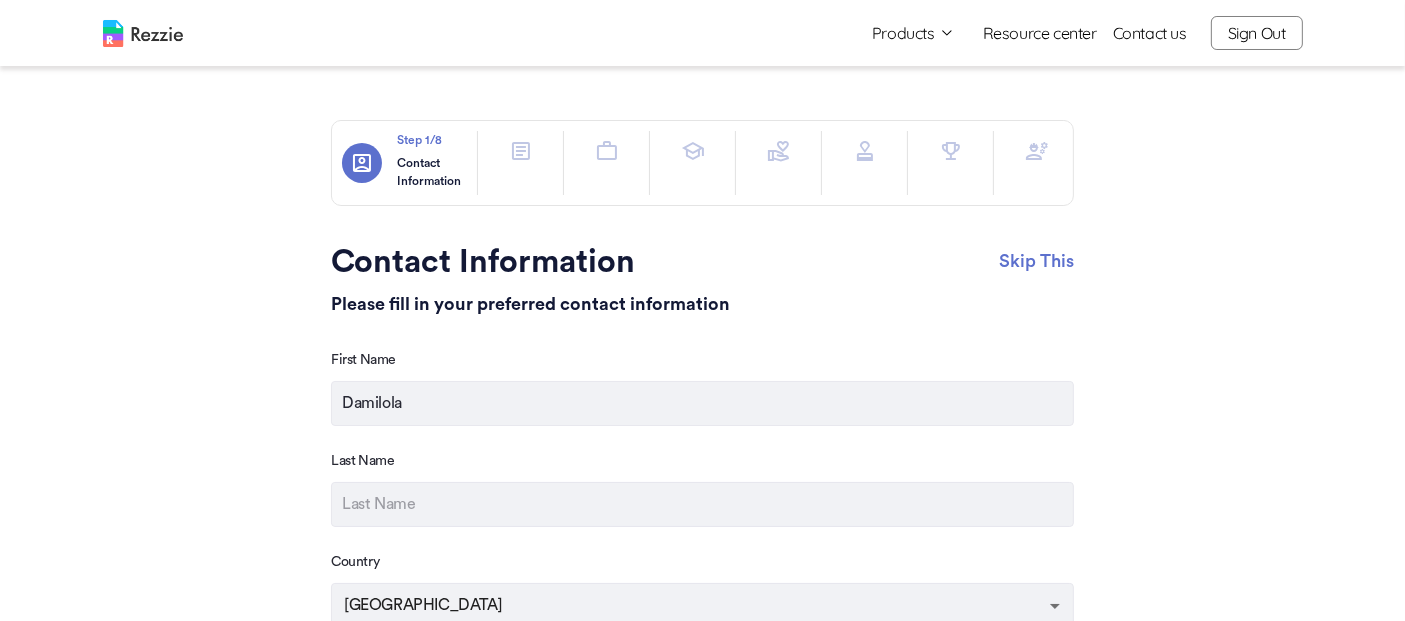 type on "Banji-Alabi" 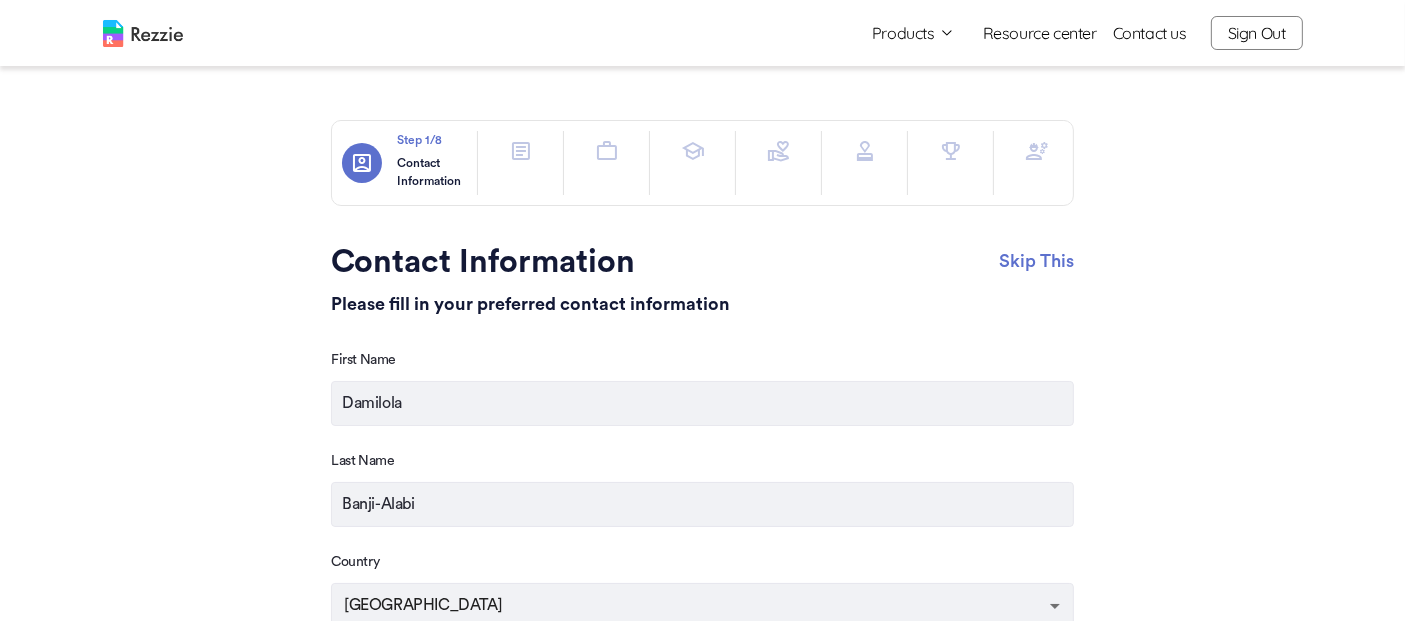 type on "Anambra" 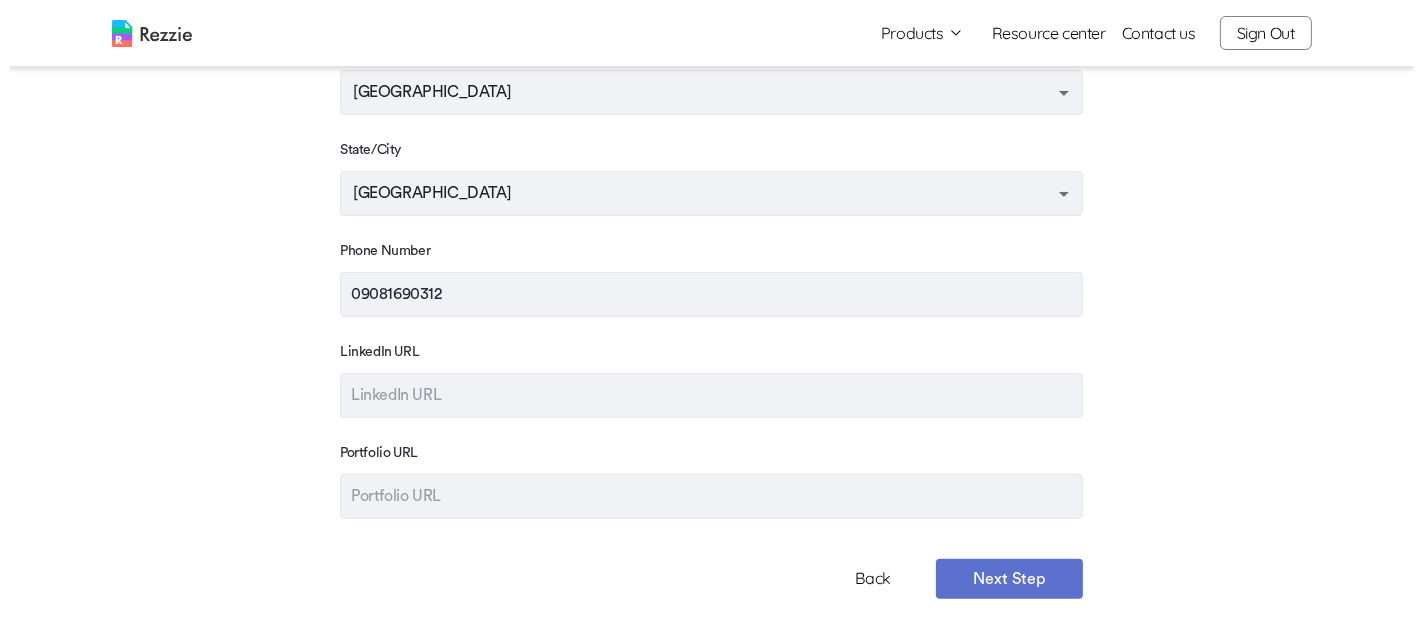 scroll, scrollTop: 519, scrollLeft: 0, axis: vertical 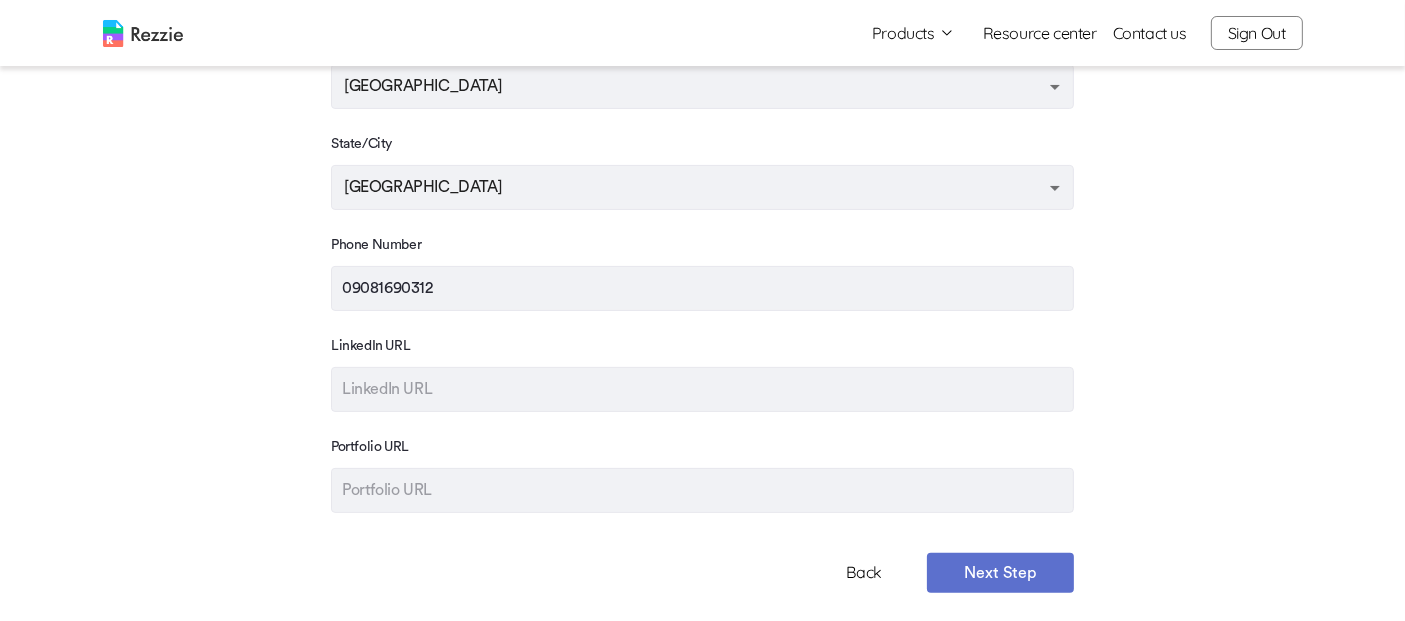 click on "Products Resume & Cover Letter Builder AI Resume Review Resource center Contact us Sign Out Products Resume & Cover Letter Builder AI Resume Review Resource center Contact us Sign Out Step   1 /8 Contact Information Skip This Contact Information Please fill in your preferred contact information First Name Damilola Last Name Banji-Alabi Country Nigeria Nigeria State/City Lagos Lagos   Phone Number 09081690312   LinkedIn URL Portfolio URL Back Next Step  Helpful Links Home Blog  Social LinkedIn Twitter Instagram   @ 2021 Rezzie. All rights reserved. Privacy Policy | Terms of Use" at bounding box center [702, 189] 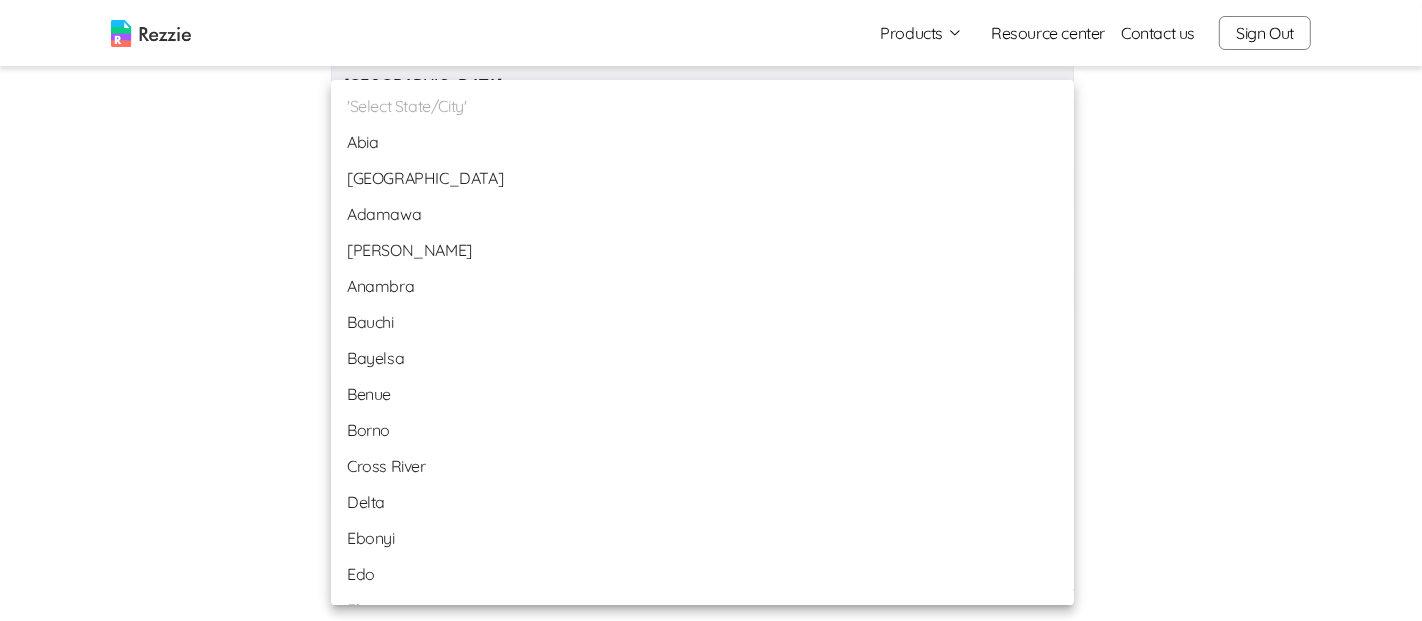 scroll, scrollTop: 662, scrollLeft: 0, axis: vertical 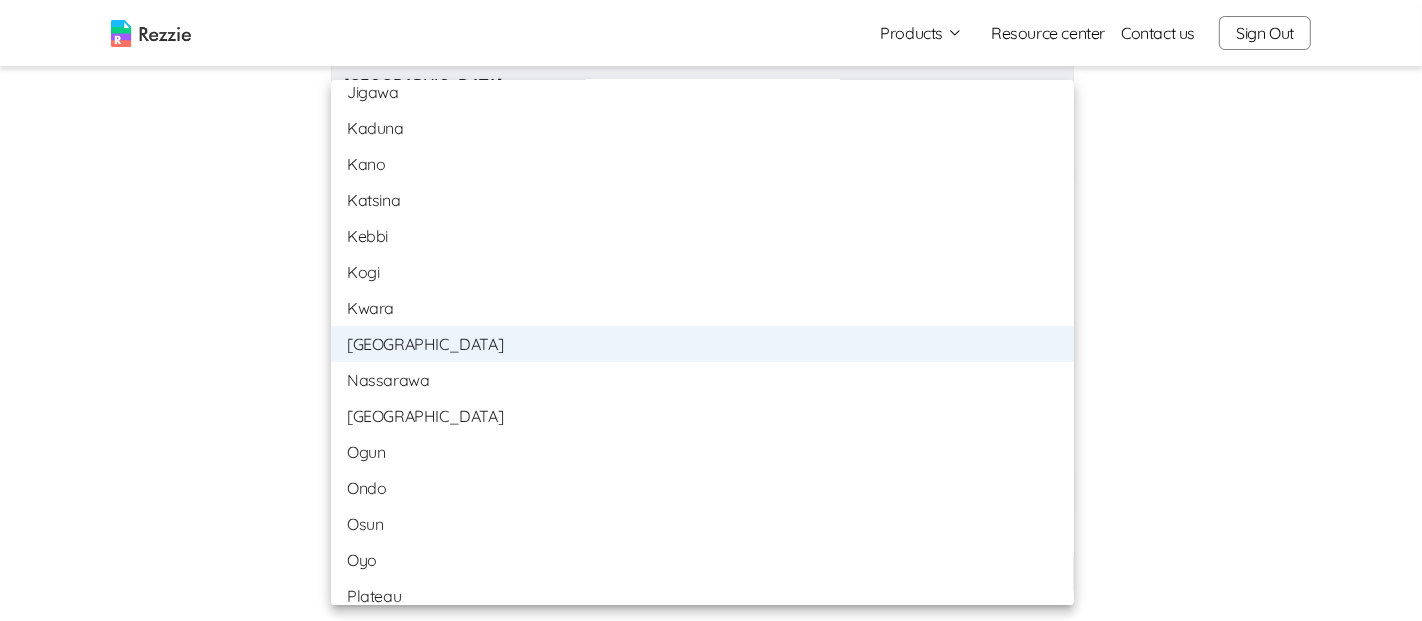 click on "Kwara" at bounding box center [702, 308] 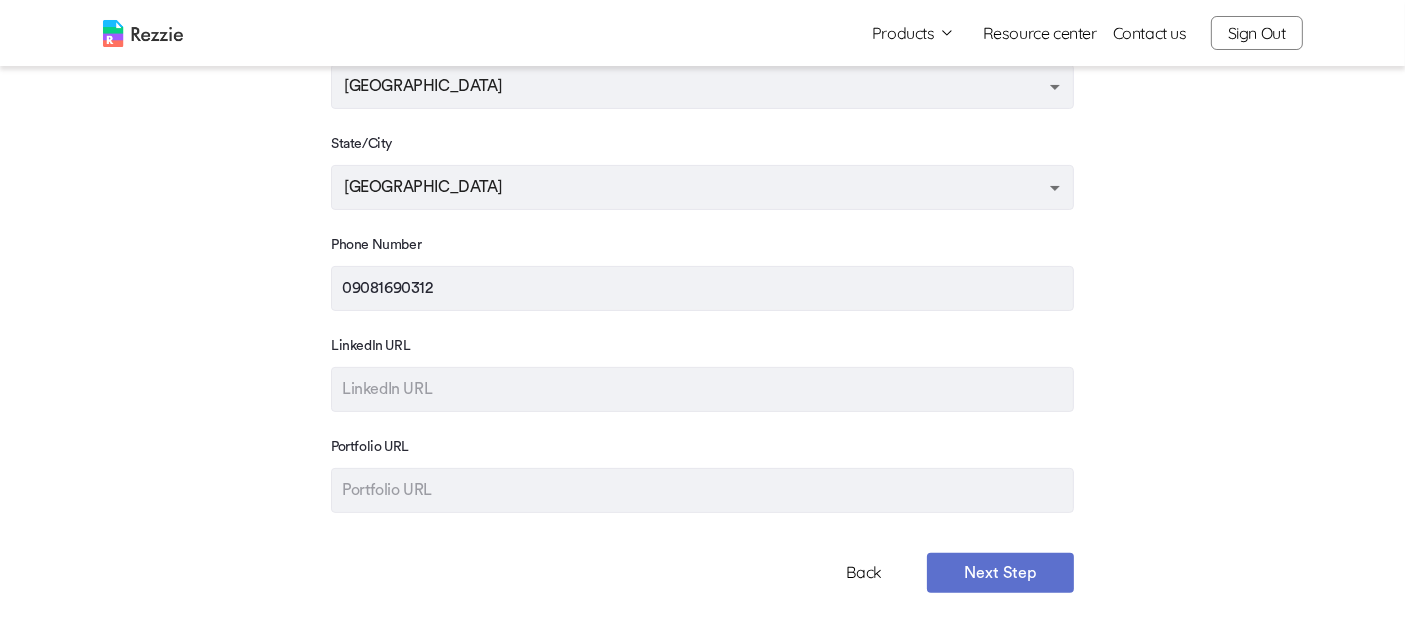 click on "Products Resume & Cover Letter Builder AI Resume Review Resource center Contact us Sign Out Products Resume & Cover Letter Builder AI Resume Review Resource center Contact us Sign Out Step   1 /8 Contact Information Skip This Contact Information Please fill in your preferred contact information First Name Damilola Last Name Banji-Alabi Country Nigeria Nigeria State/City Lagos Lagos   Phone Number 09081690312   LinkedIn URL Portfolio URL Back Next Step  Helpful Links Home Blog  Social LinkedIn Twitter Instagram   @ 2021 Rezzie. All rights reserved. Privacy Policy | Terms of Use" at bounding box center [702, 189] 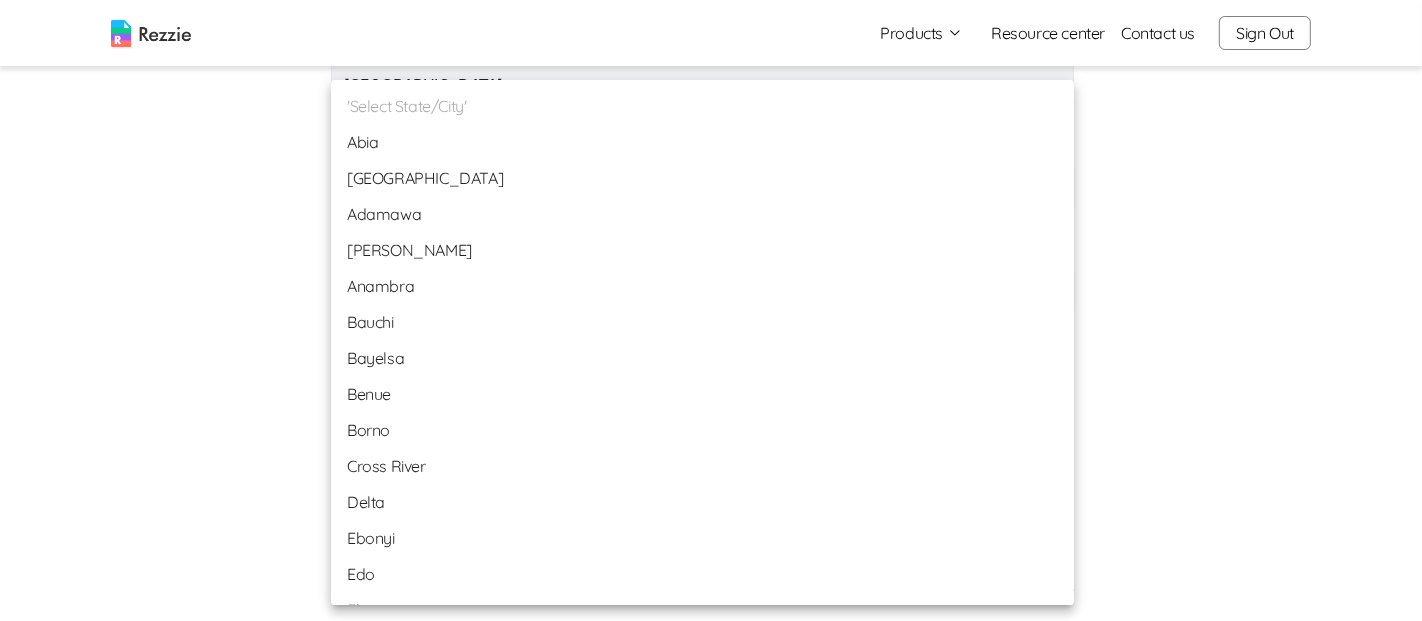 scroll, scrollTop: 662, scrollLeft: 0, axis: vertical 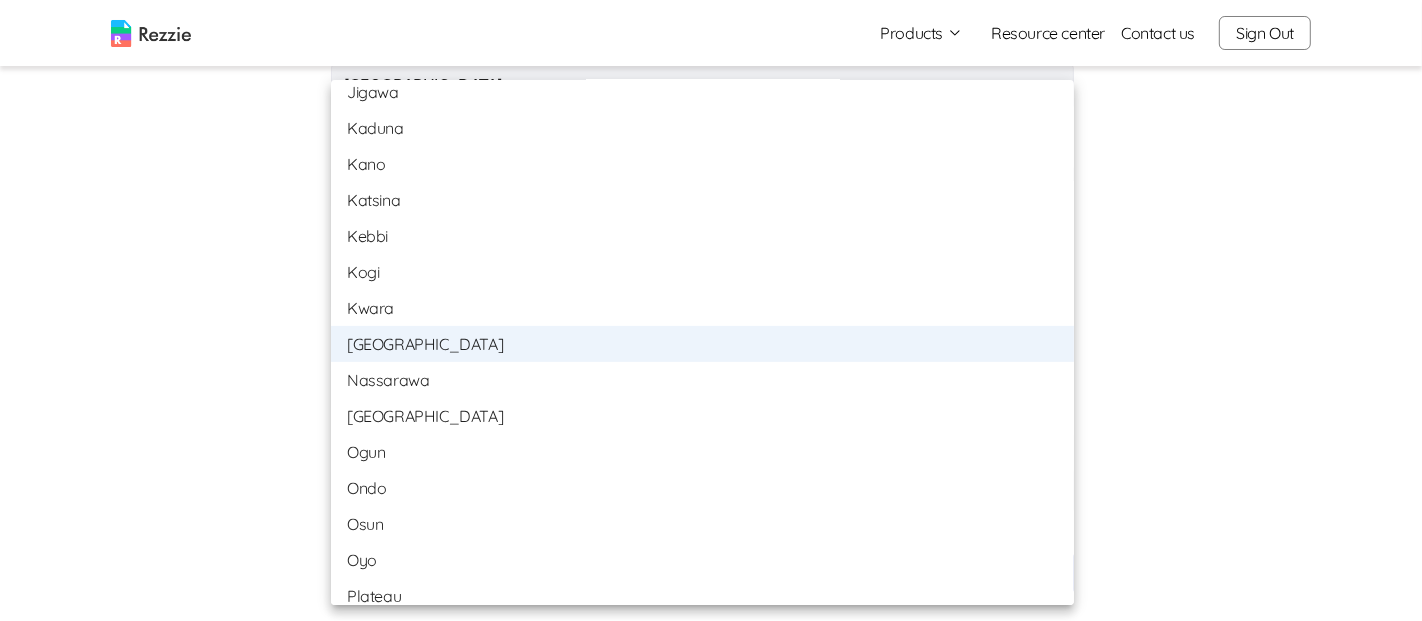 click on "Ogun" at bounding box center [702, 452] 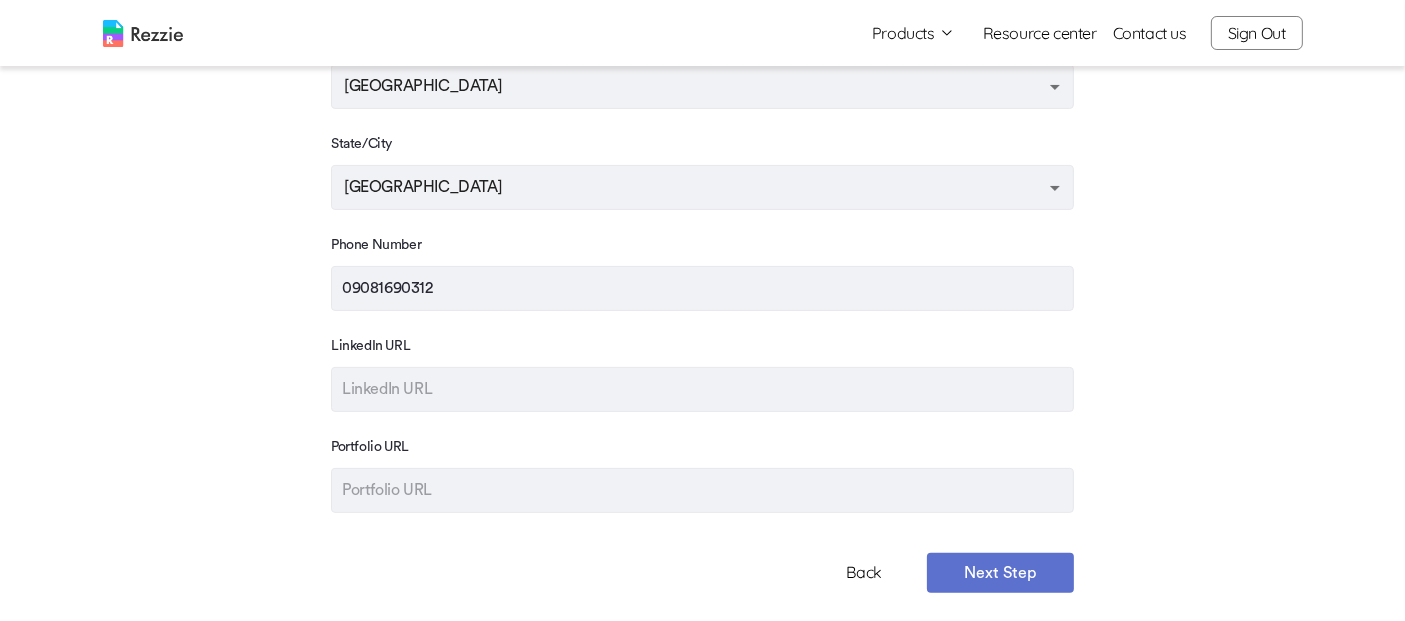 click on "Products Resume & Cover Letter Builder AI Resume Review Resource center Contact us Sign Out Products Resume & Cover Letter Builder AI Resume Review Resource center Contact us Sign Out Step   1 /8 Contact Information Skip This Contact Information Please fill in your preferred contact information First Name Damilola Last Name Banji-Alabi Country Nigeria Nigeria State/City Lagos Lagos   Phone Number 09081690312   LinkedIn URL Portfolio URL Back Next Step  Helpful Links Home Blog  Social LinkedIn Twitter Instagram   @ 2021 Rezzie. All rights reserved. Privacy Policy | Terms of Use" at bounding box center [702, 189] 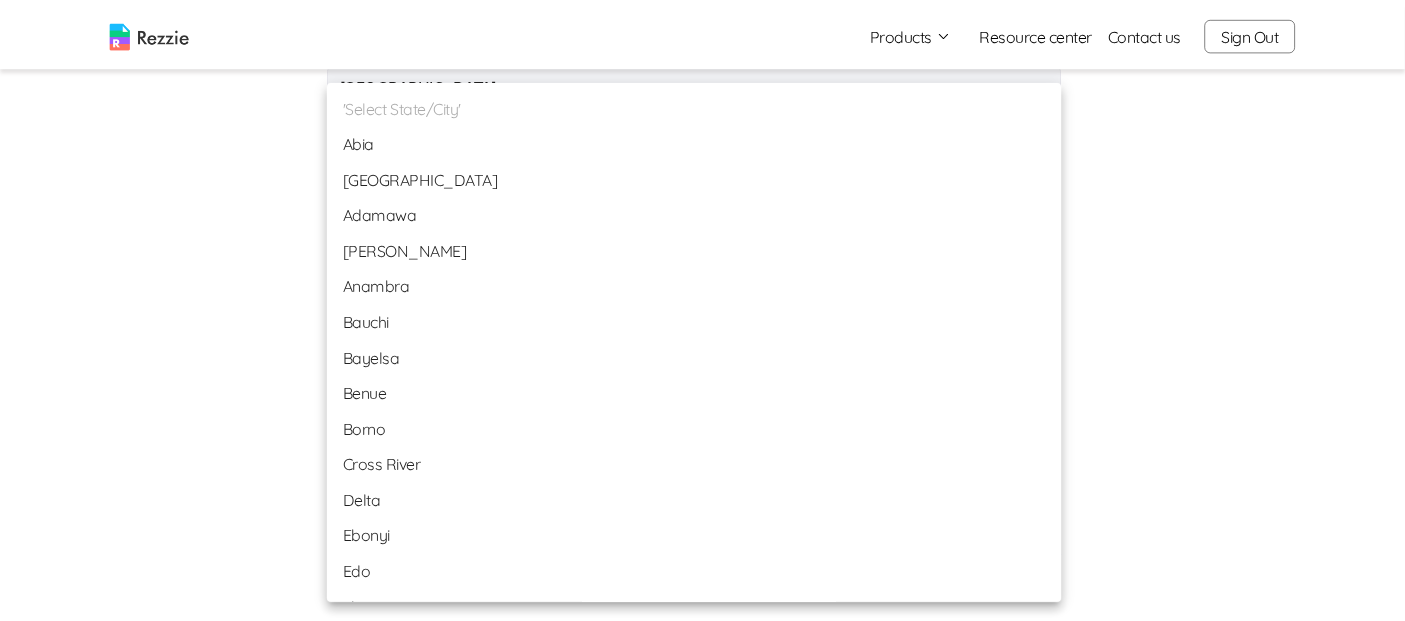 scroll, scrollTop: 662, scrollLeft: 0, axis: vertical 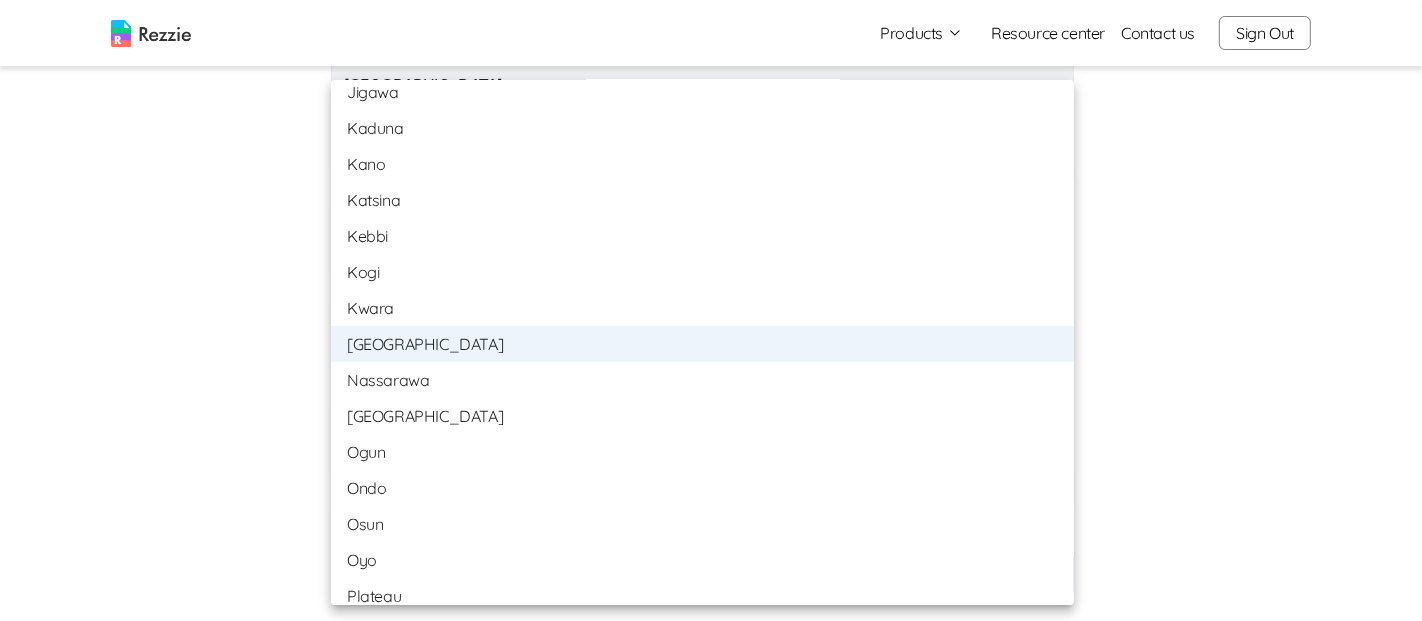 click on "Ogun" at bounding box center (702, 452) 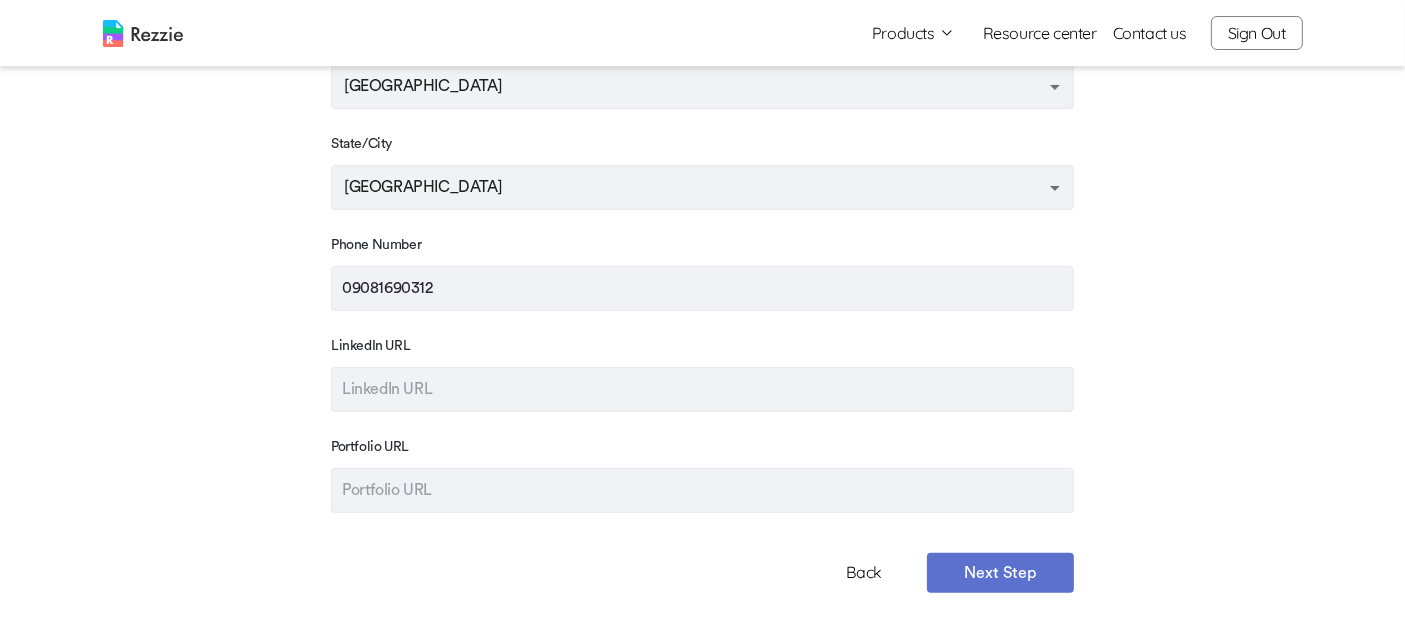 type on "Ogun" 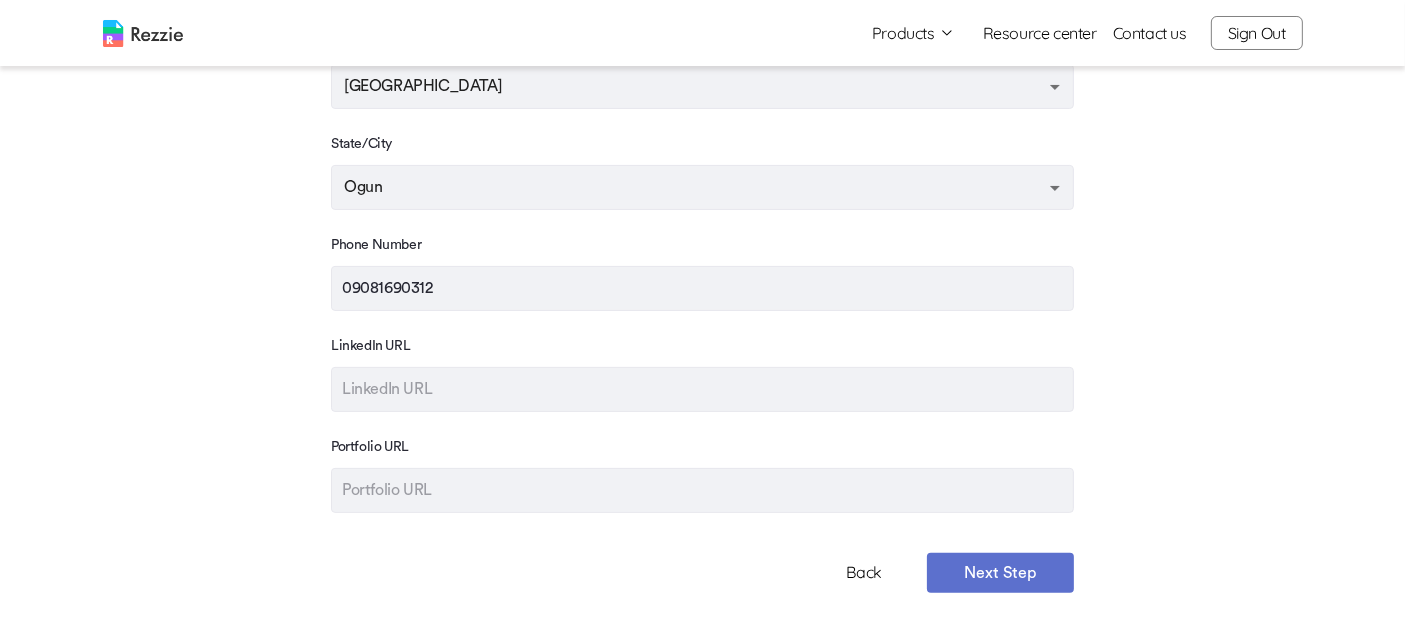 click on "Step   1 /8 Contact Information Skip This Contact Information Please fill in your preferred contact information First Name Damilola Last Name Banji-Alabi Country Nigeria Nigeria State/City Ogun Ogun   Phone Number 09081690312   LinkedIn URL Portfolio URL Back Next Step" at bounding box center (702, 77) 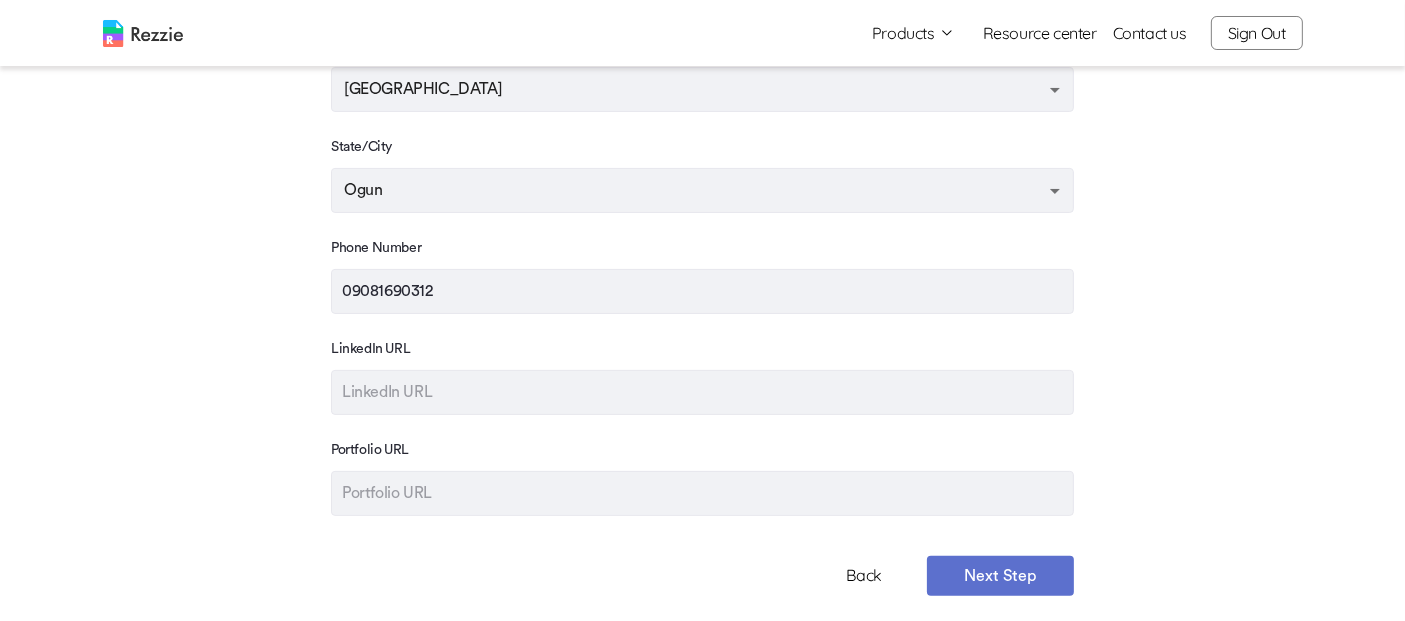scroll, scrollTop: 522, scrollLeft: 0, axis: vertical 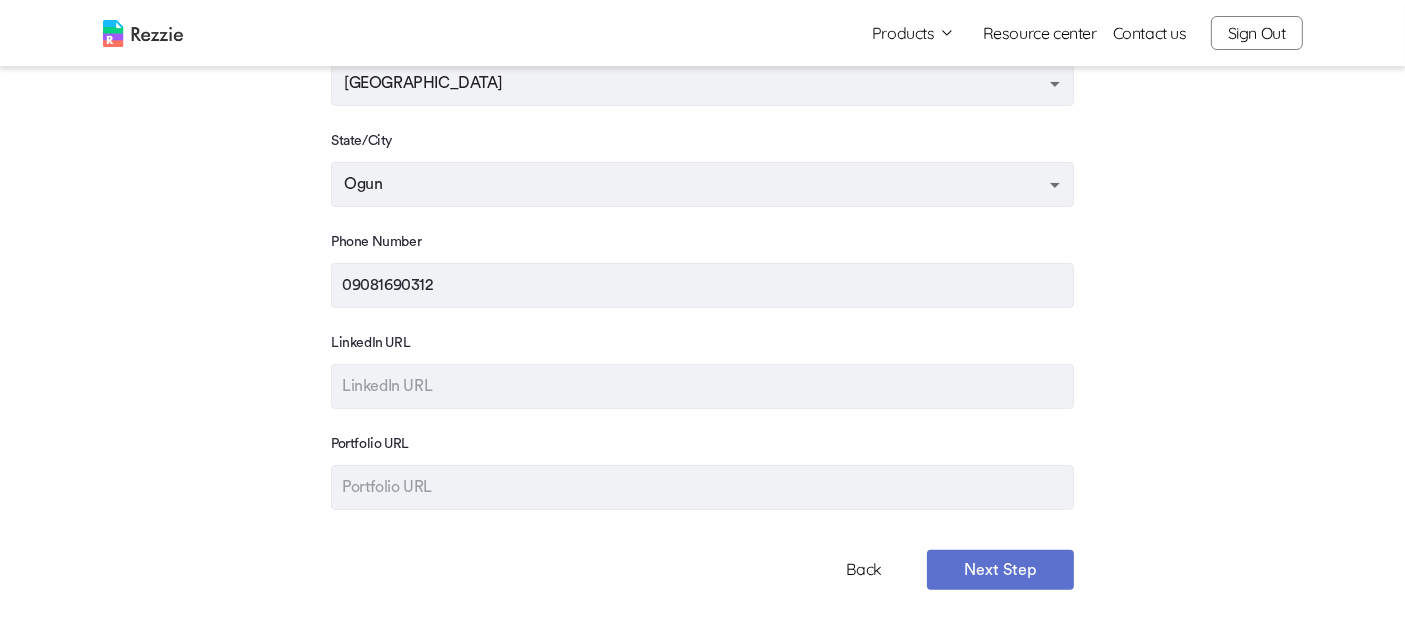click on "09081690312" at bounding box center [702, 285] 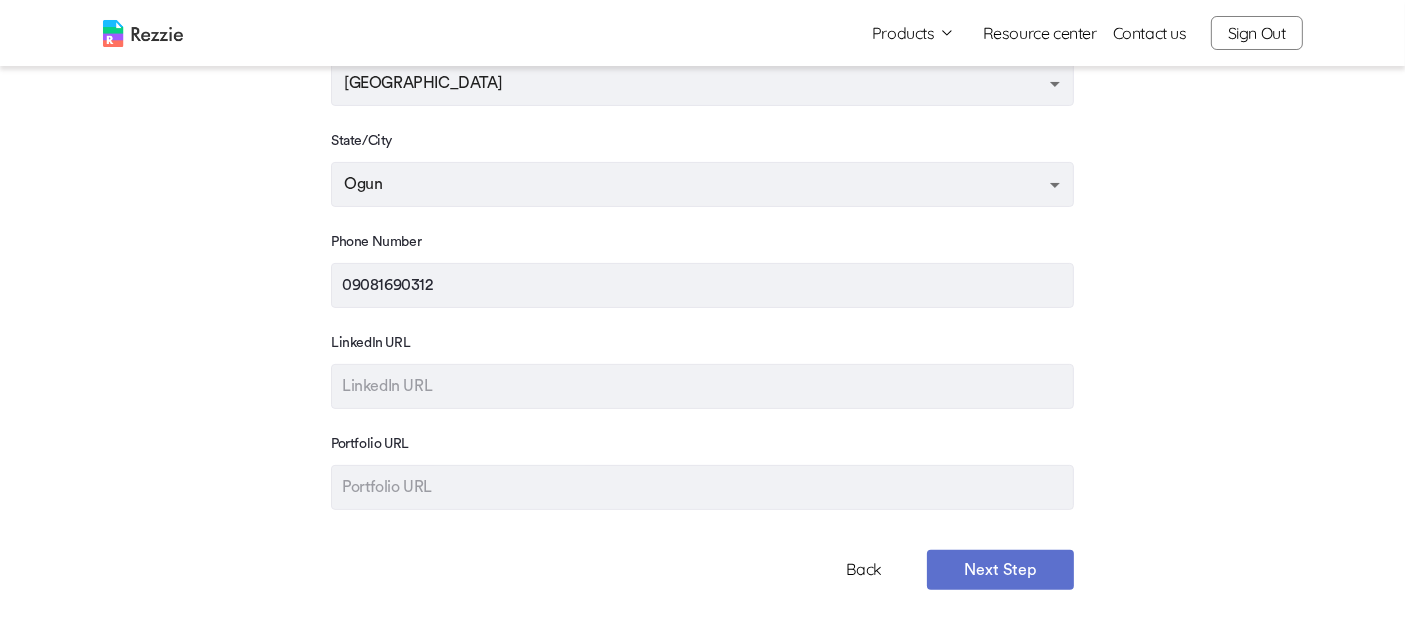click on "09081690312" at bounding box center (702, 285) 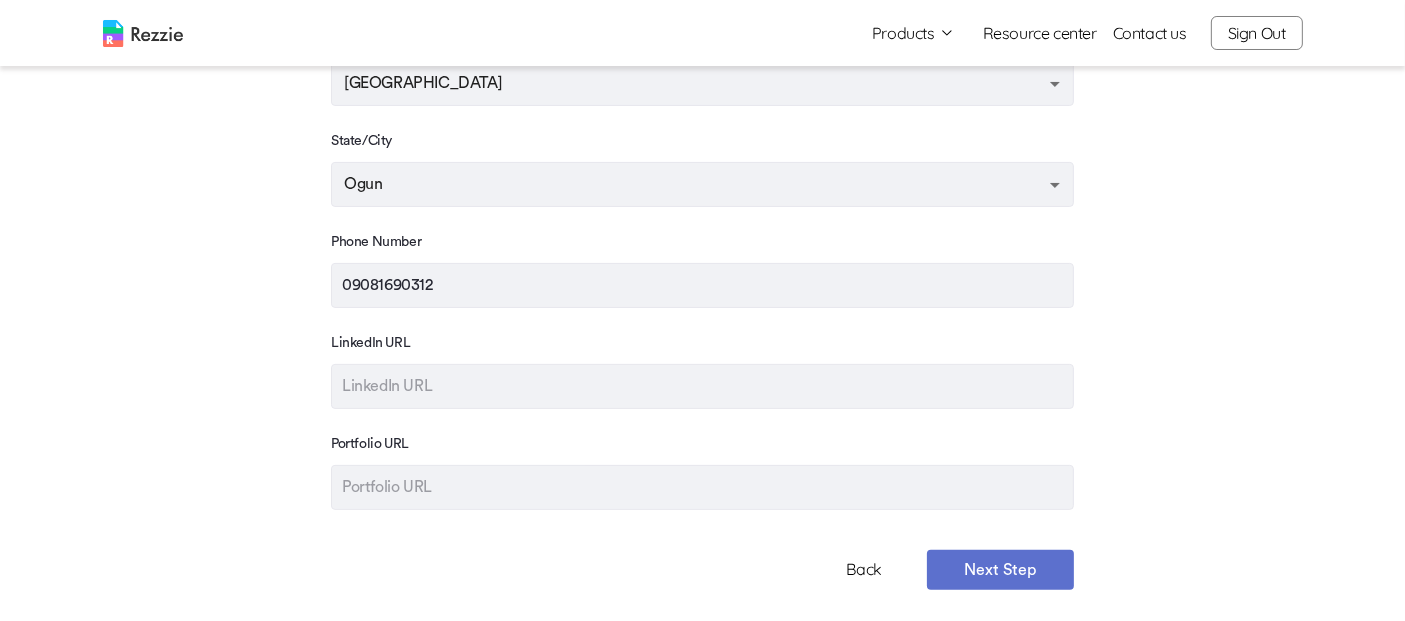type on "8322769409" 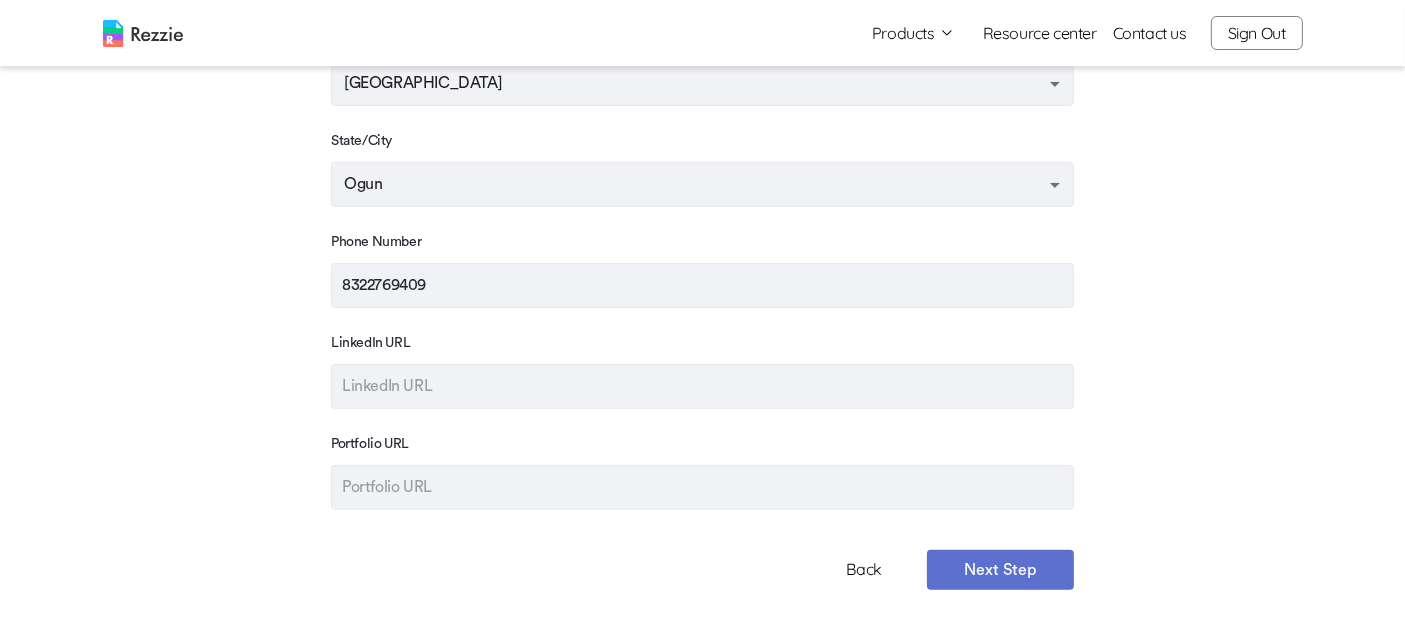 click on "Next Step" at bounding box center (1000, 570) 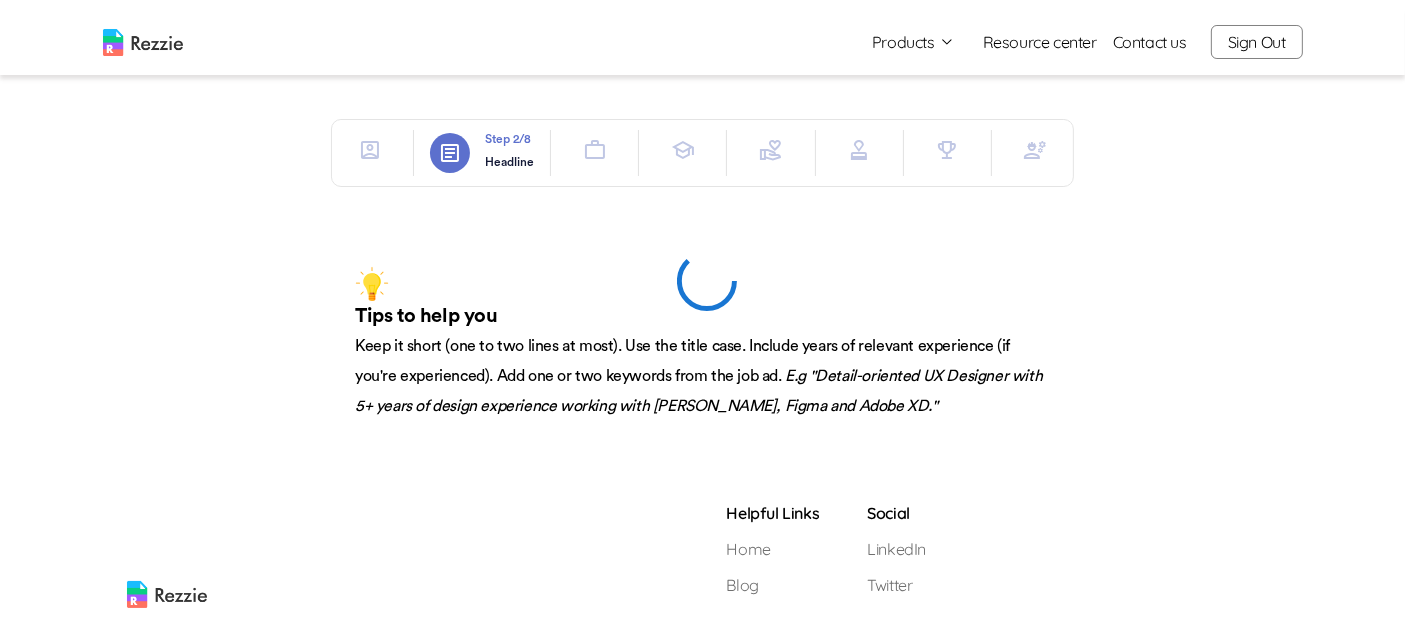 scroll, scrollTop: 0, scrollLeft: 0, axis: both 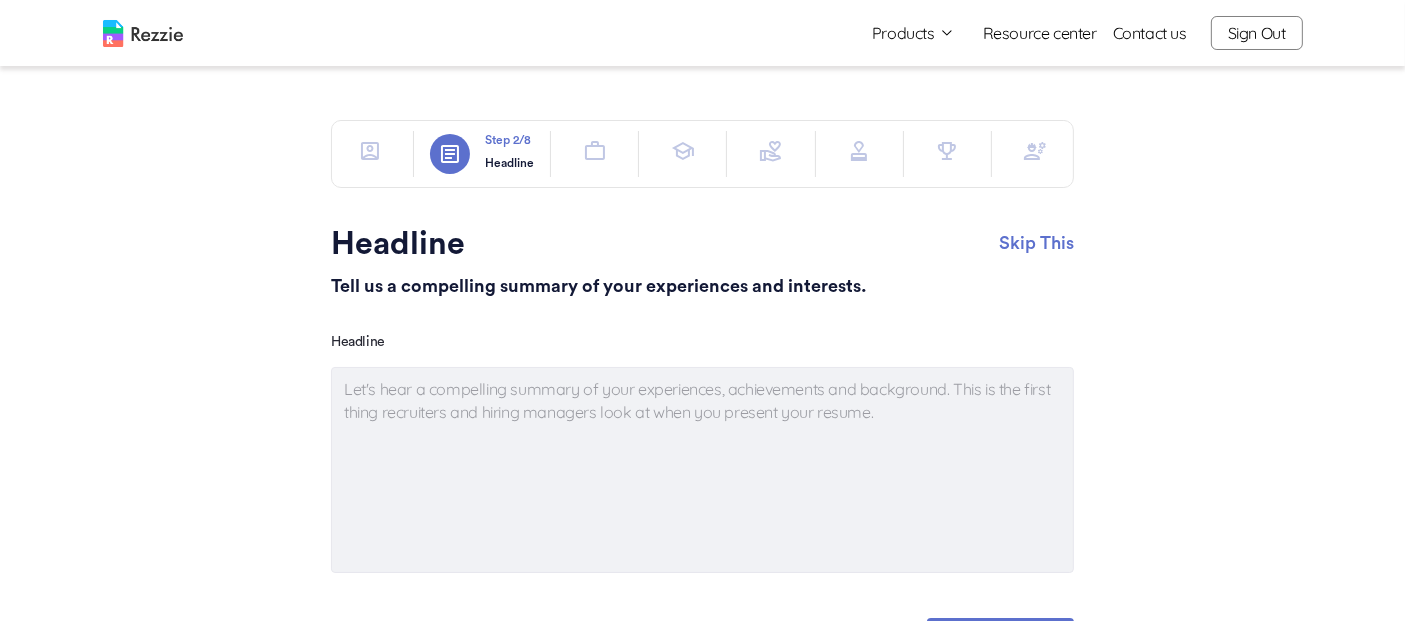 click on "Products" at bounding box center [913, 33] 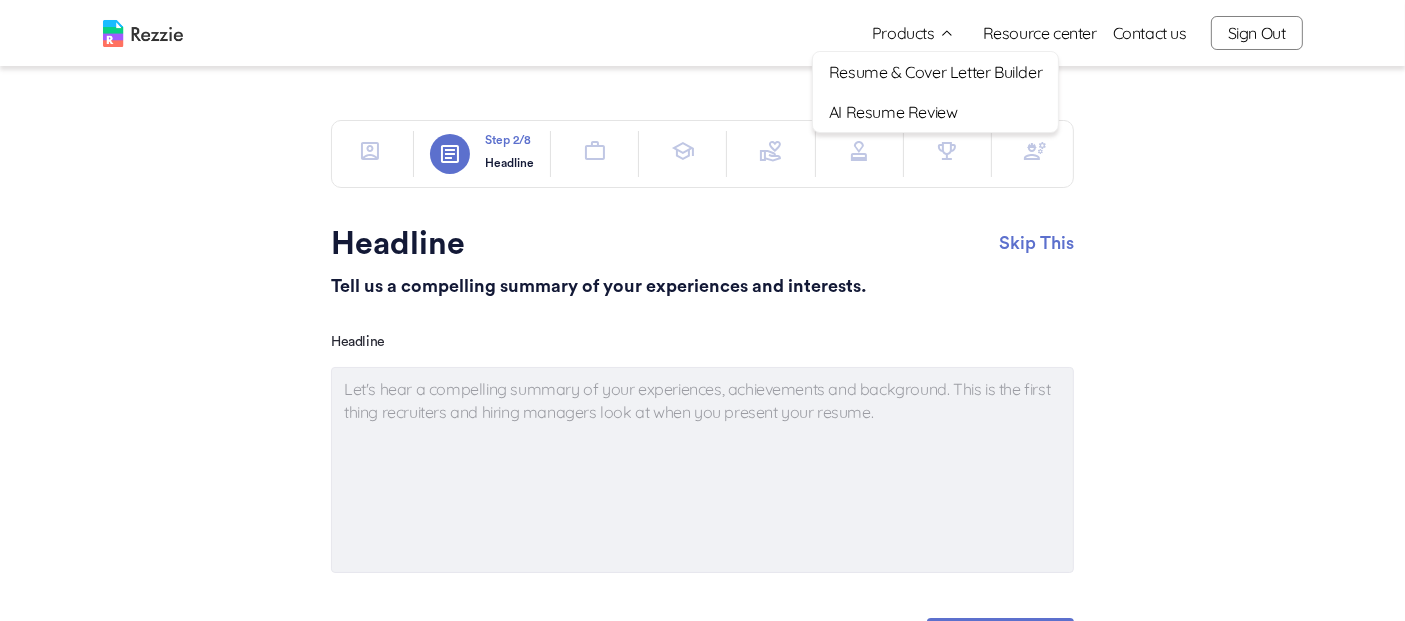 click on "Sign Out" at bounding box center [1257, 33] 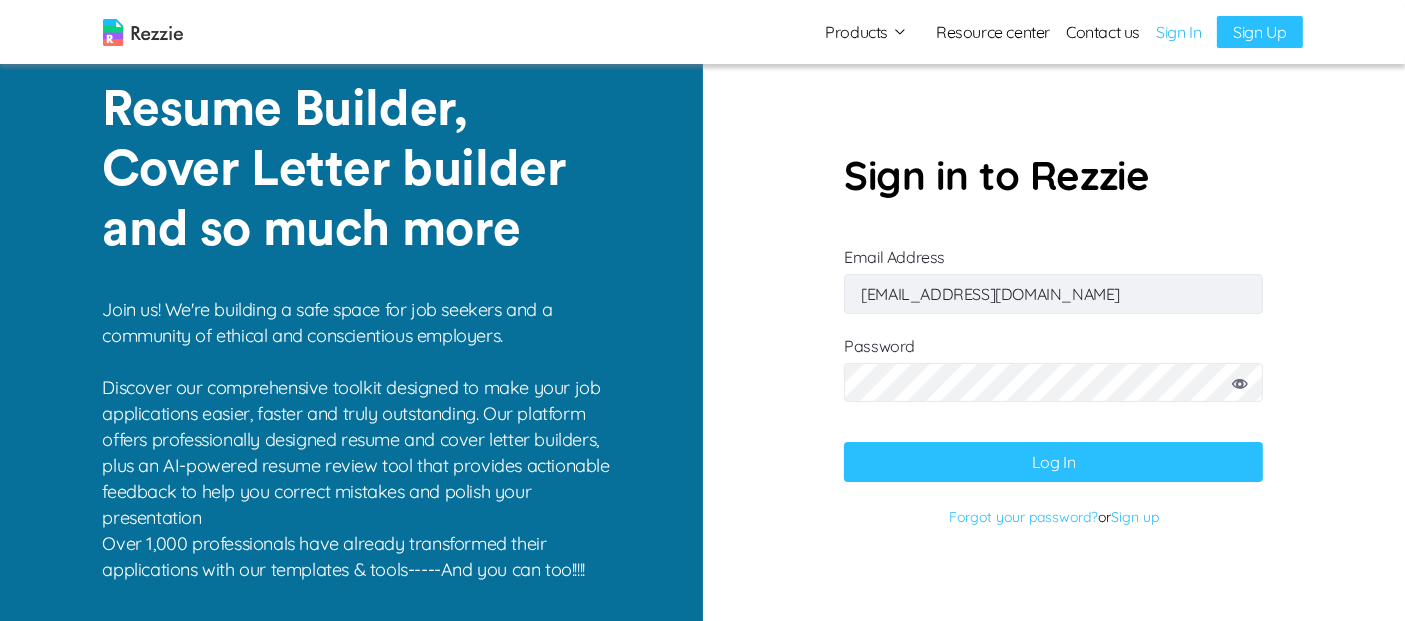click at bounding box center [143, 32] 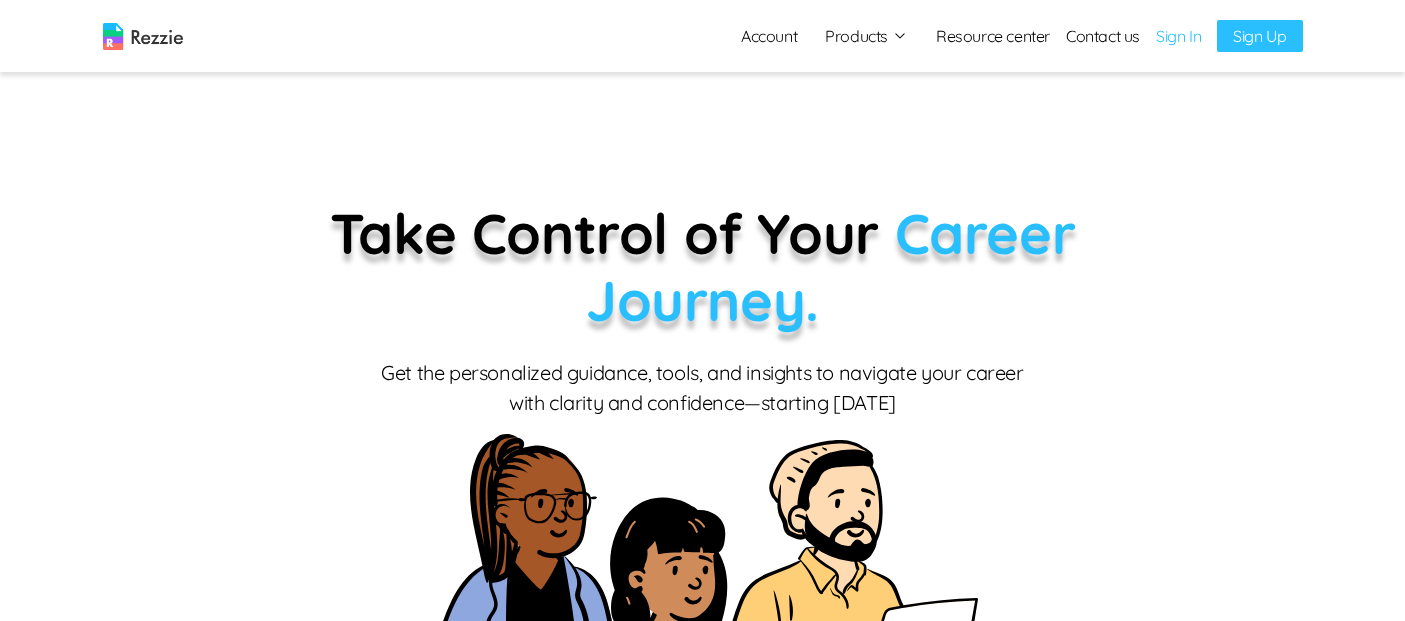 scroll, scrollTop: 0, scrollLeft: 0, axis: both 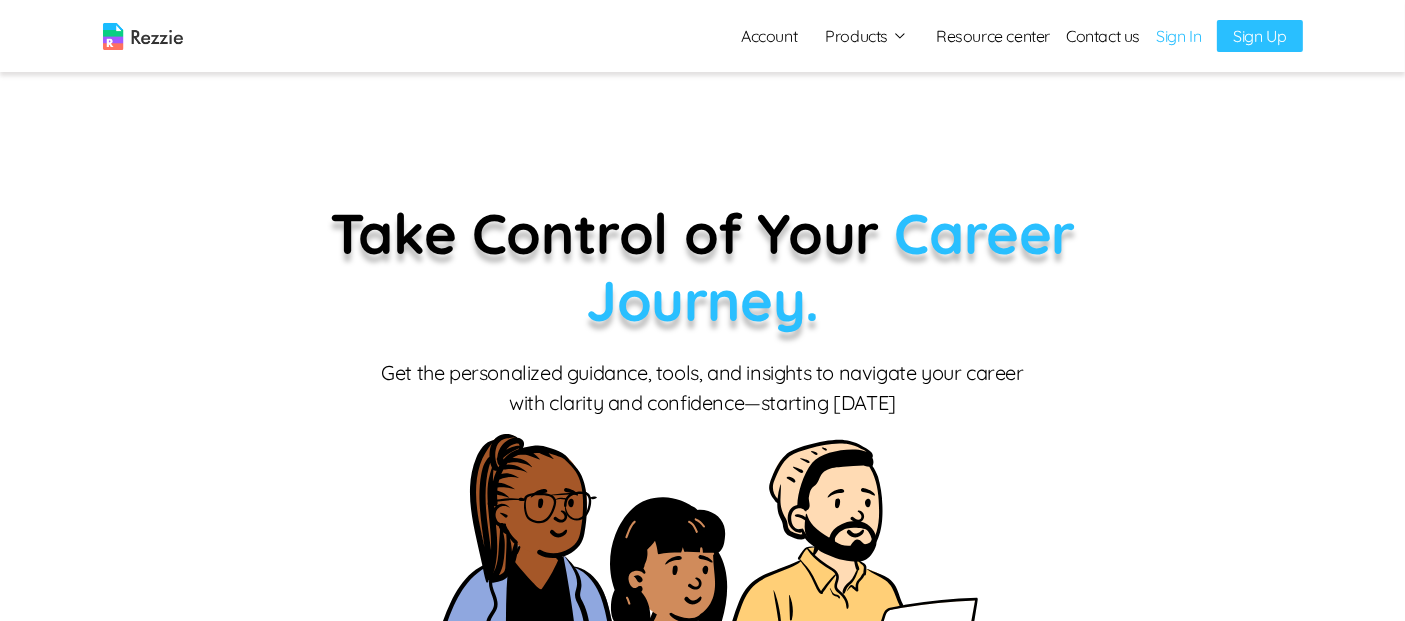 click on "Sign In" at bounding box center (1178, 36) 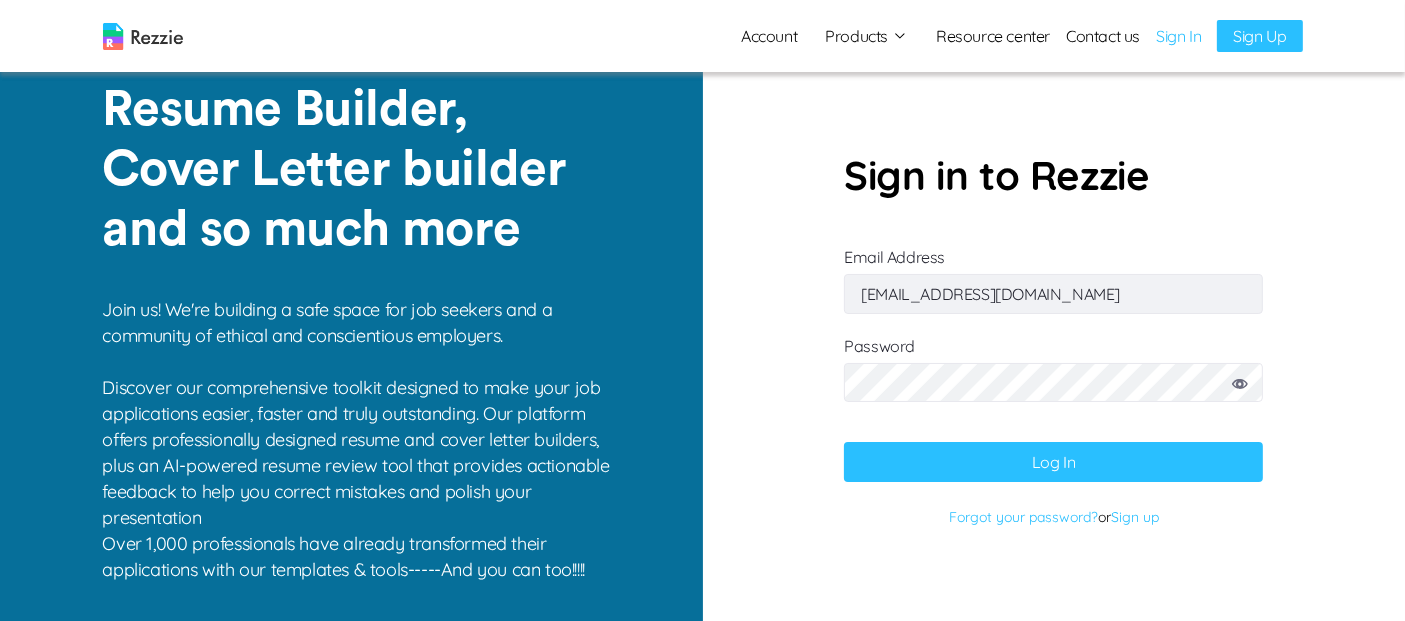 click on "[EMAIL_ADDRESS][DOMAIN_NAME]" at bounding box center [1053, 294] 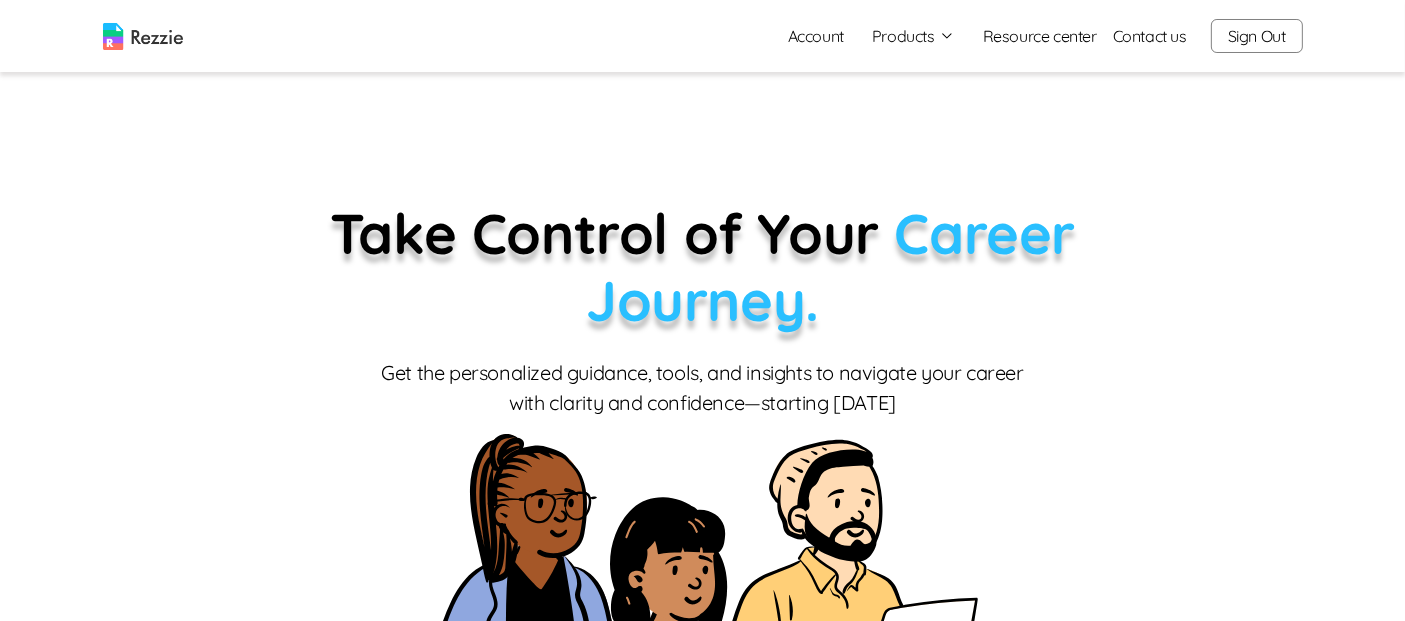 click on "Account" at bounding box center (816, 36) 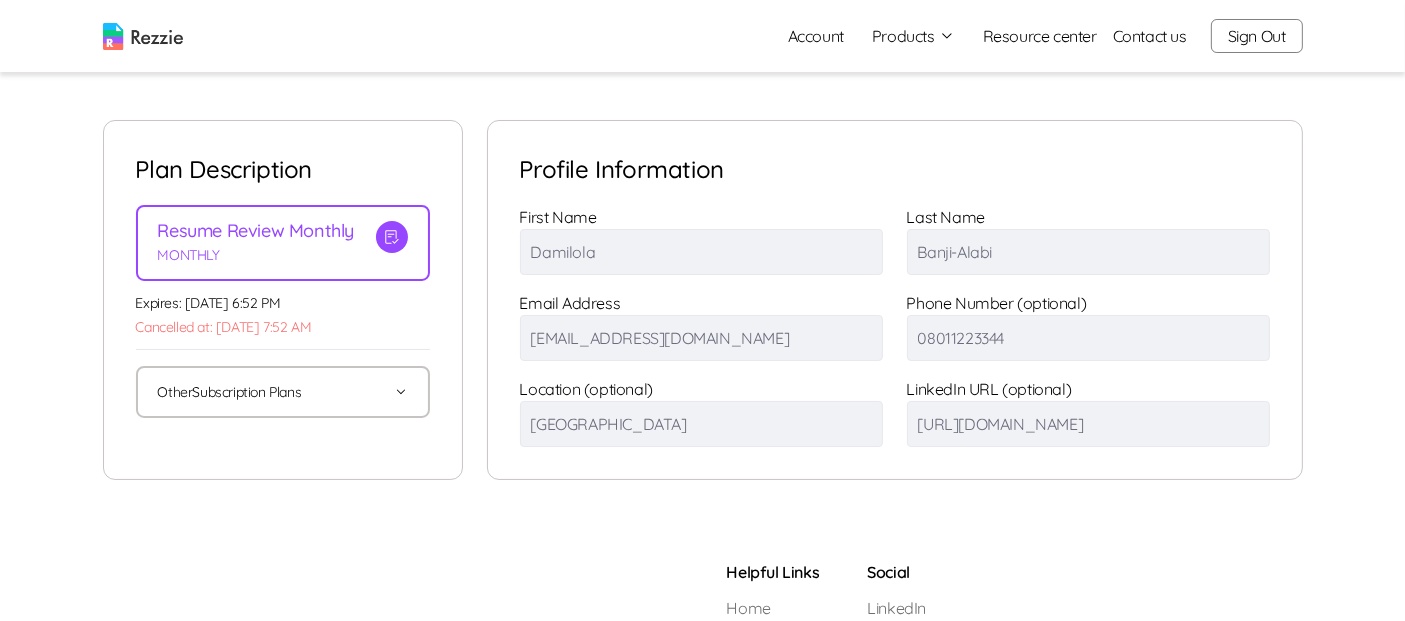 click on "Products" at bounding box center [913, 36] 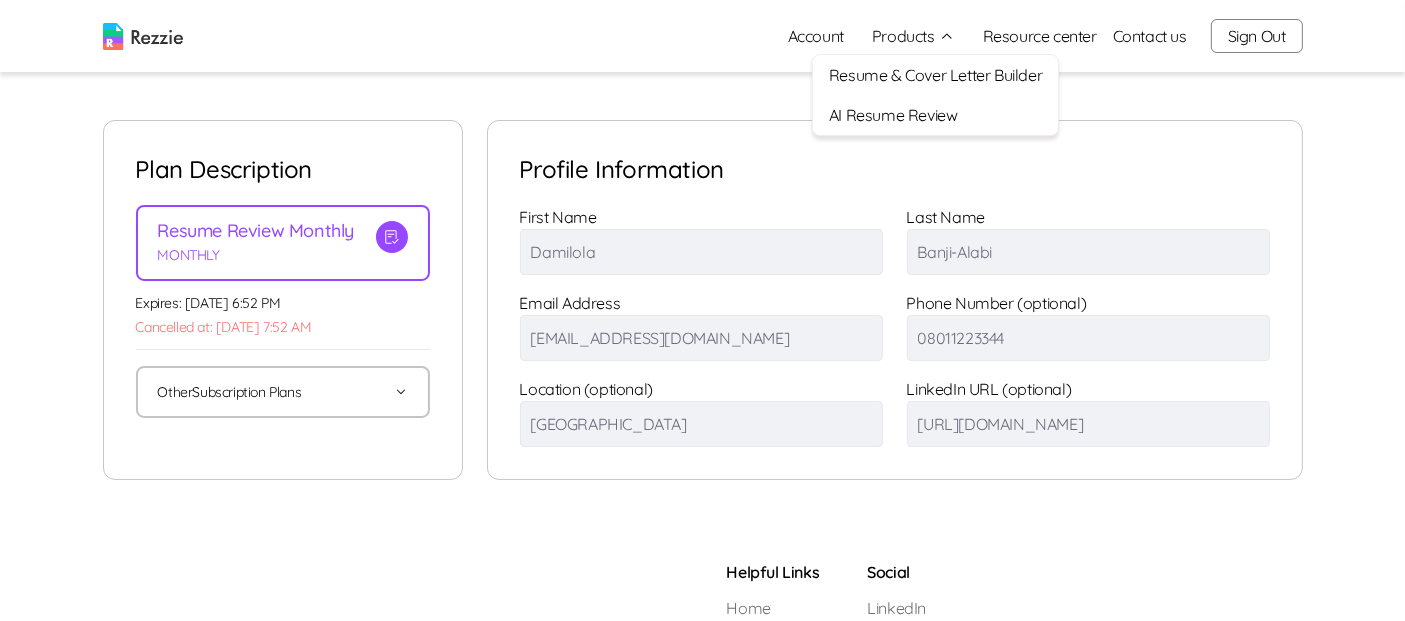 click on "AI Resume Review" at bounding box center [935, 115] 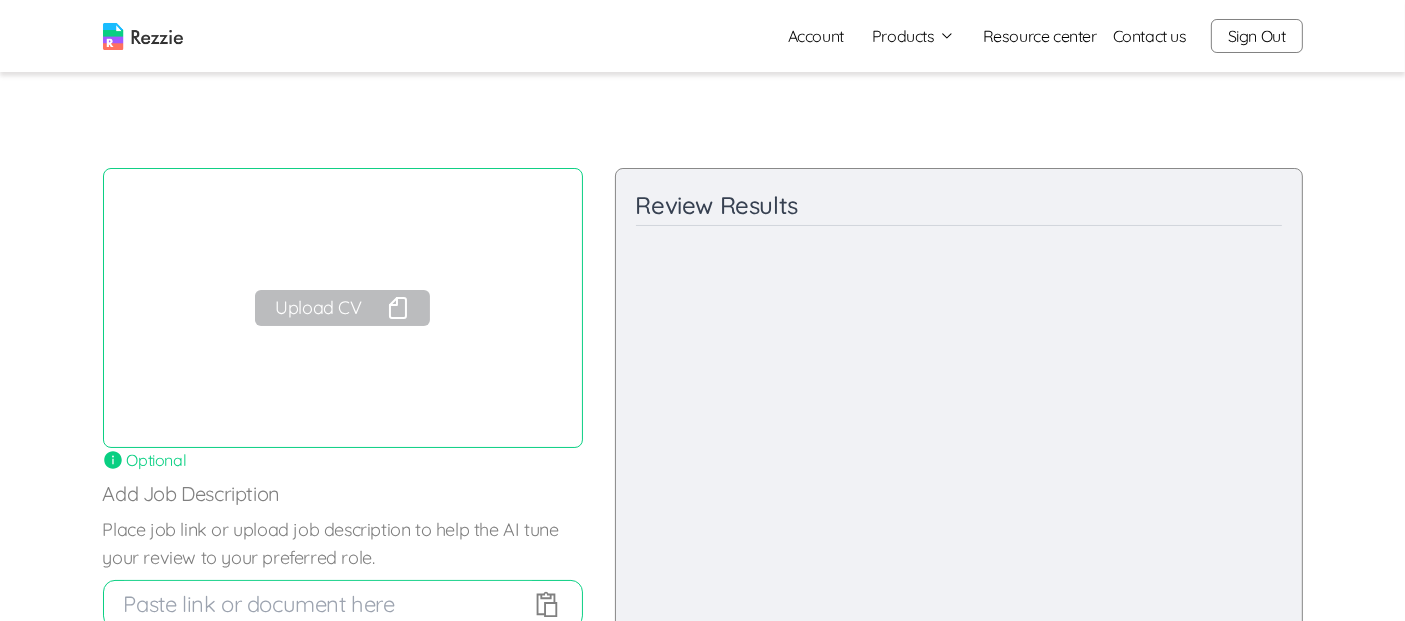 click on "Upload CV" at bounding box center [342, 308] 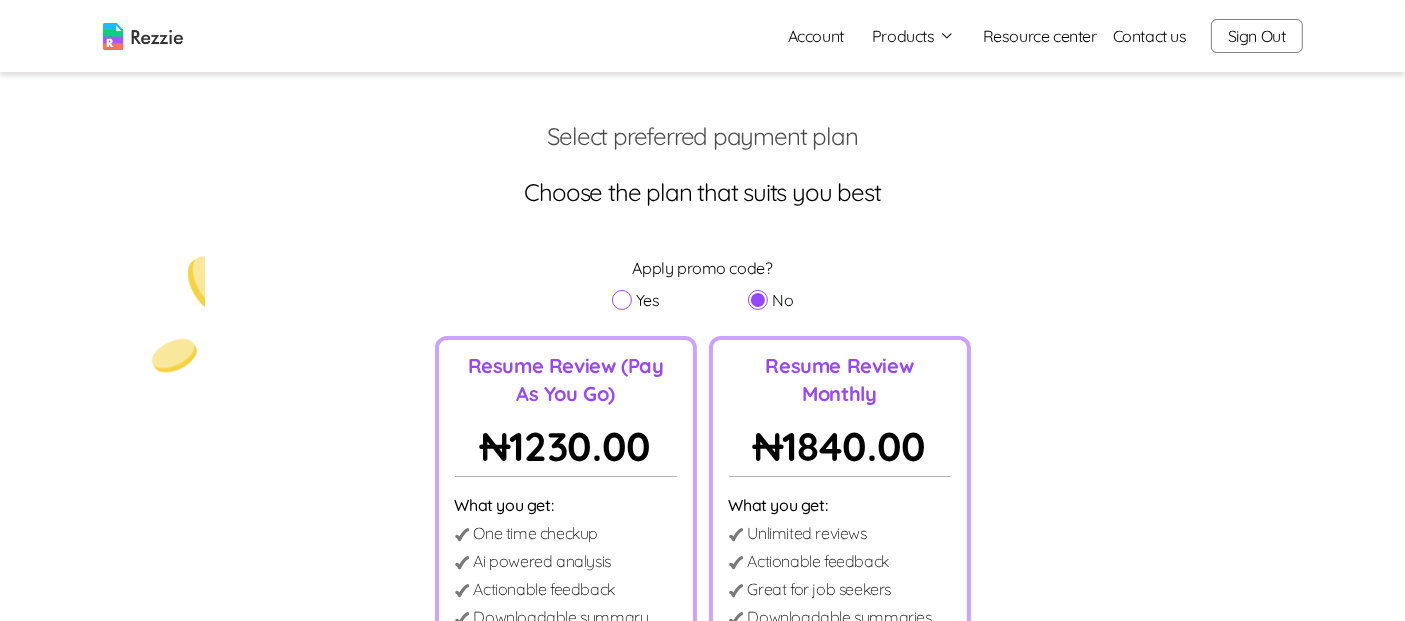 click on "Account" at bounding box center (816, 36) 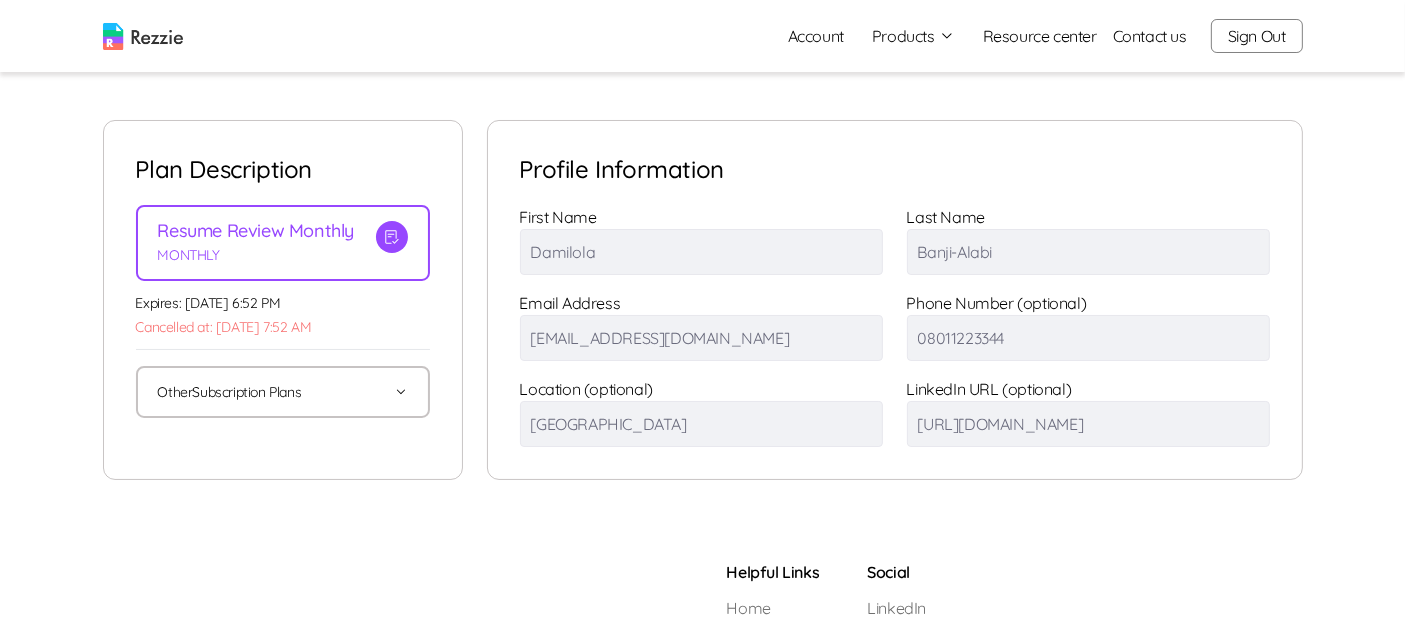 click on "Products" at bounding box center (913, 36) 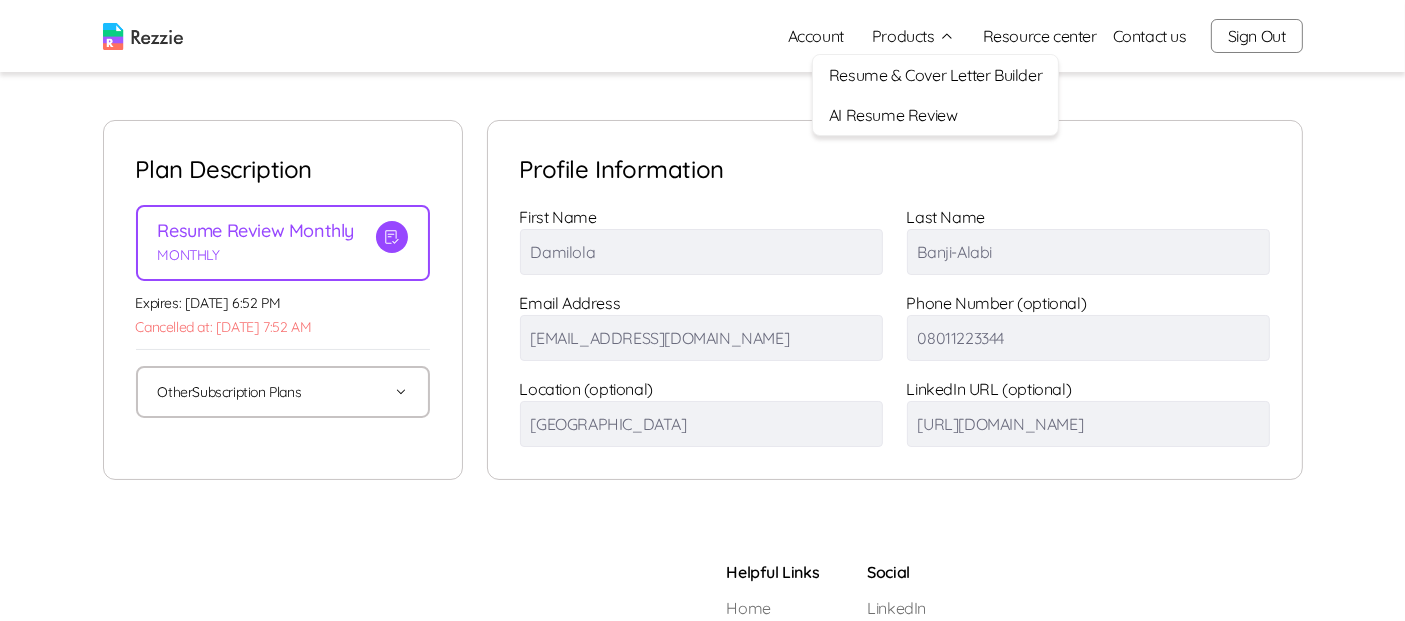click on "AI Resume Review" at bounding box center [935, 115] 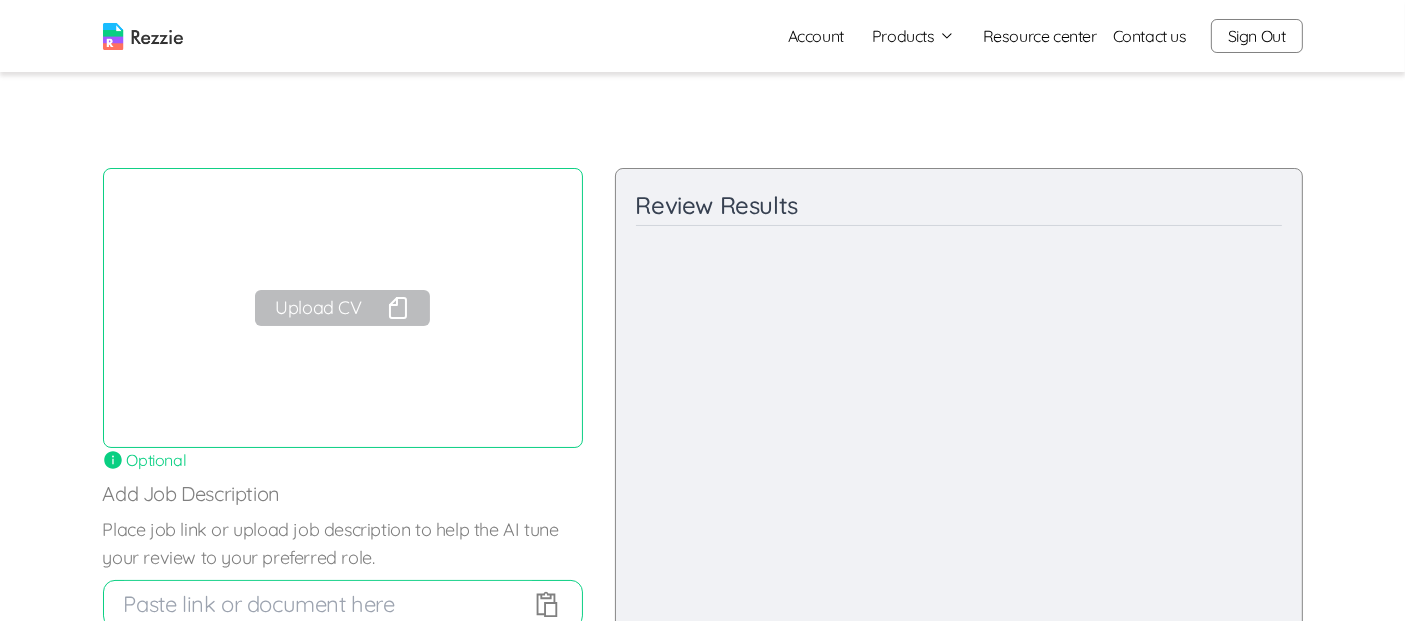 click on "Upload CV" at bounding box center (342, 308) 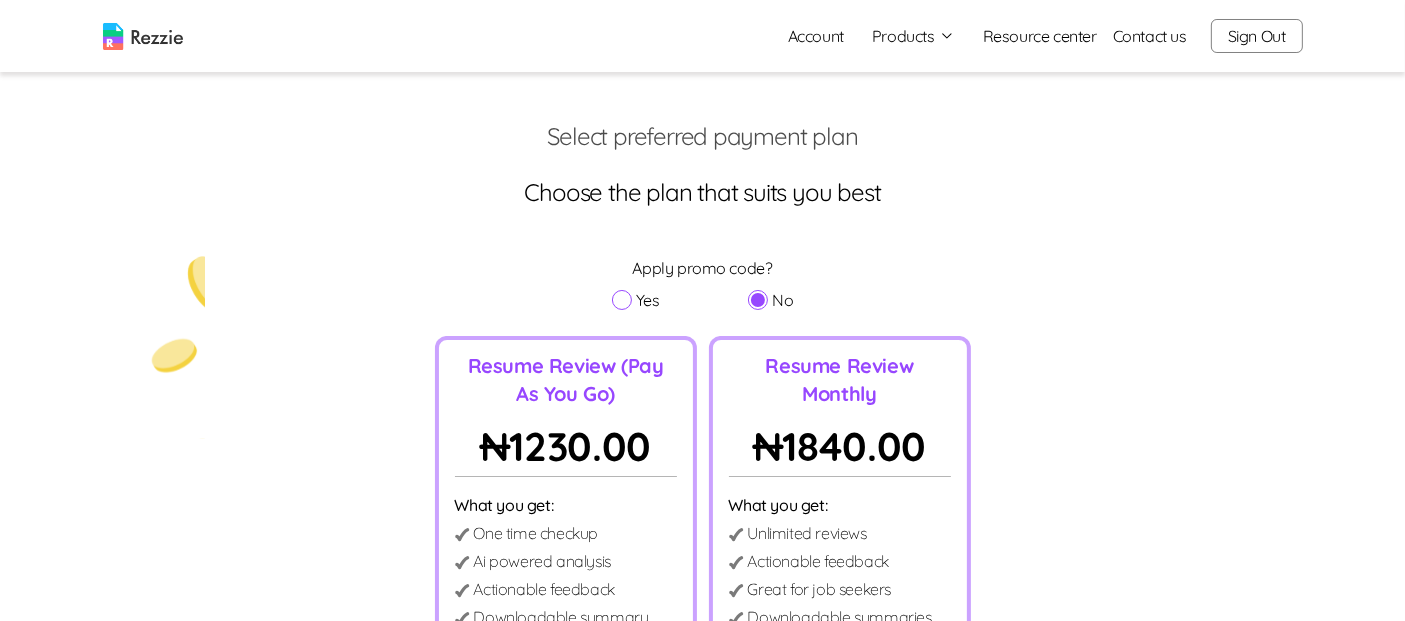 click on "Account" at bounding box center [816, 36] 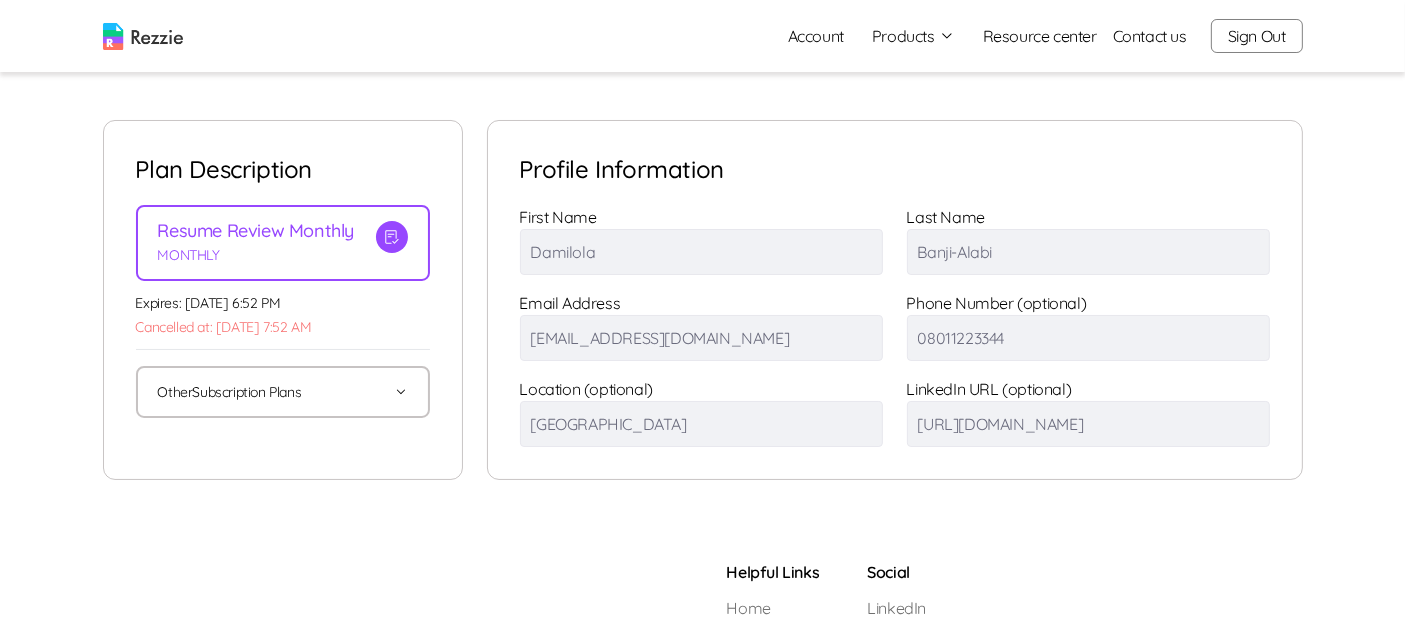 click on "Sign Out" at bounding box center (1257, 36) 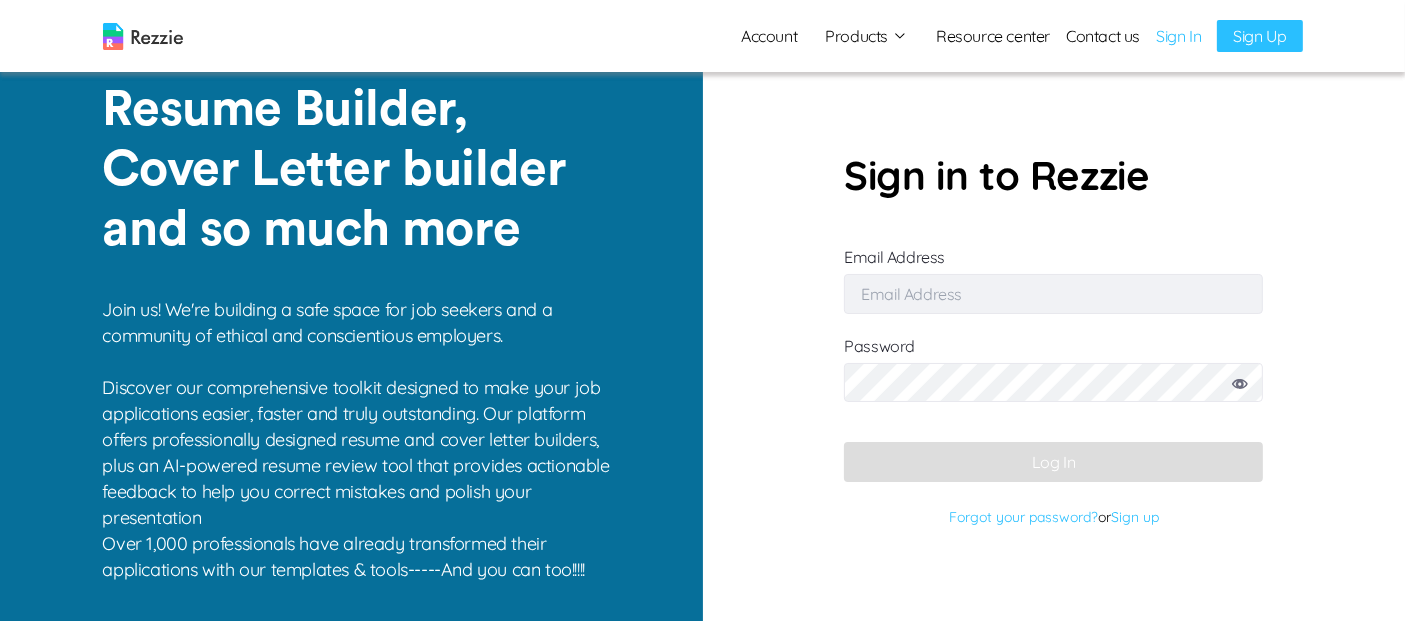 type on "[EMAIL_ADDRESS][DOMAIN_NAME]" 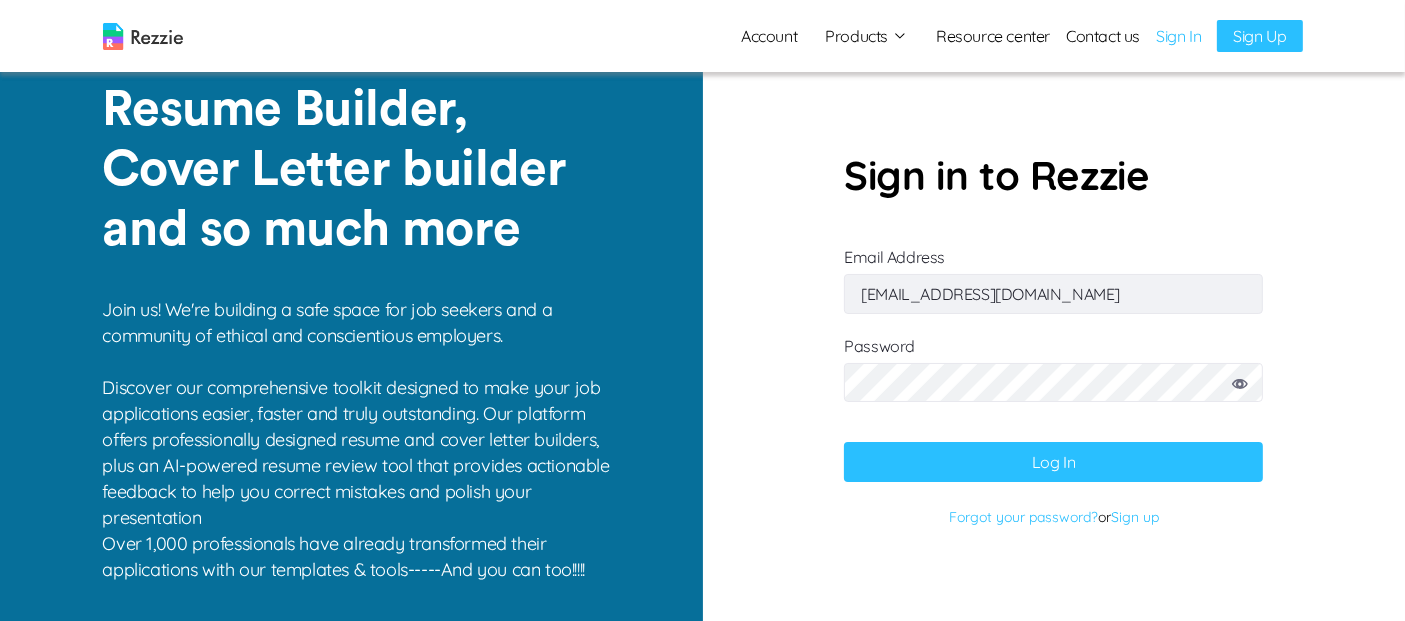 click on "Log In" at bounding box center [1053, 462] 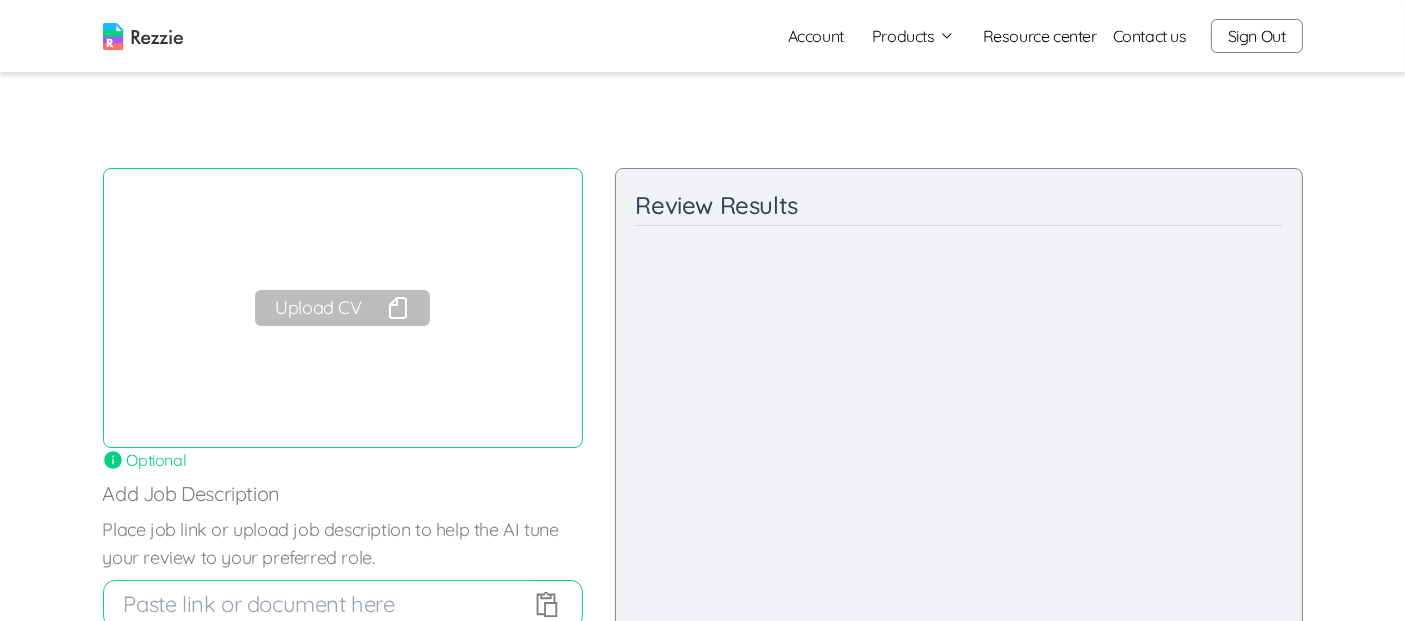 click on "Account" at bounding box center [816, 36] 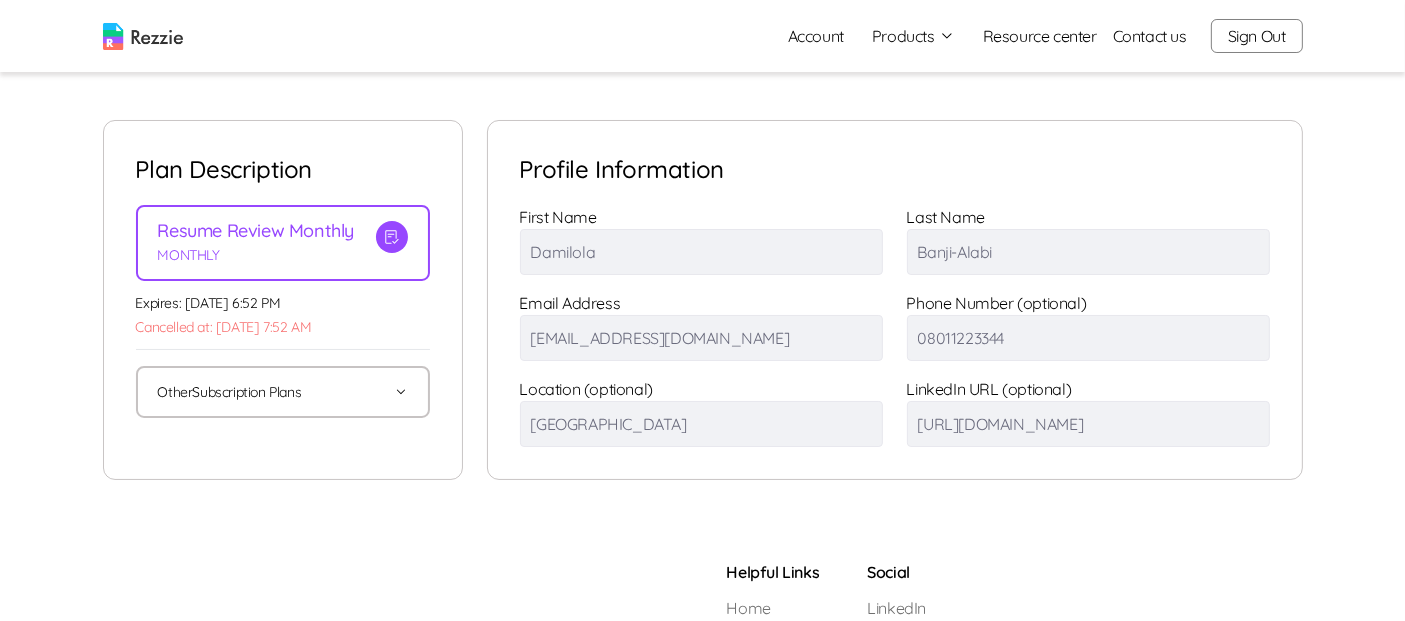 drag, startPoint x: 313, startPoint y: 302, endPoint x: 193, endPoint y: 302, distance: 120 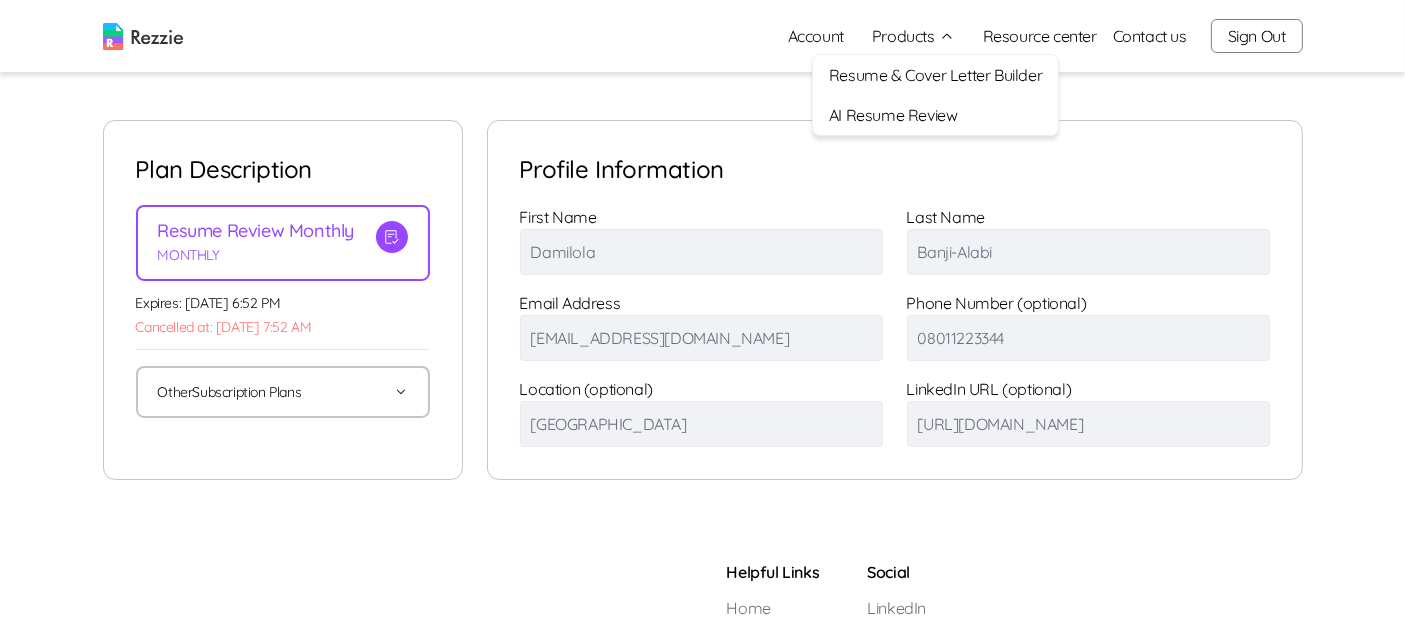 click on "AI Resume Review" at bounding box center [935, 115] 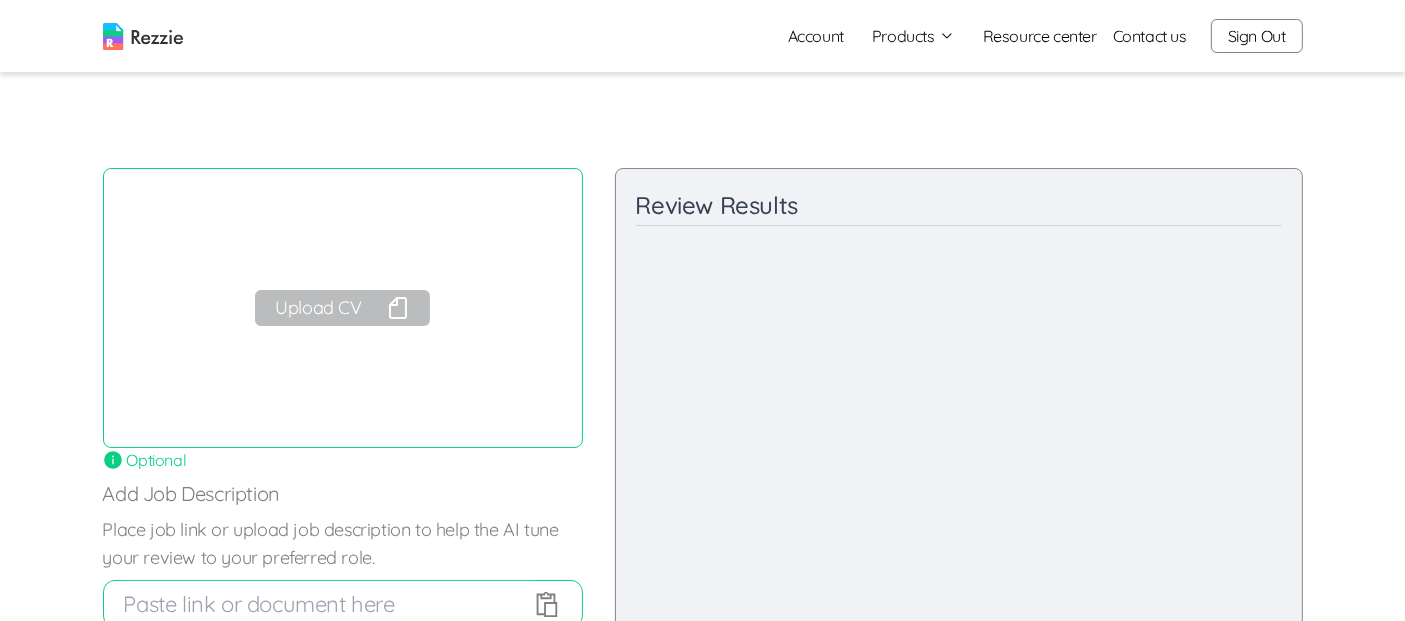 click on "Upload CV" at bounding box center (342, 308) 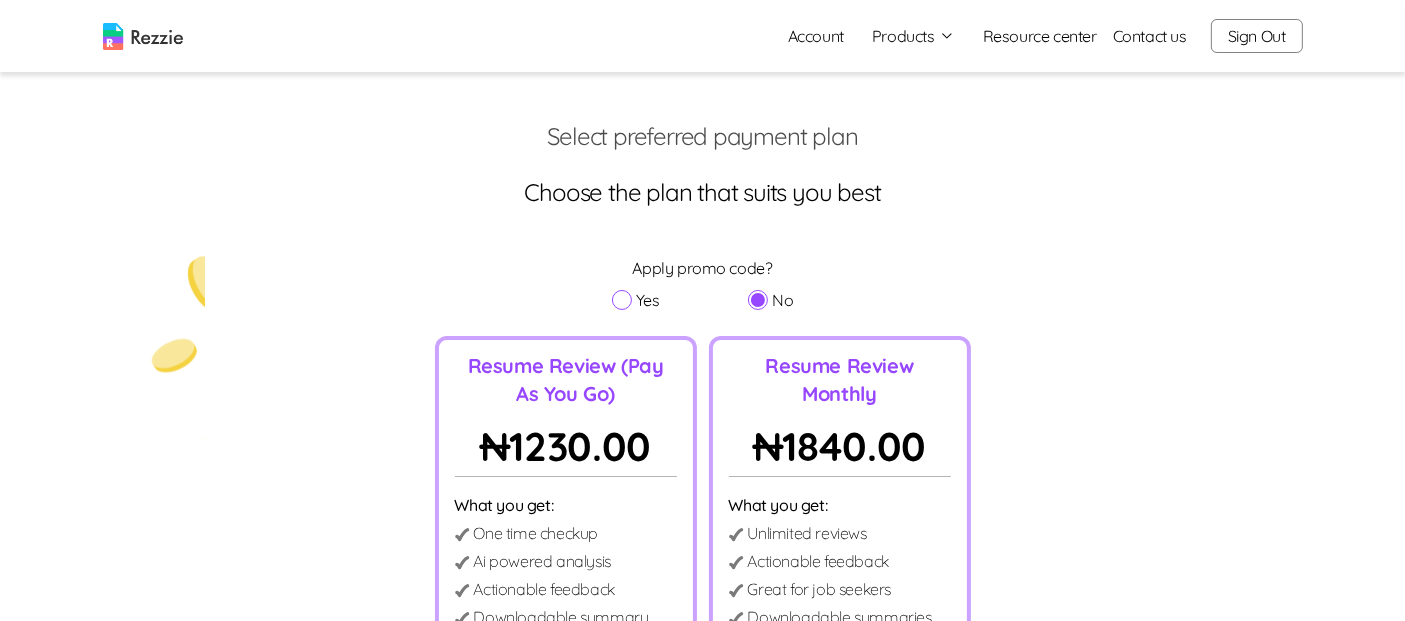 click on "Products" at bounding box center [913, 36] 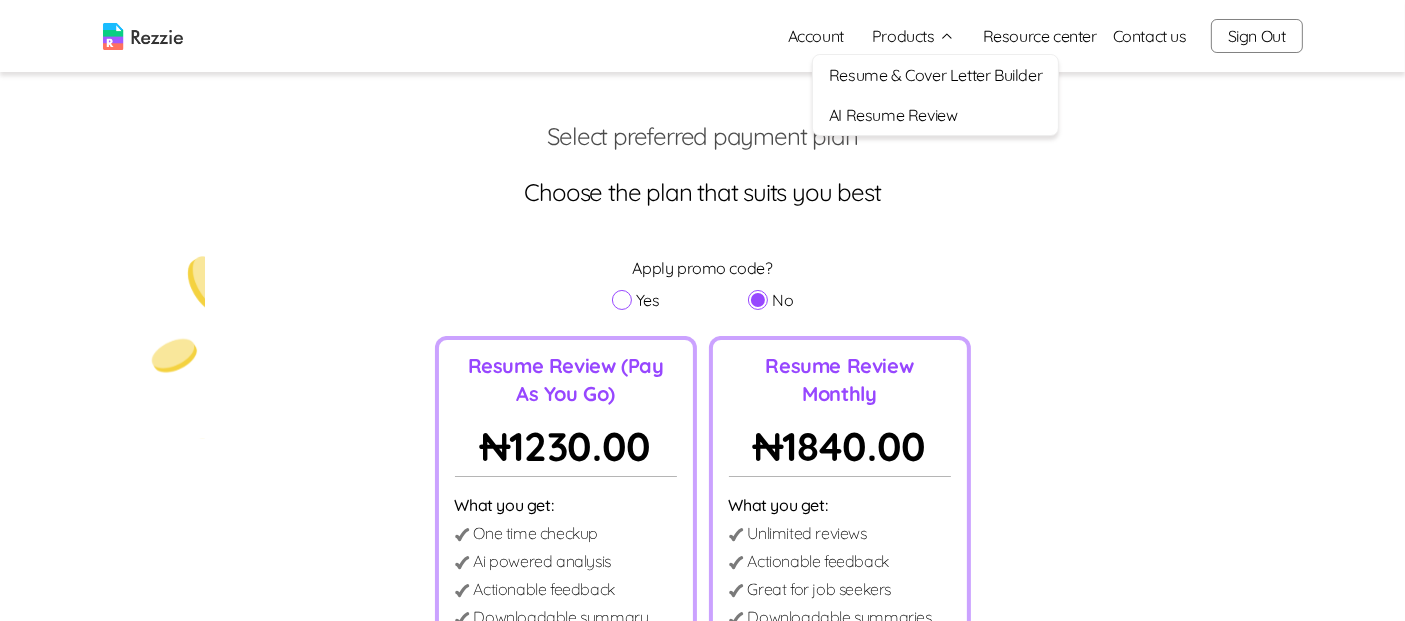 click on "AI Resume Review" at bounding box center (935, 115) 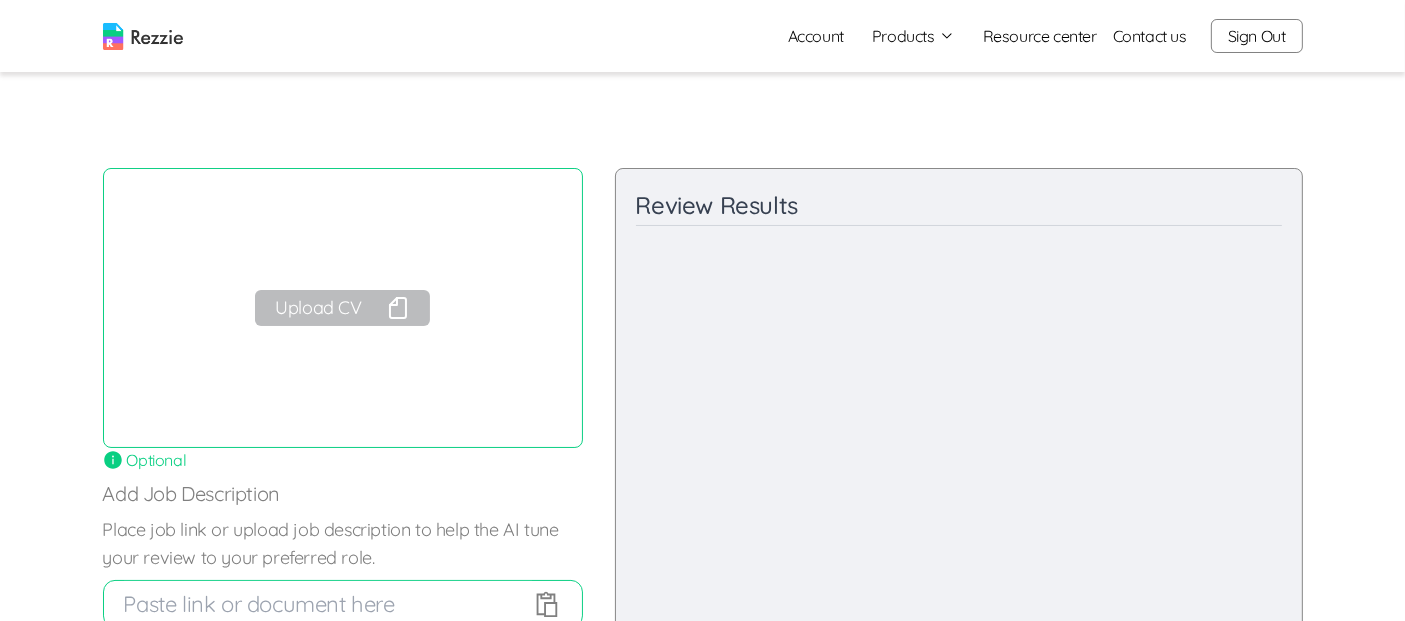 click on "Upload CV" at bounding box center (343, 308) 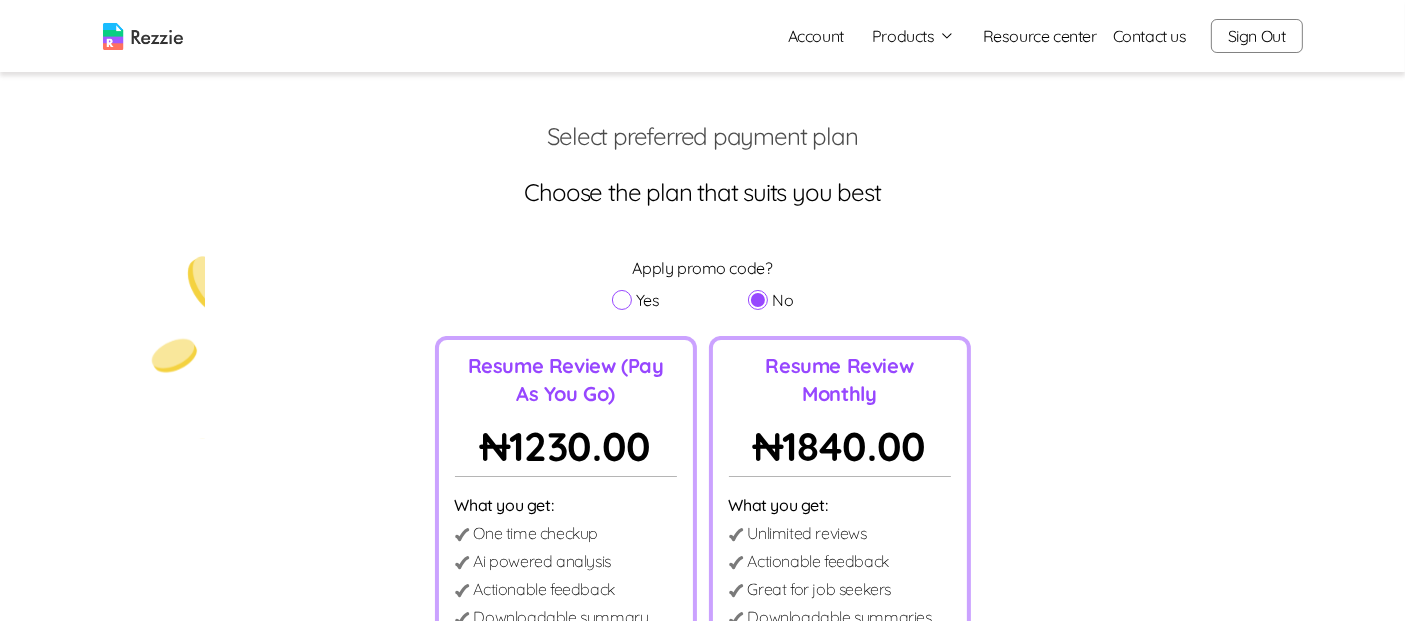 click on "Account" at bounding box center [816, 36] 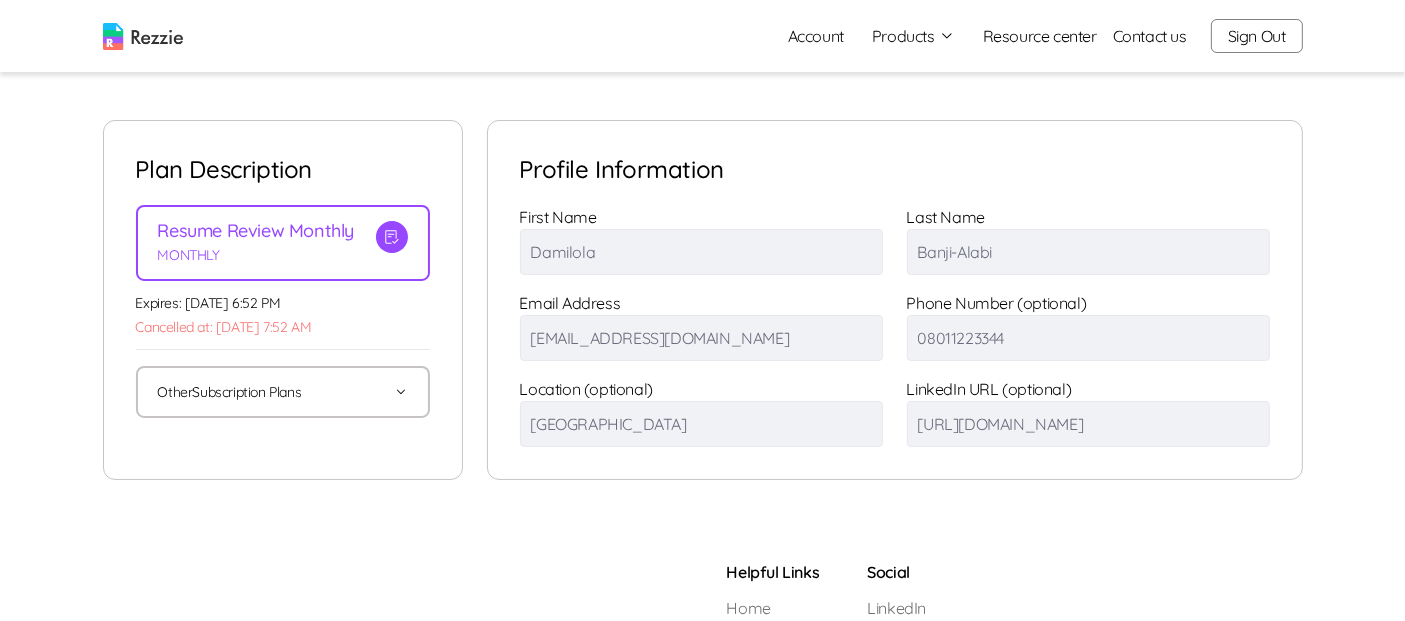 click on "Sign Out" at bounding box center (1257, 36) 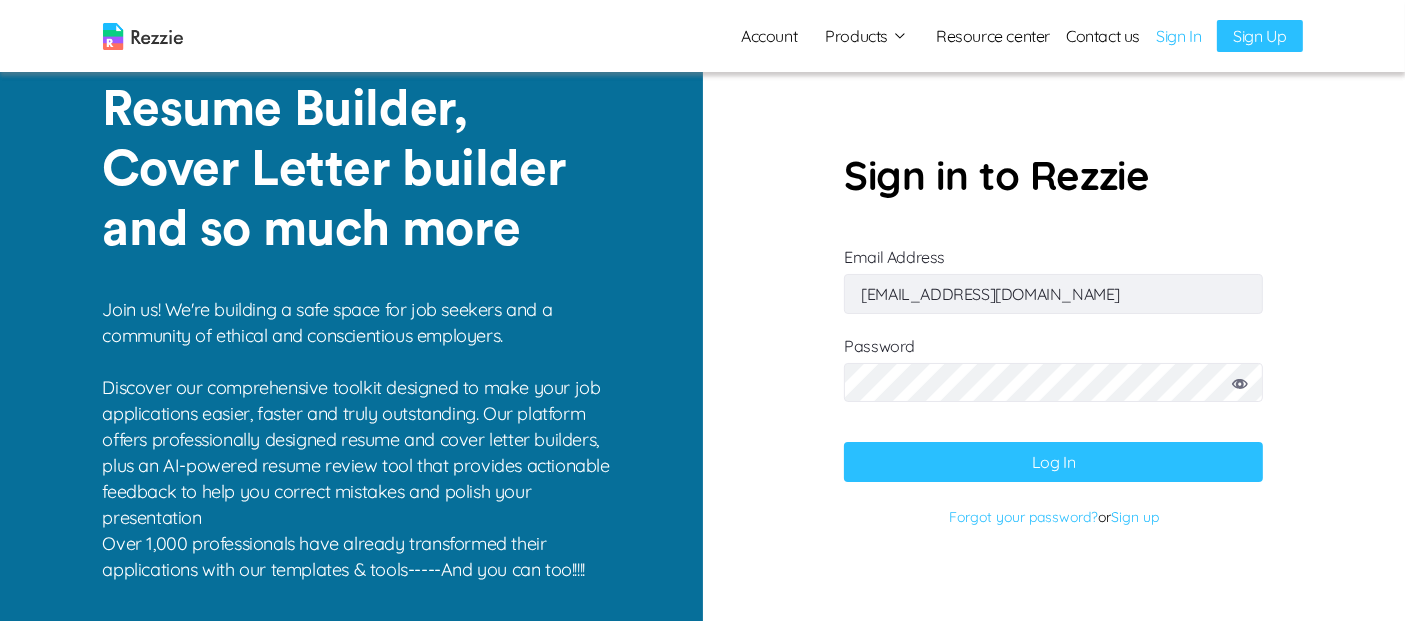 click on "Sign in to Rezzie Email Address [EMAIL_ADDRESS][DOMAIN_NAME] Password Log In   Forgot your password?  or  Sign up" at bounding box center [1054, 310] 